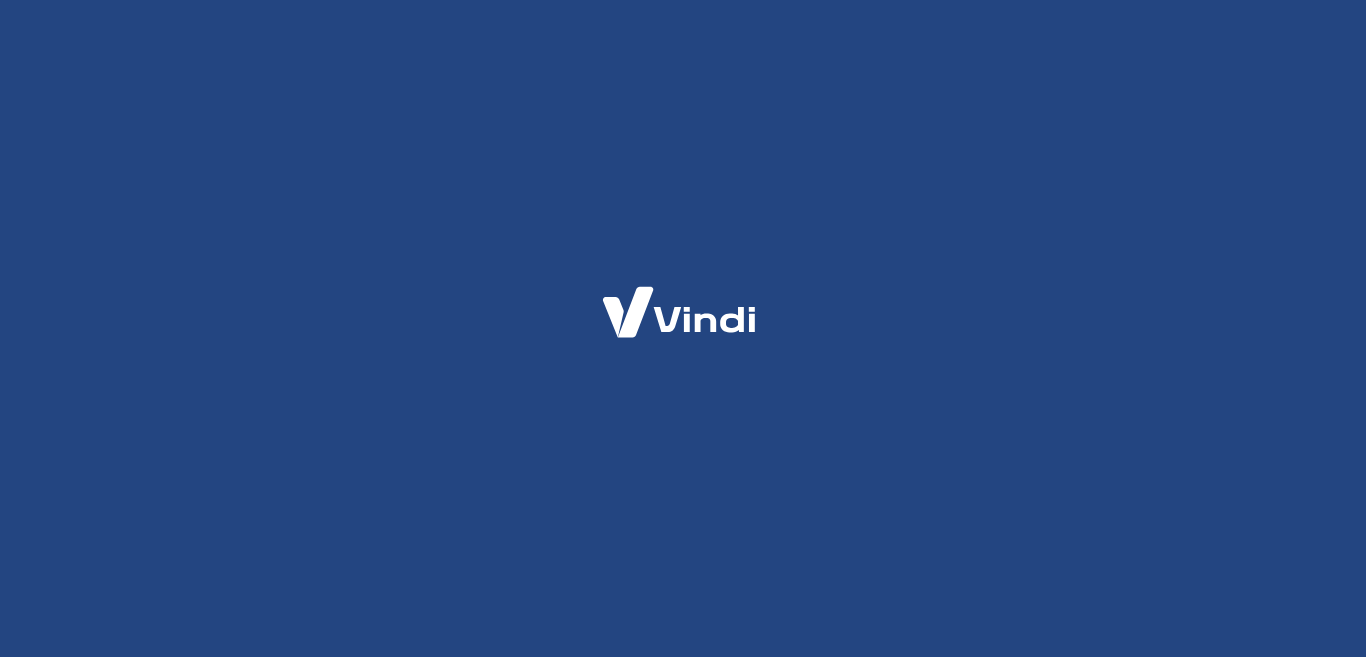 scroll, scrollTop: 0, scrollLeft: 0, axis: both 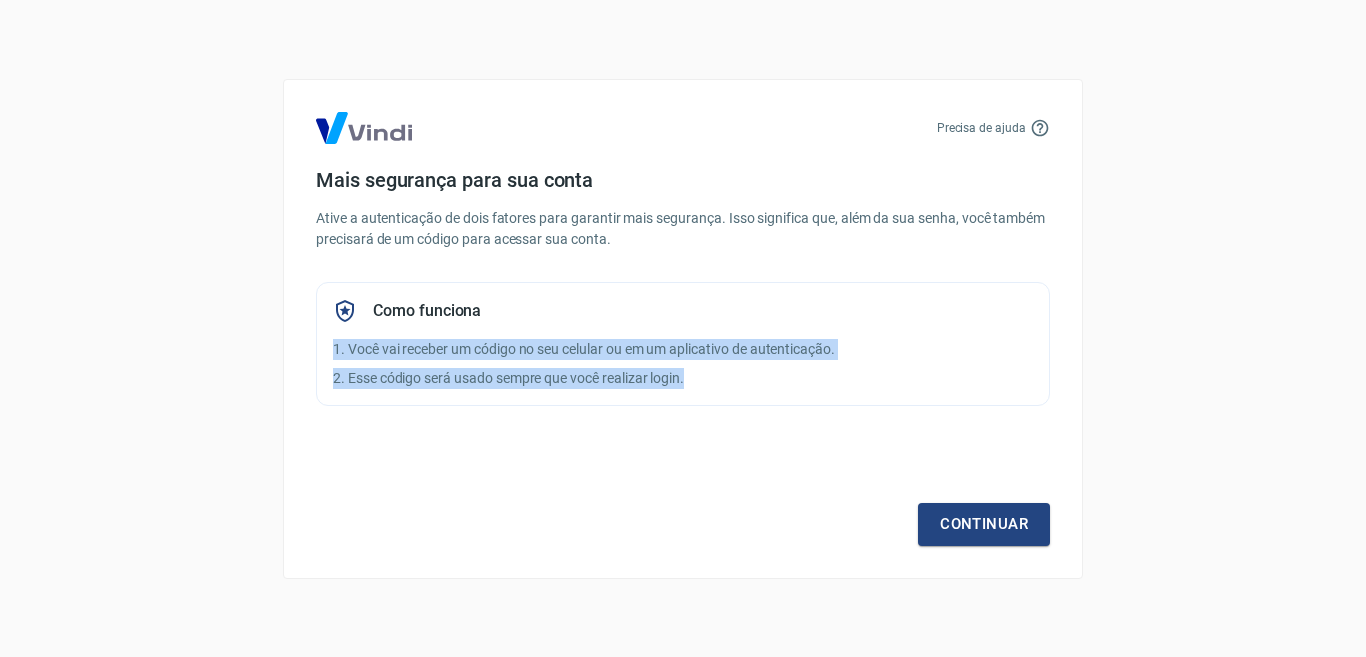 drag, startPoint x: 336, startPoint y: 356, endPoint x: 761, endPoint y: 377, distance: 425.5185 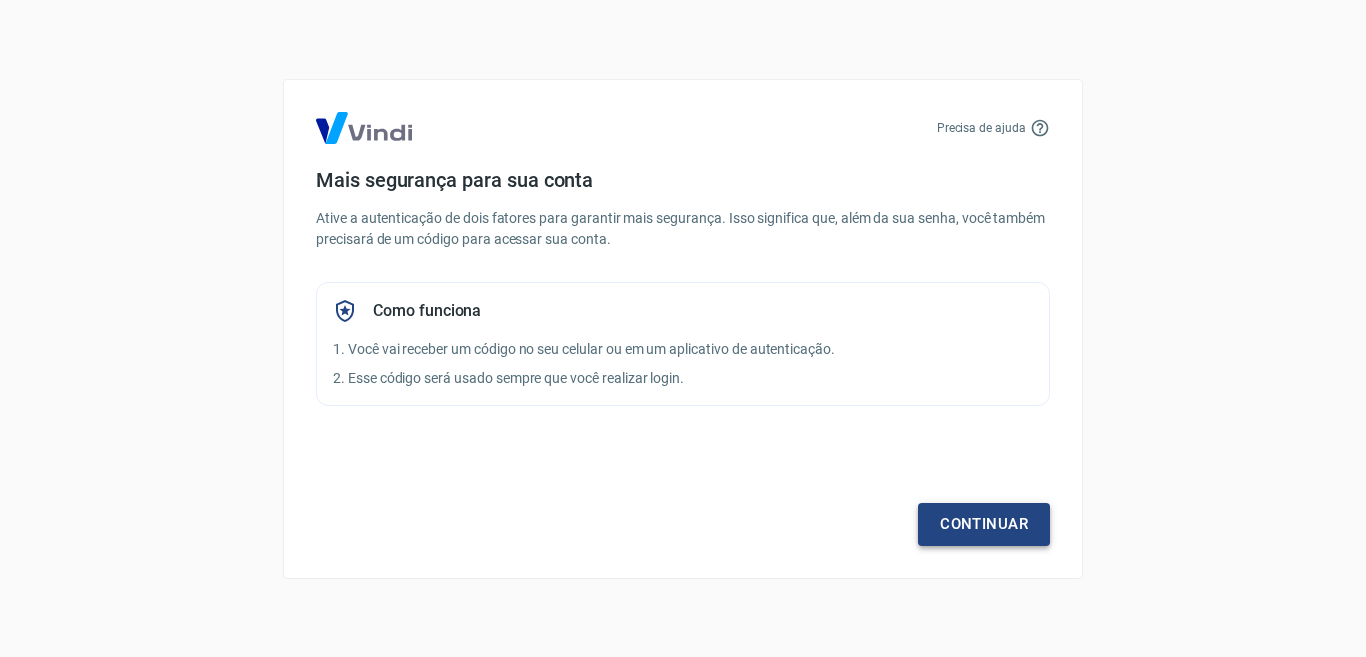 click on "Continuar" at bounding box center (984, 524) 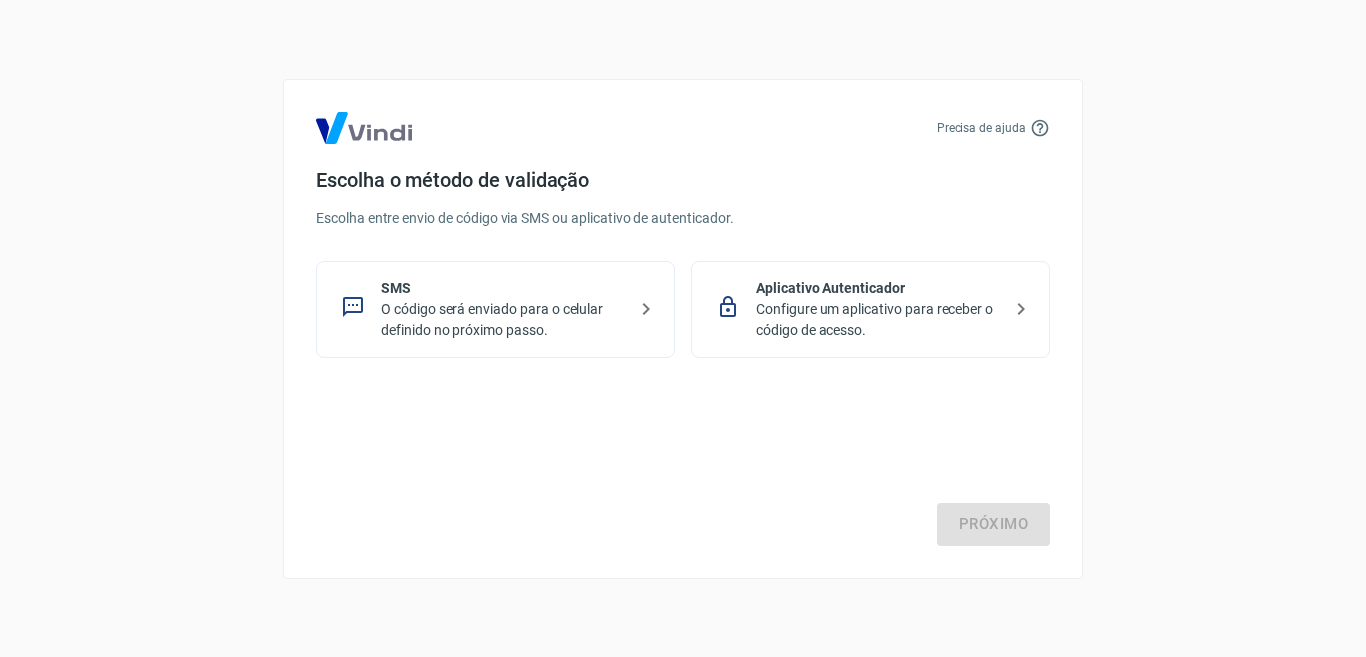 click on "O código será enviado para o celular definido no próximo passo." at bounding box center [503, 320] 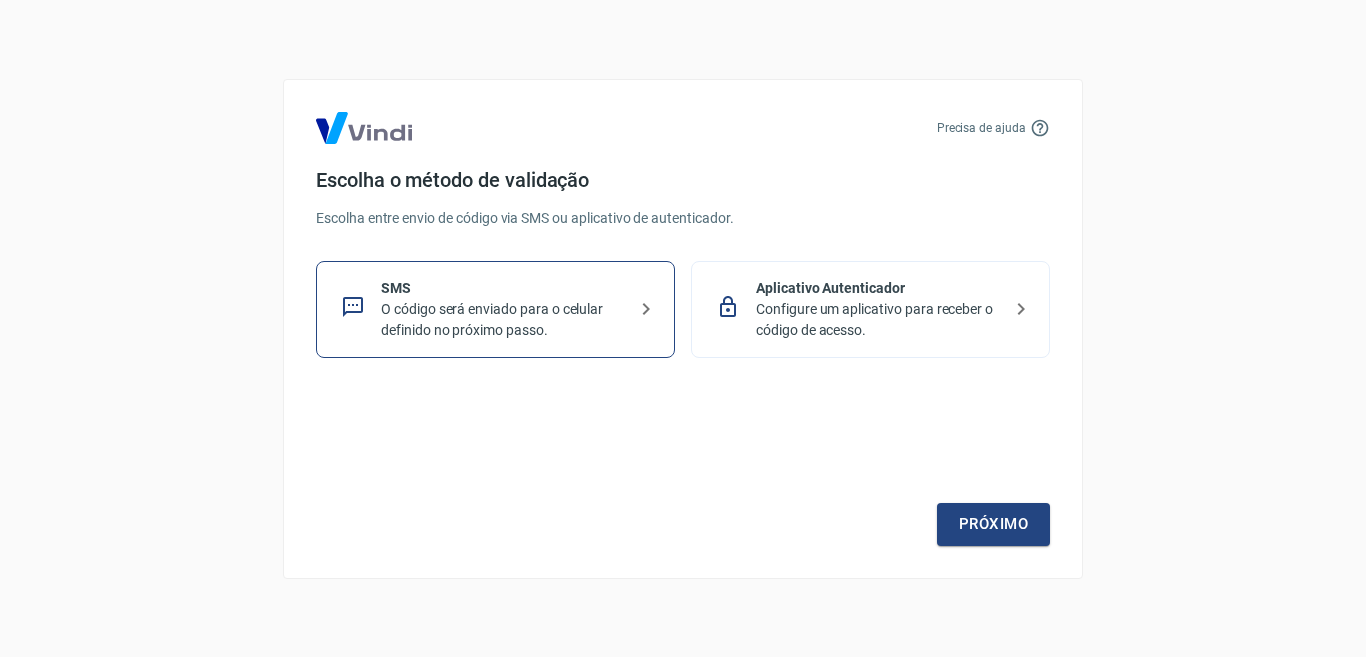 click on "Configure um aplicativo para receber o código de acesso." at bounding box center (878, 320) 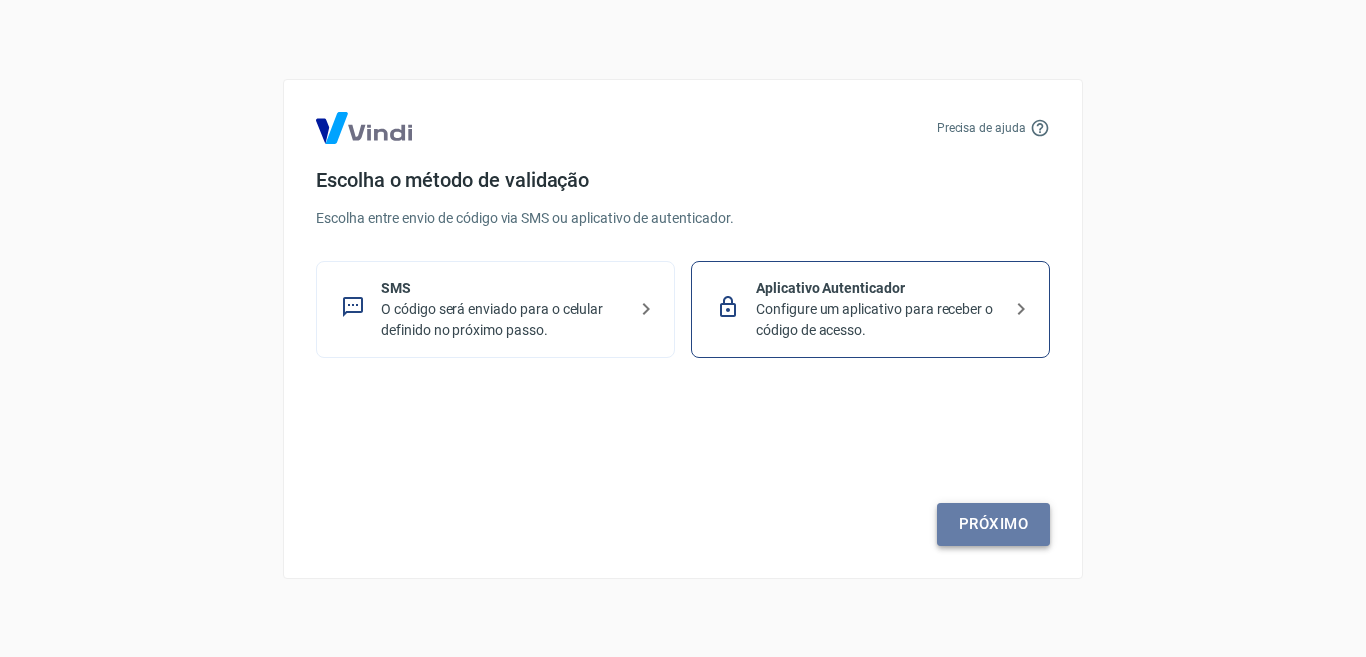click on "Próximo" at bounding box center [993, 524] 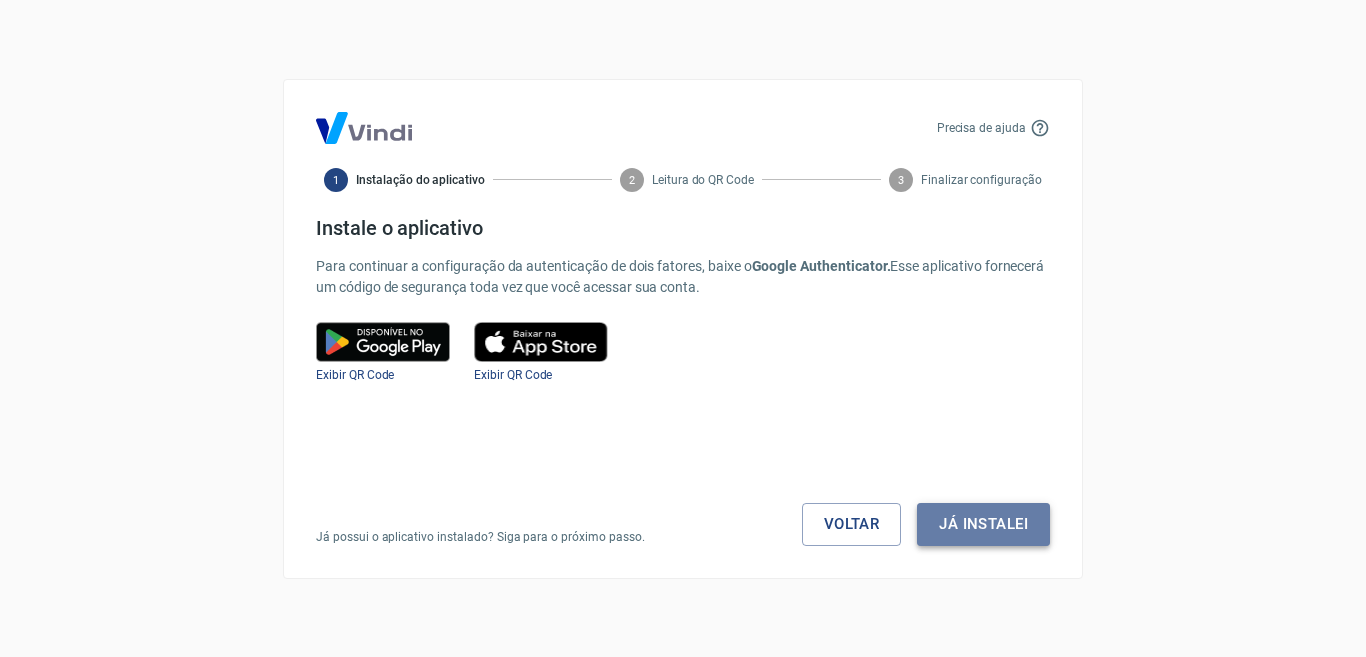 click on "Já instalei" at bounding box center (983, 524) 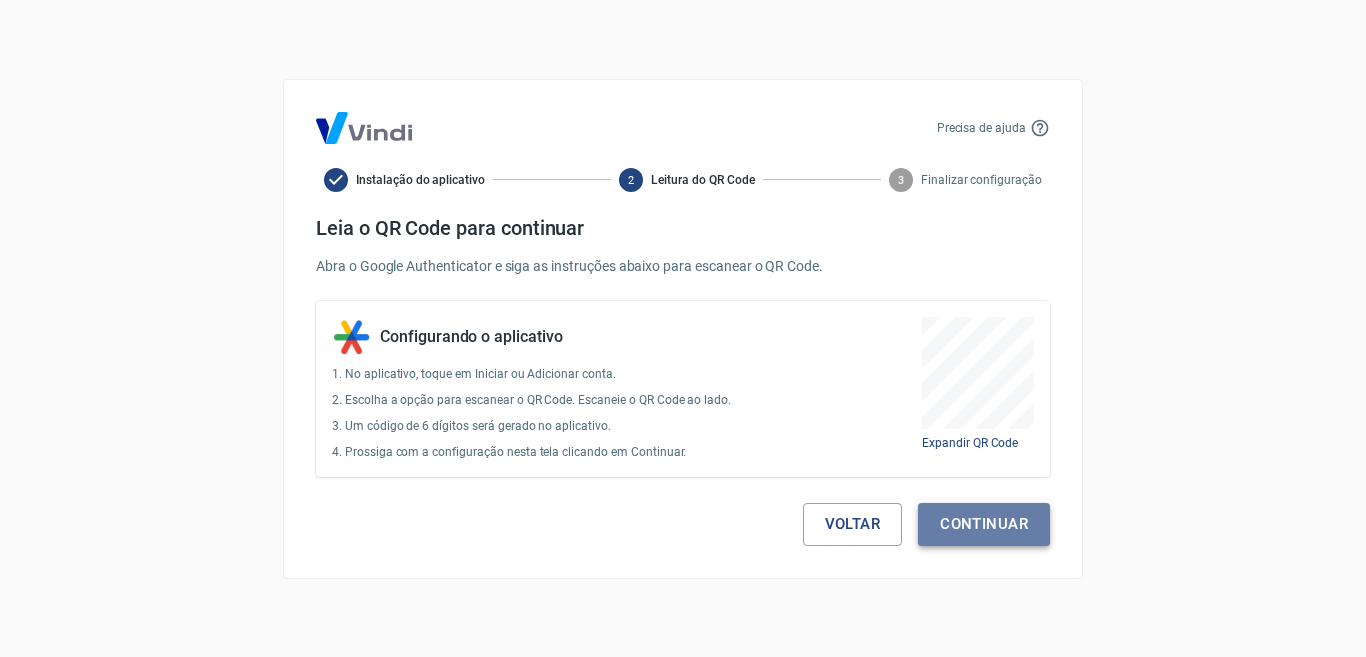 click on "Continuar" at bounding box center (984, 524) 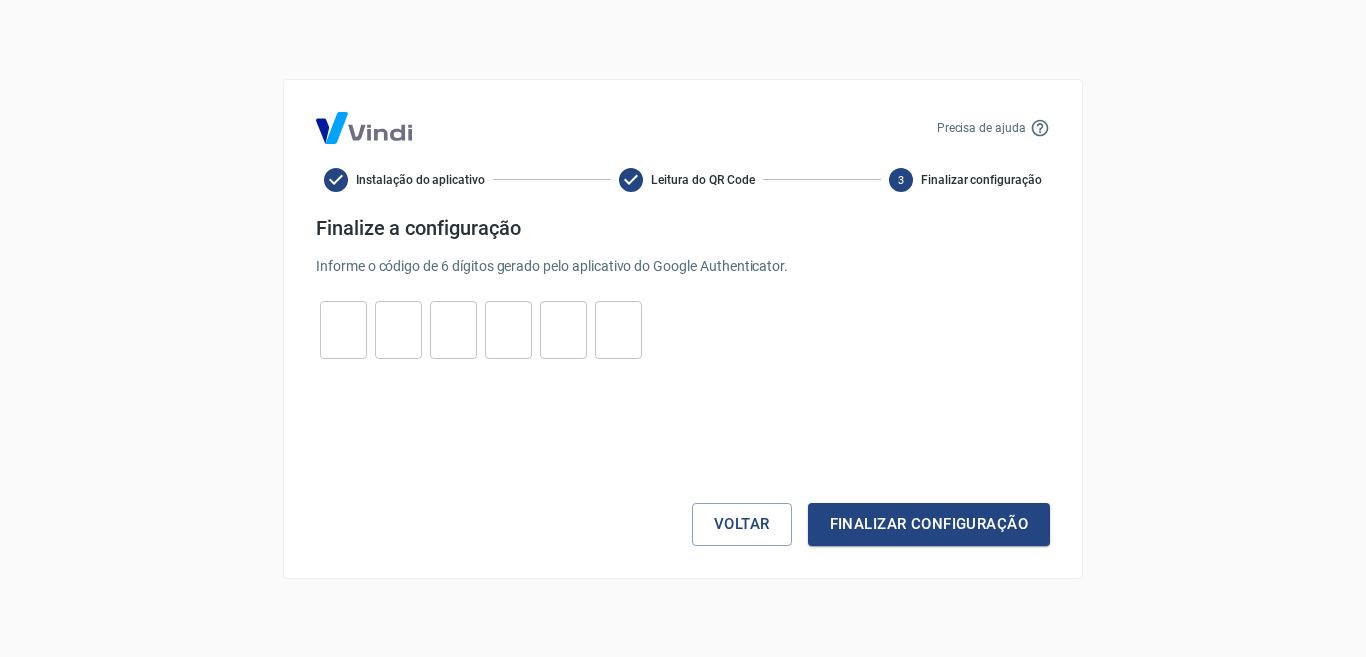 click at bounding box center [343, 329] 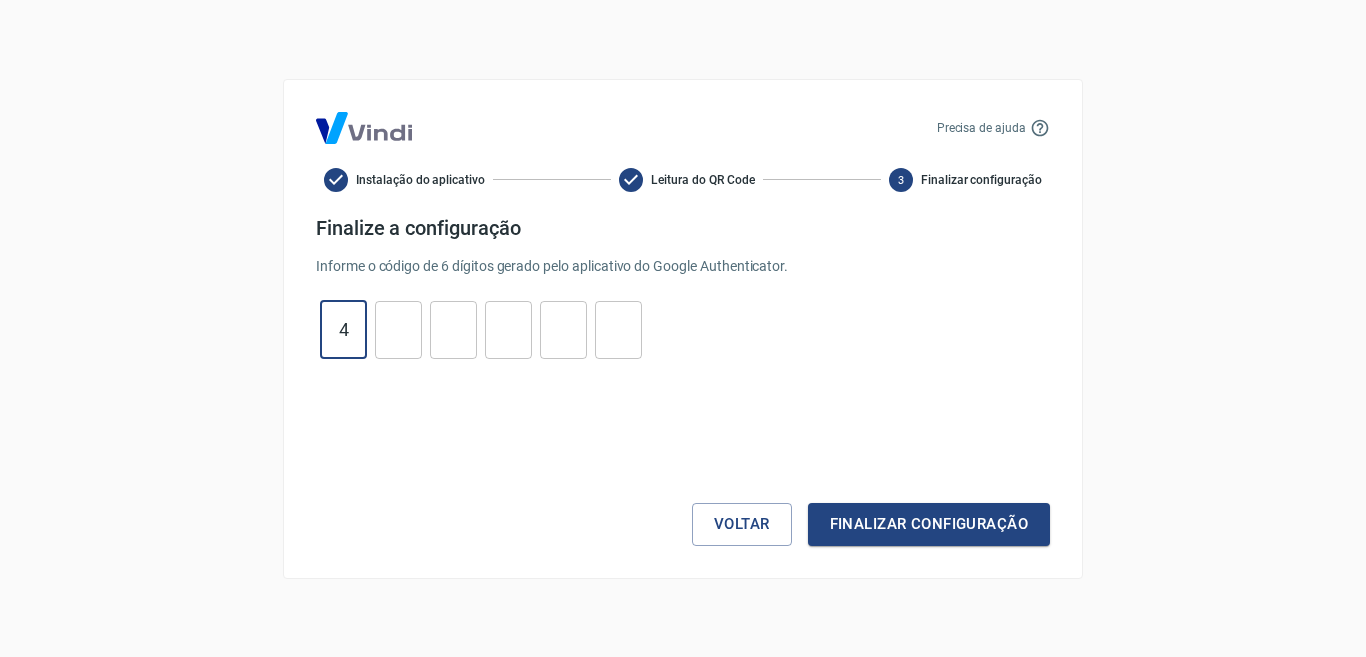 type on "4" 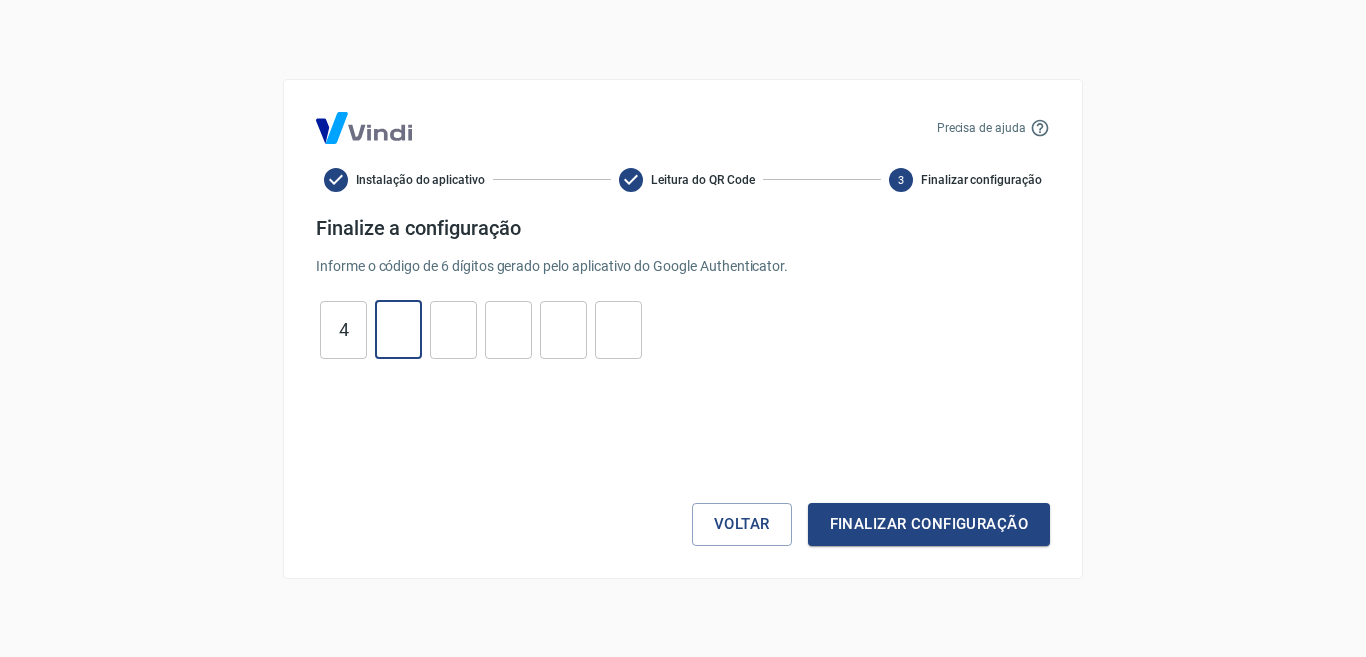 type on "2" 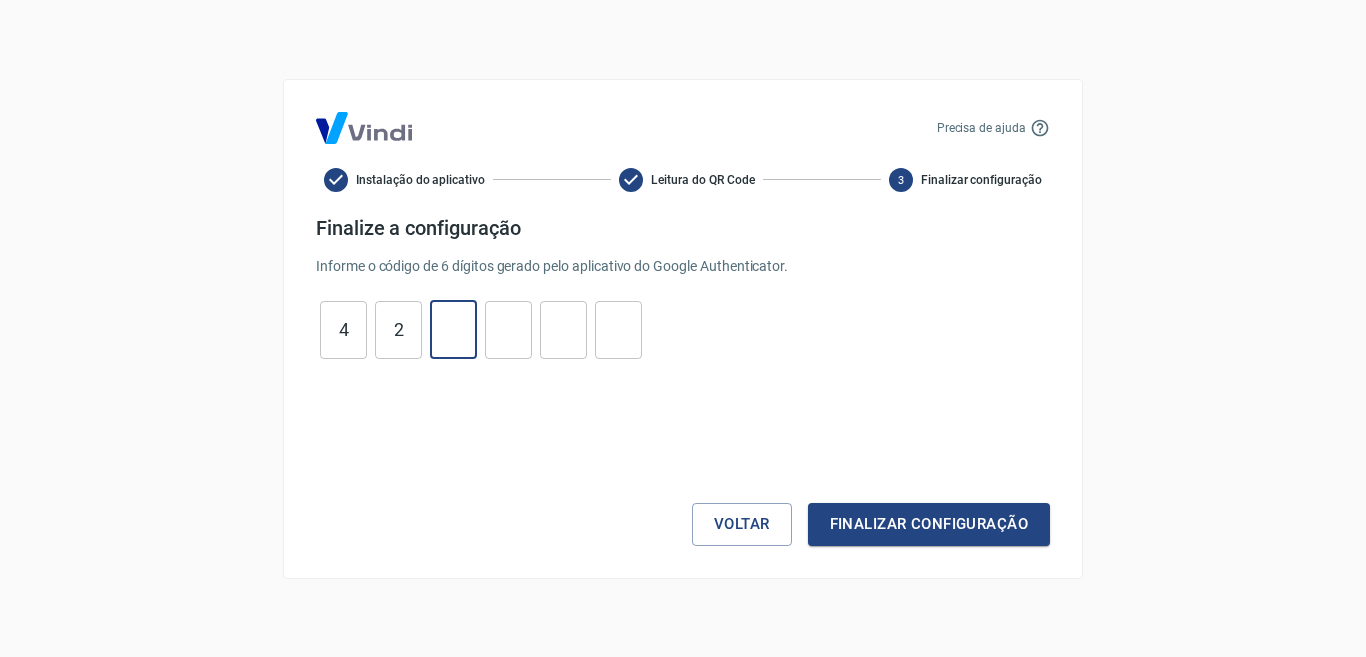 type on "9" 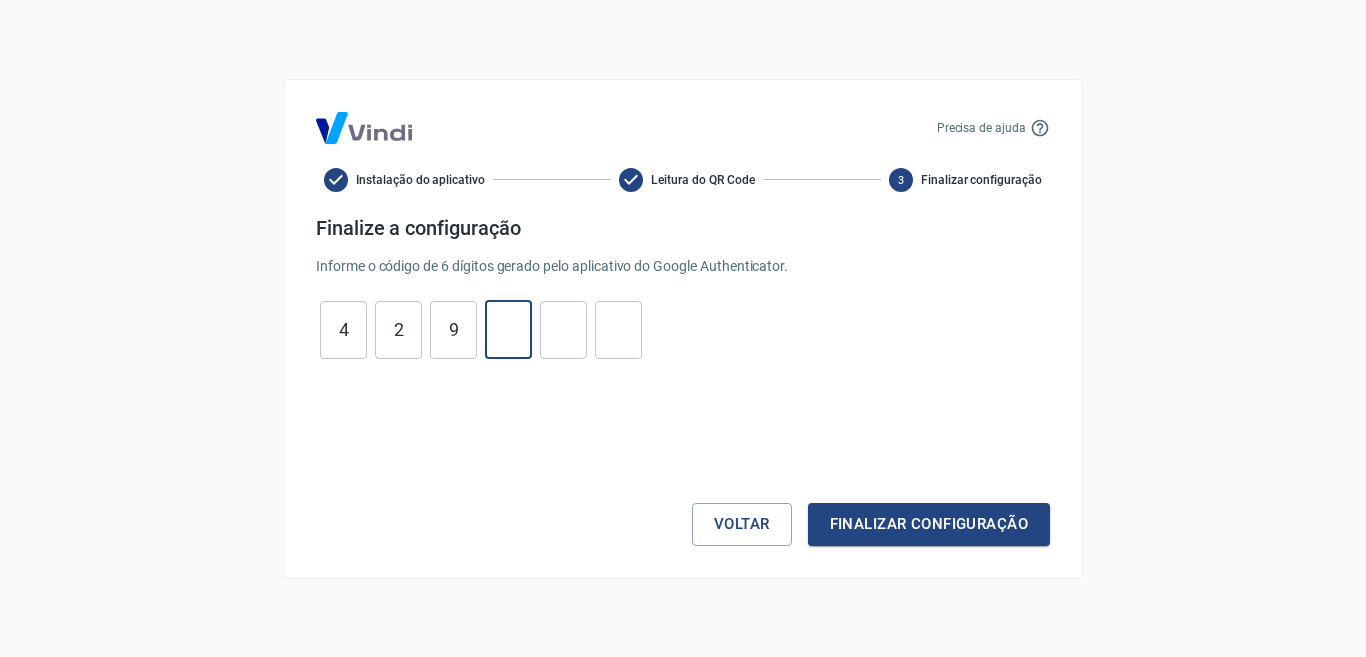 type on "6" 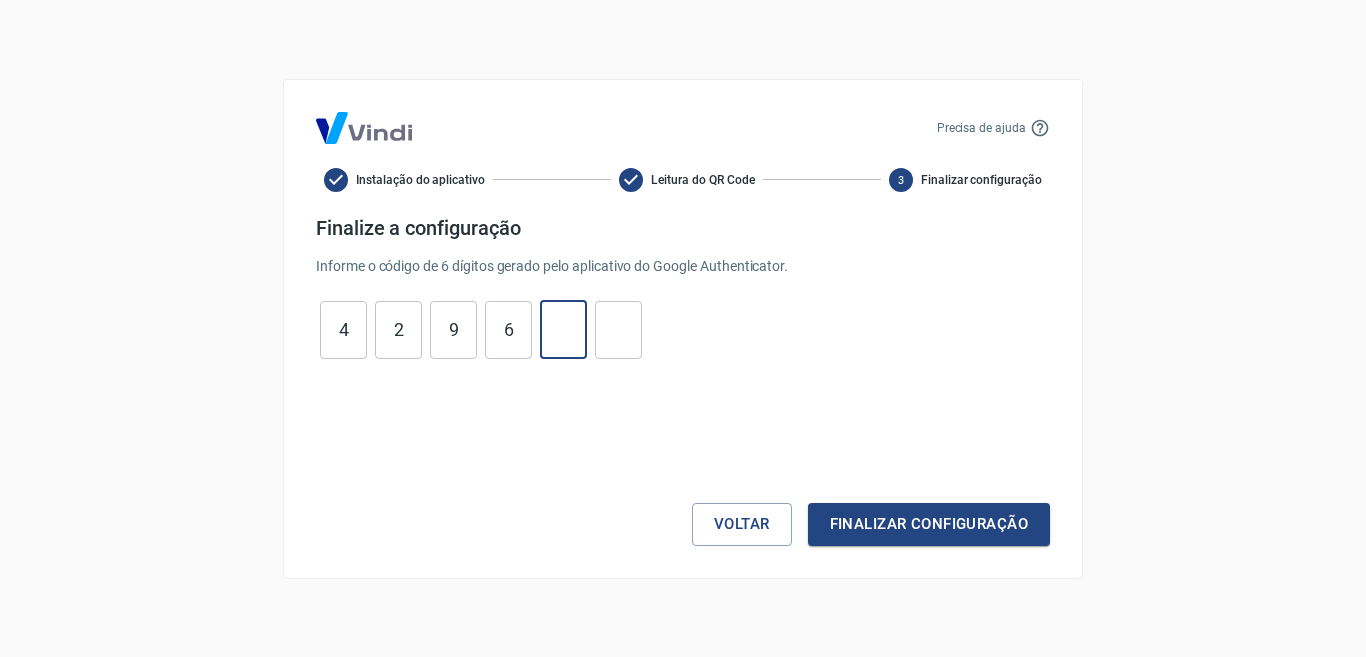 type on "1" 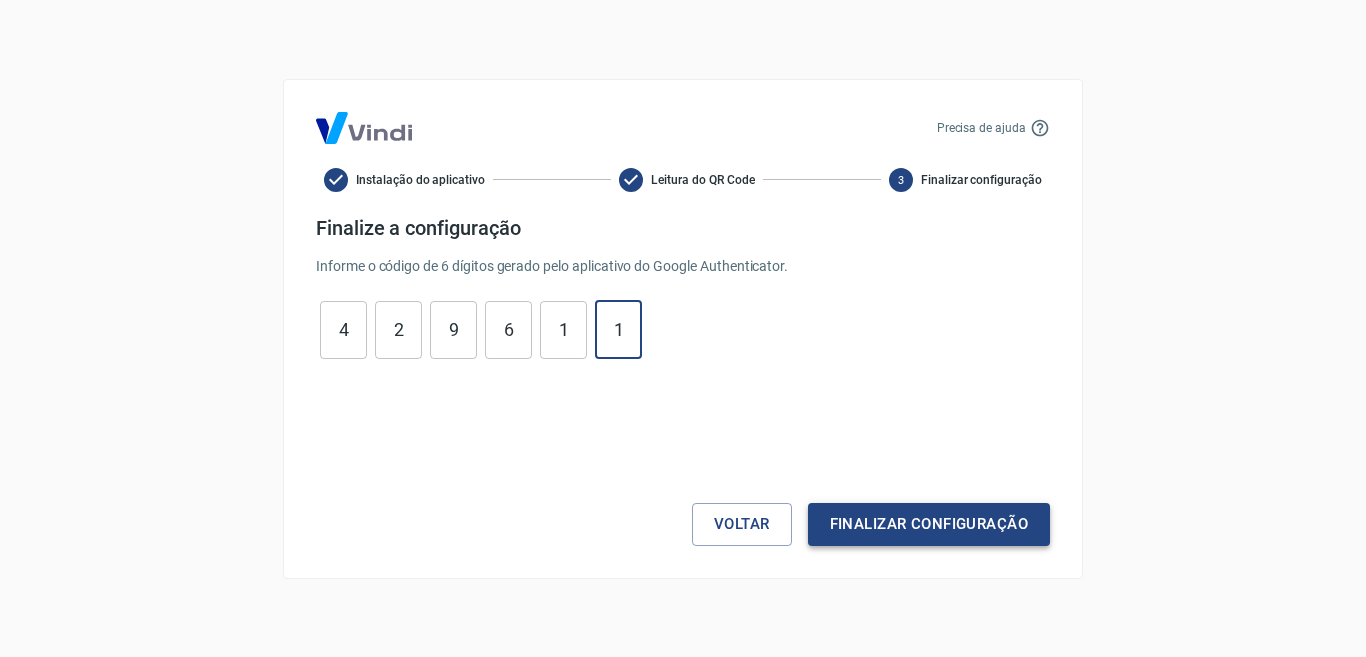 type on "1" 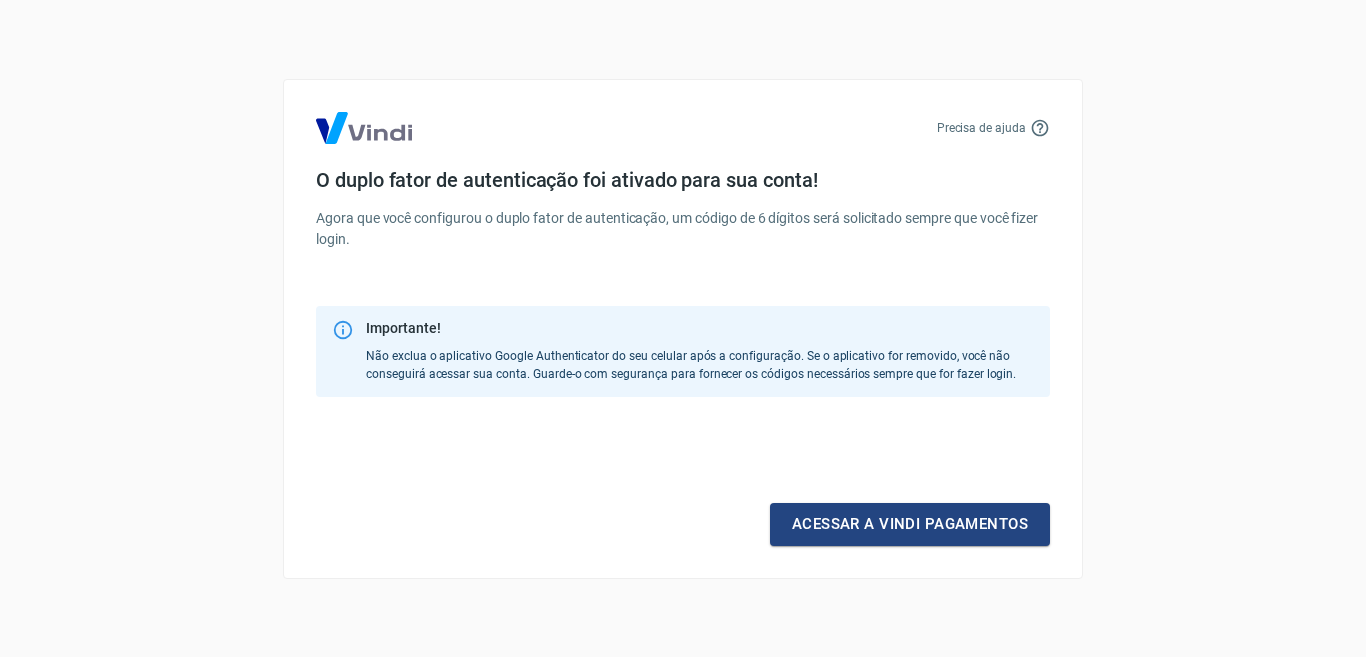 drag, startPoint x: 455, startPoint y: 110, endPoint x: 489, endPoint y: 127, distance: 38.013157 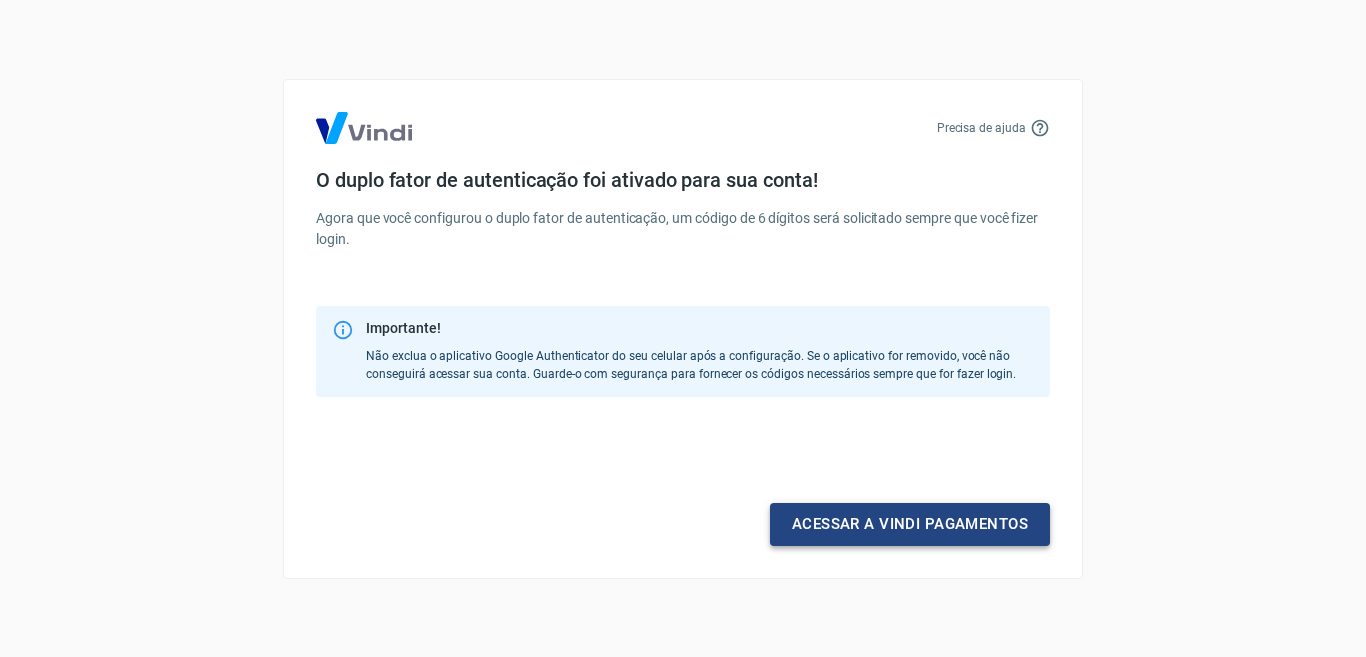 click on "Acessar a Vindi pagamentos" at bounding box center [910, 524] 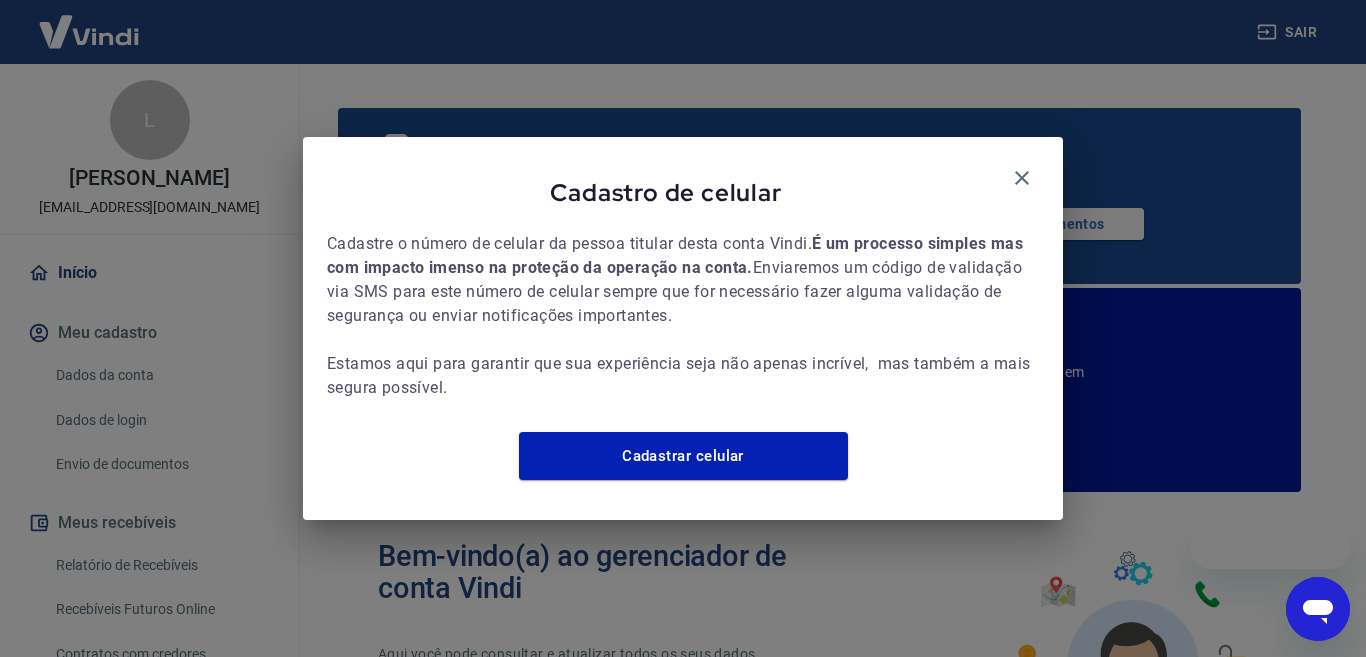 scroll, scrollTop: 0, scrollLeft: 0, axis: both 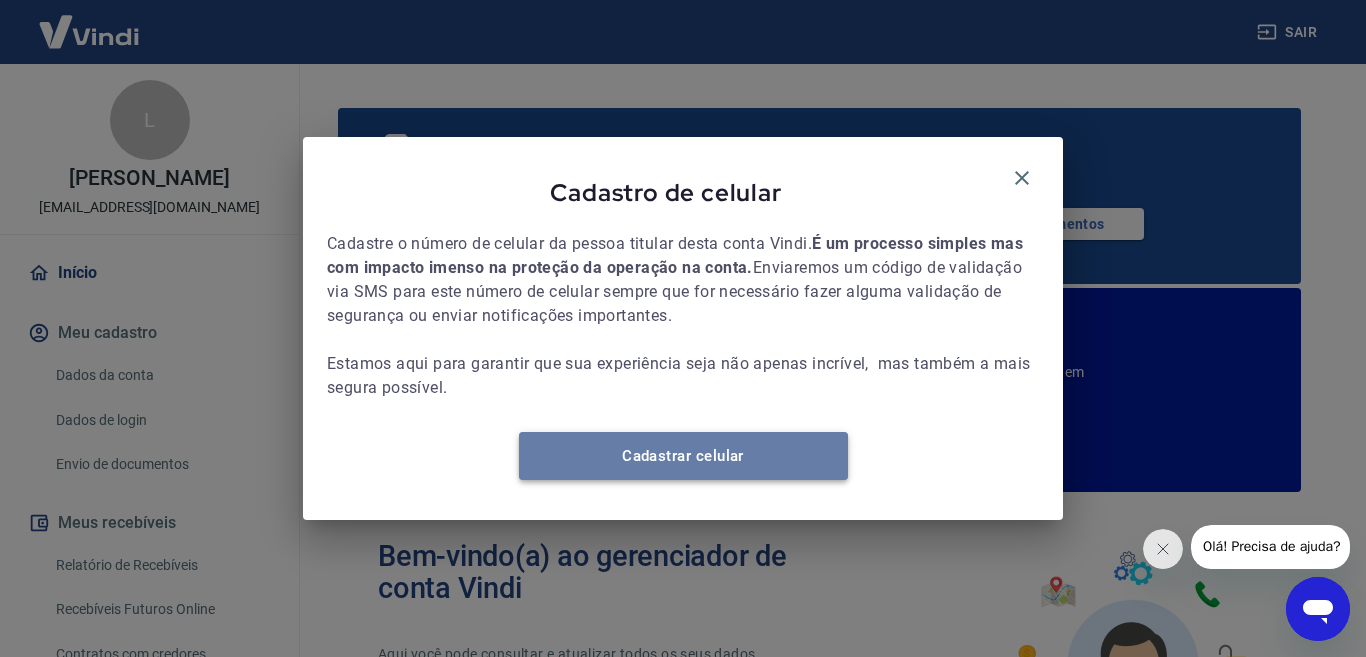 click on "Cadastrar celular" at bounding box center [683, 456] 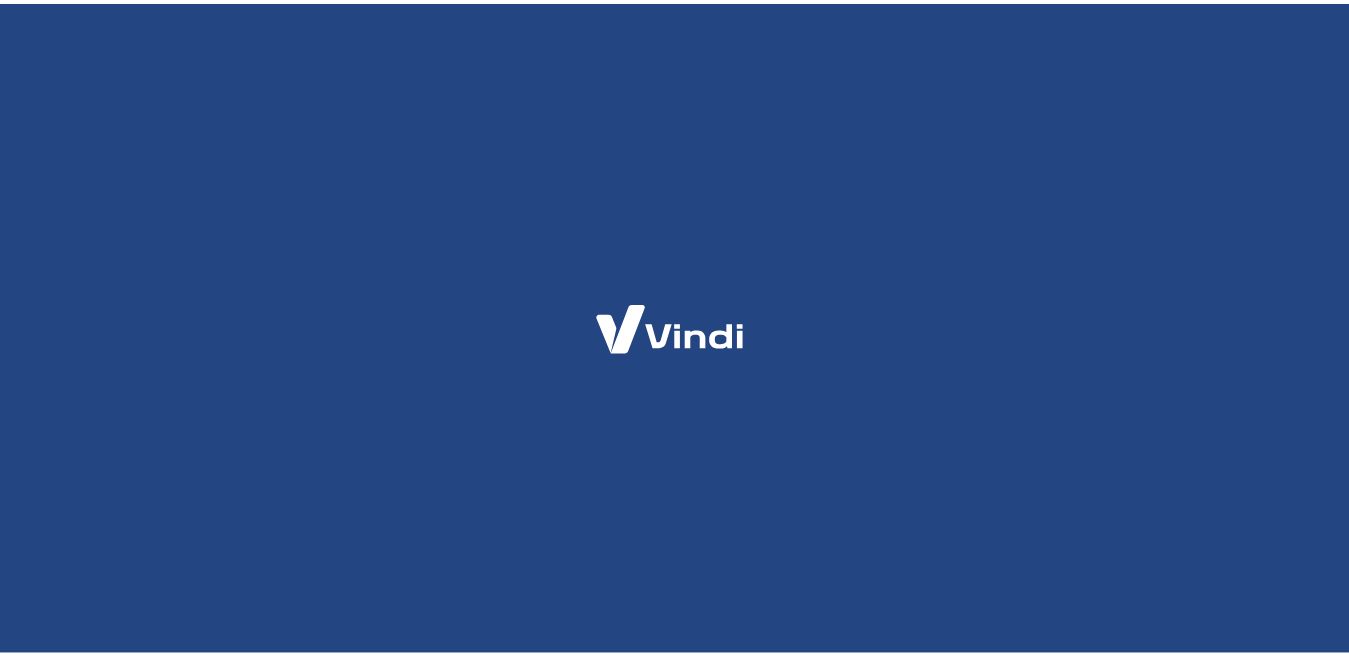 scroll, scrollTop: 0, scrollLeft: 0, axis: both 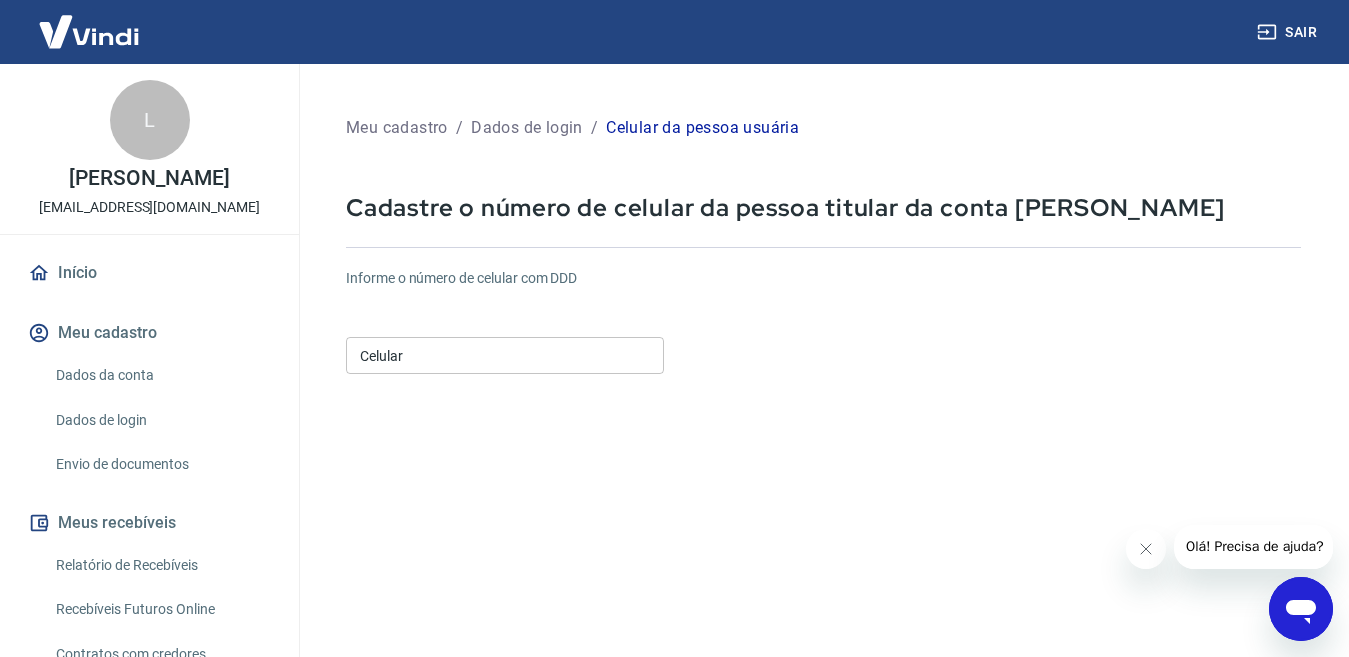 click on "Celular" at bounding box center [505, 355] 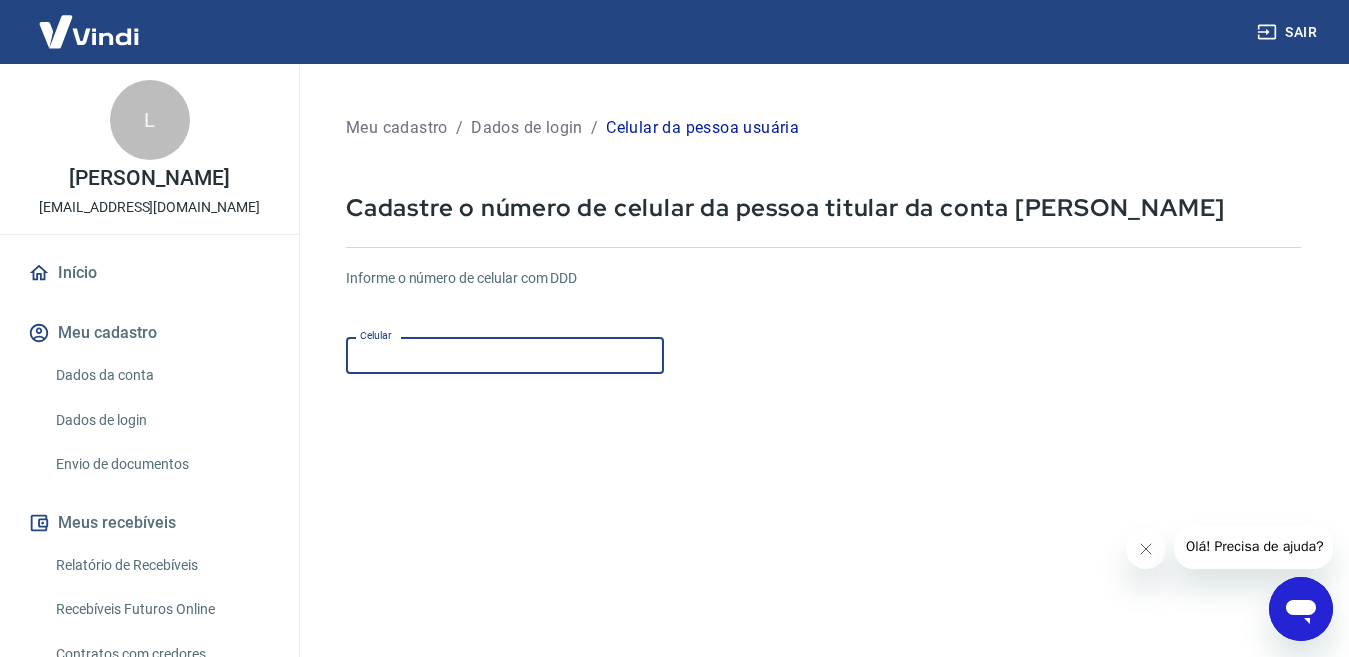scroll, scrollTop: 0, scrollLeft: 0, axis: both 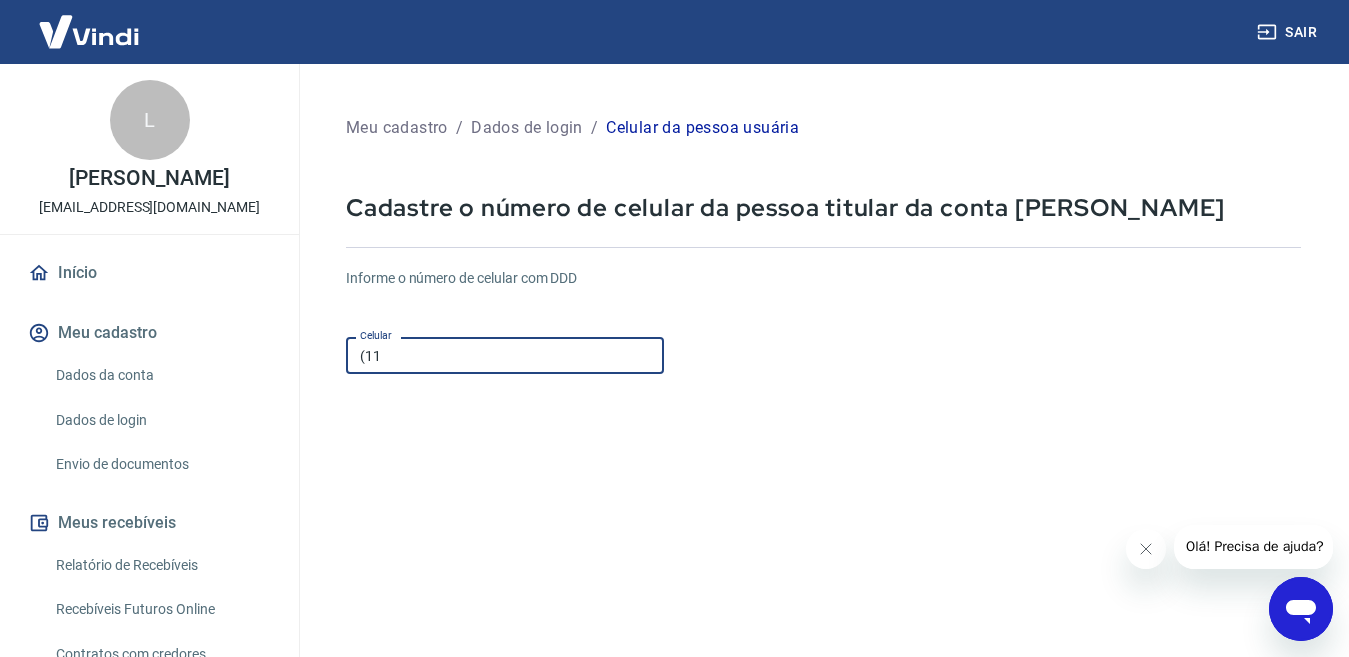 type on "[PHONE_NUMBER]" 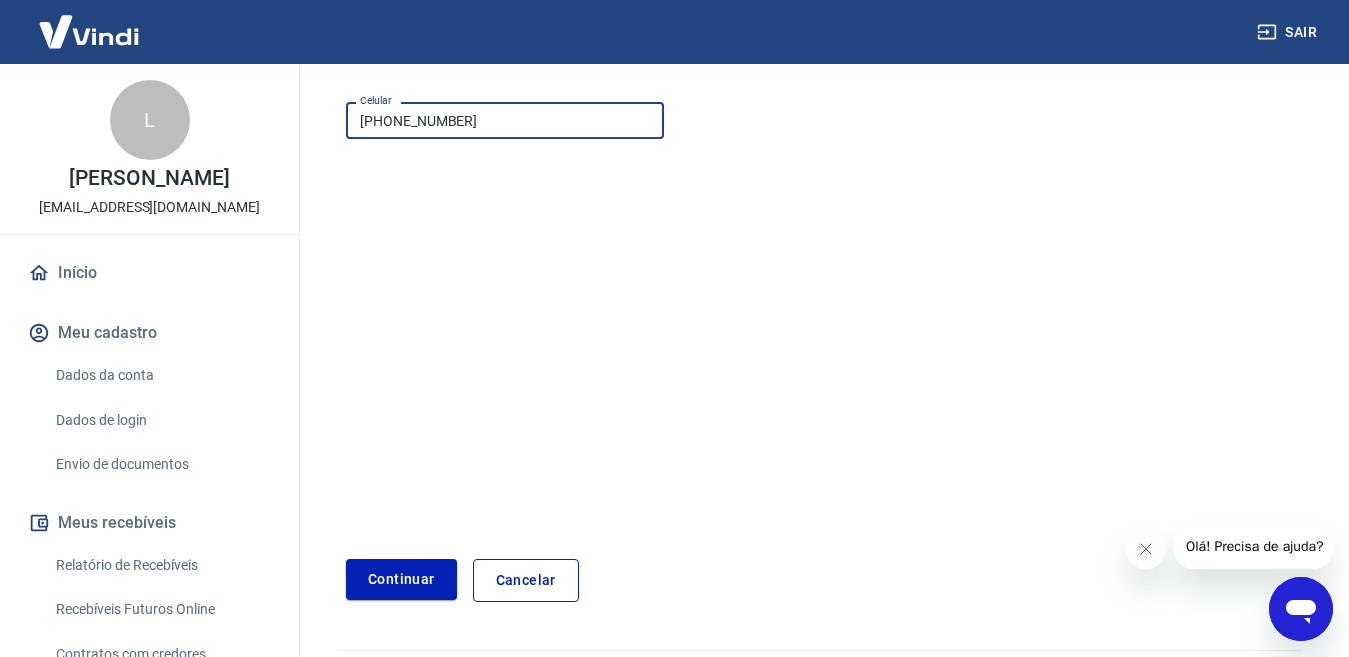 scroll, scrollTop: 290, scrollLeft: 0, axis: vertical 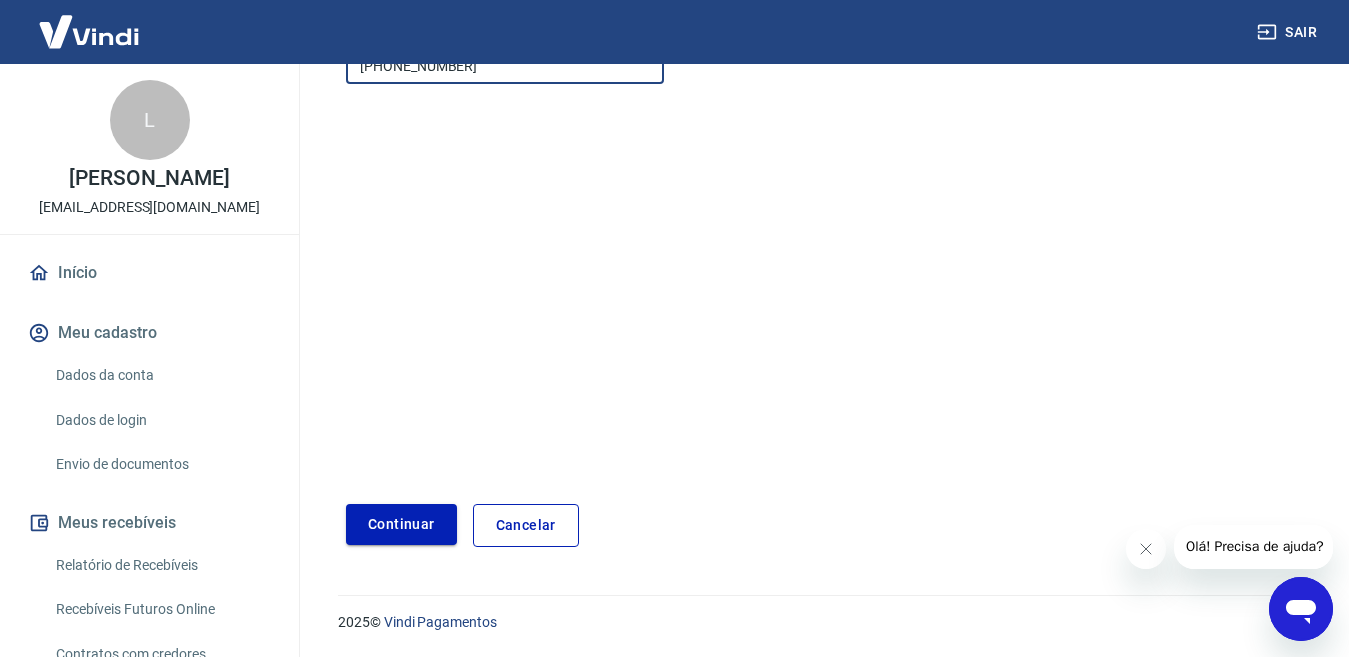 click on "Continuar" at bounding box center (401, 524) 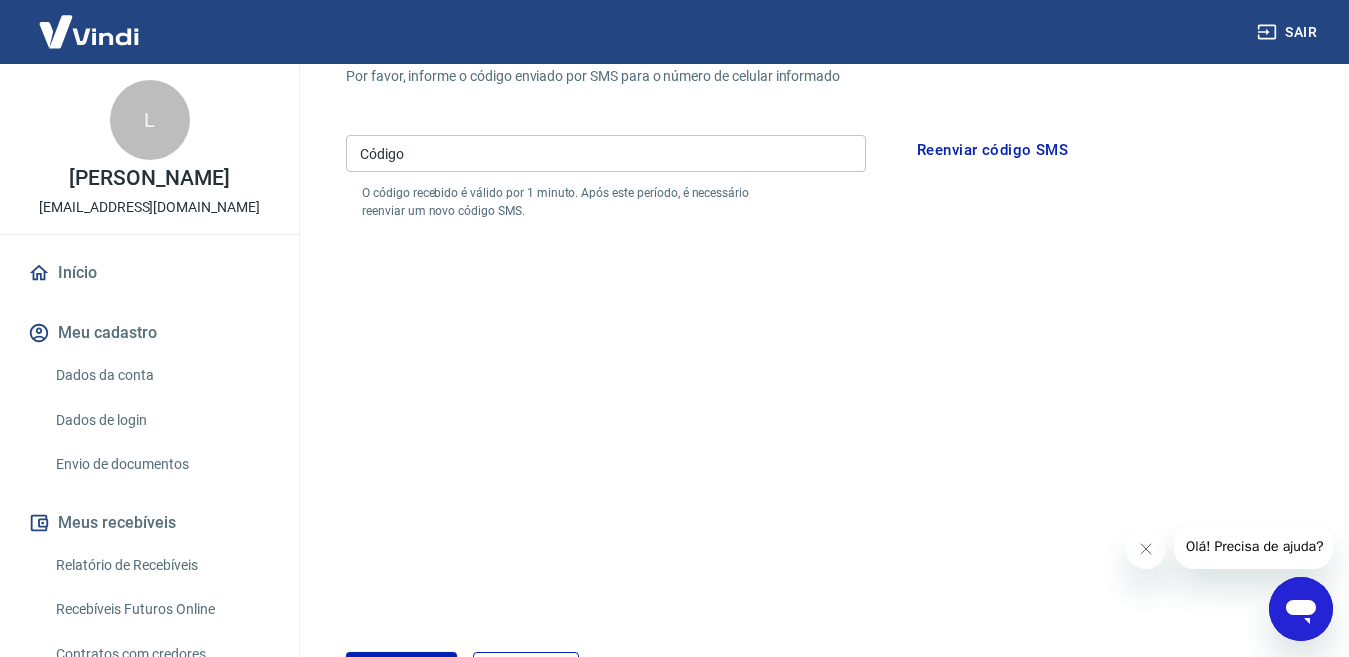 scroll, scrollTop: 90, scrollLeft: 0, axis: vertical 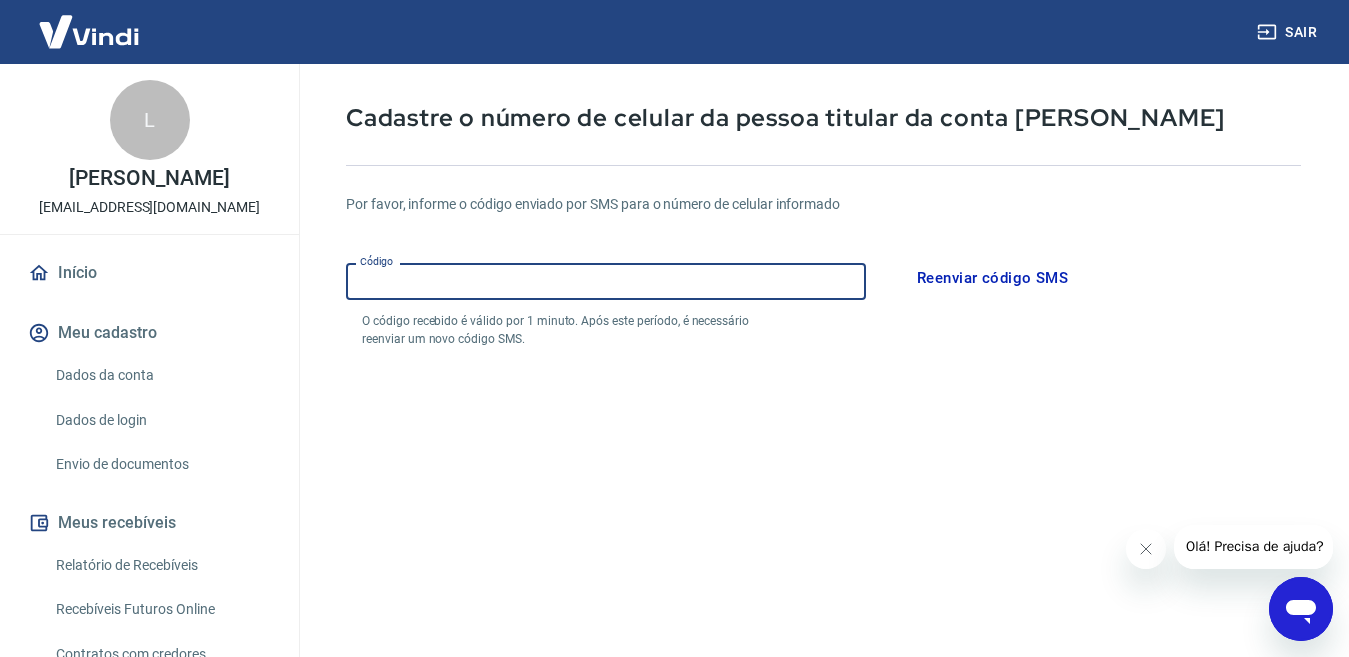 click on "Código" at bounding box center (606, 281) 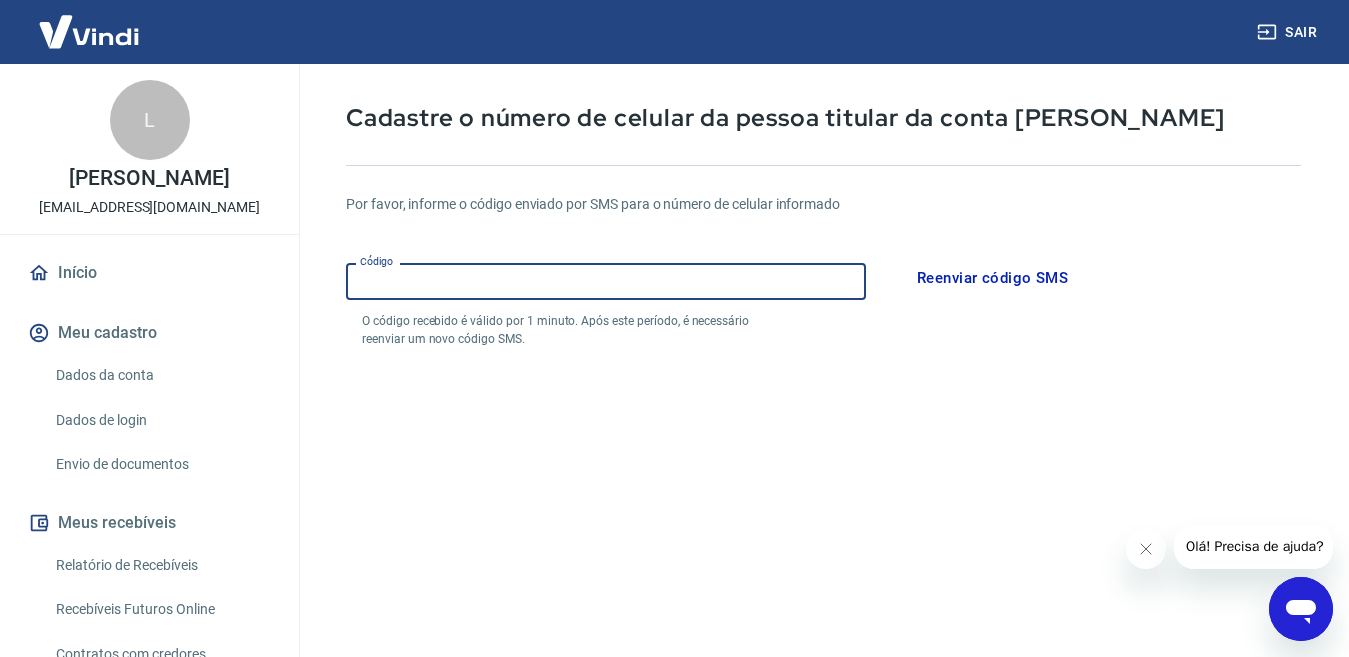 click on "Por favor, informe o código enviado por SMS para o número de celular informado Código Código O código recebido é válido por 1 minuto. Após este período, é necessário reenviar um novo código SMS. Reenviar código SMS" at bounding box center (823, 271) 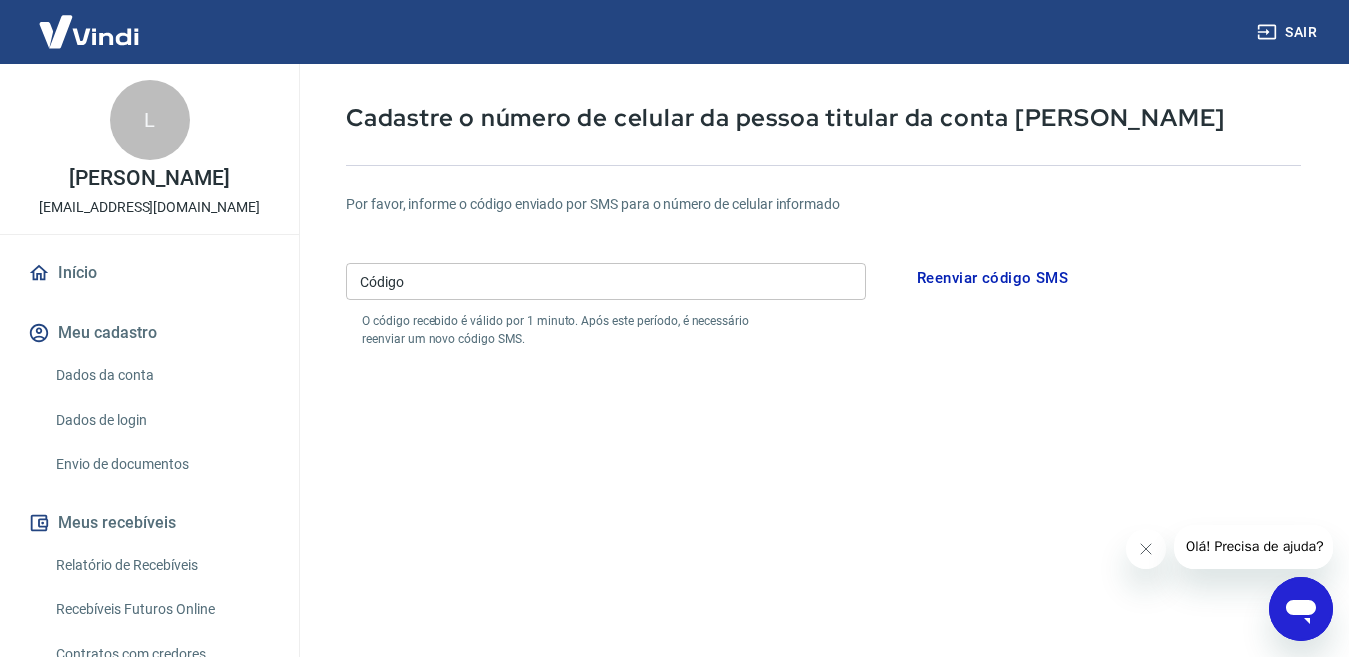 click on "Código" at bounding box center [606, 281] 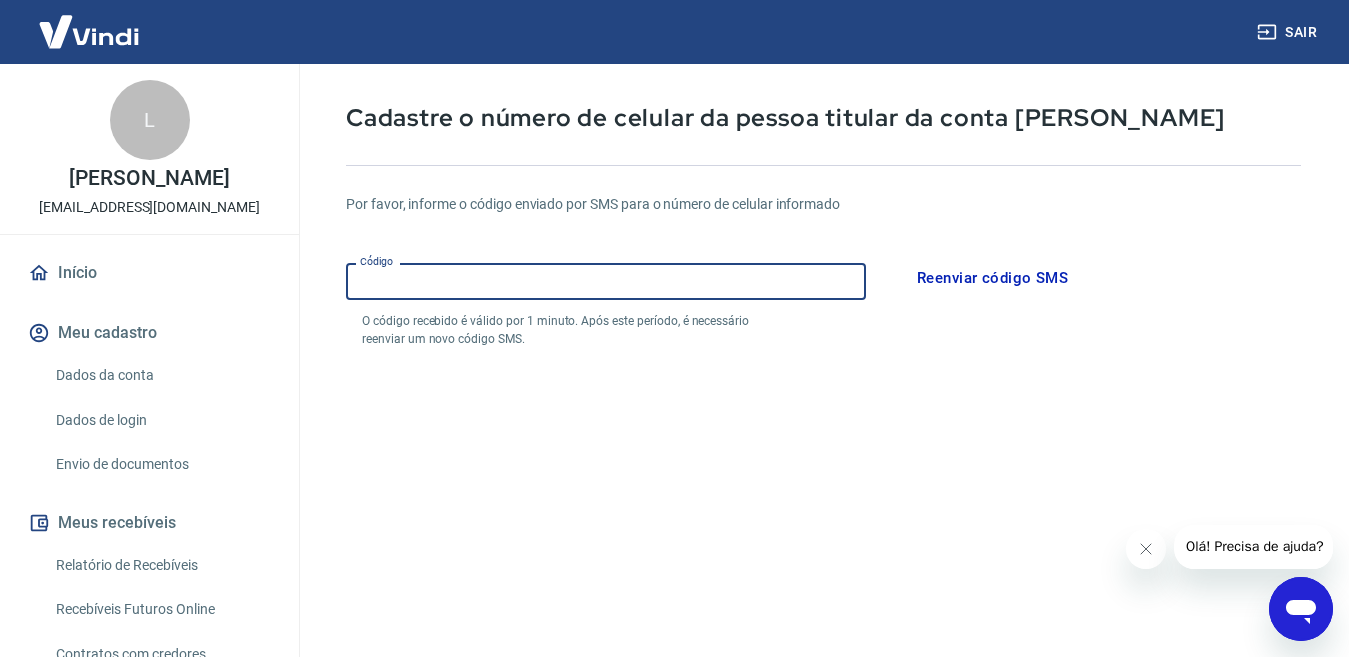 click on "Código" at bounding box center [606, 281] 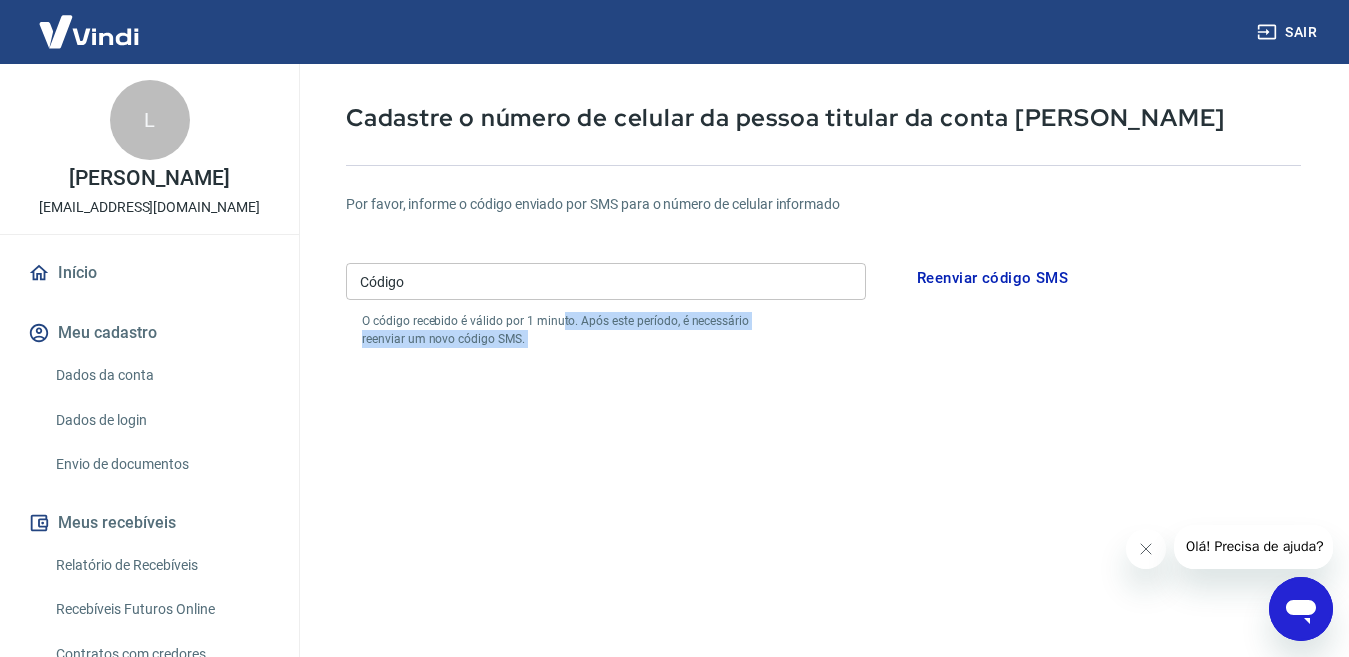 drag, startPoint x: 558, startPoint y: 328, endPoint x: 640, endPoint y: 385, distance: 99.86491 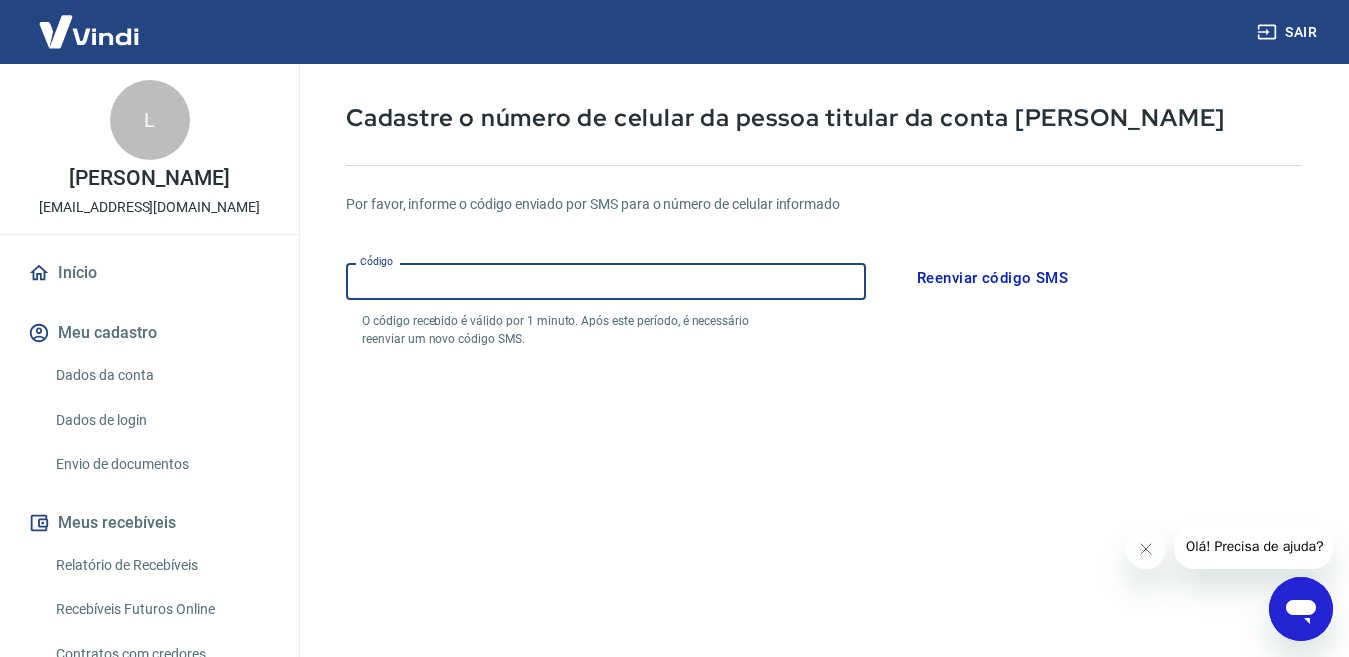 click on "Código" at bounding box center [606, 281] 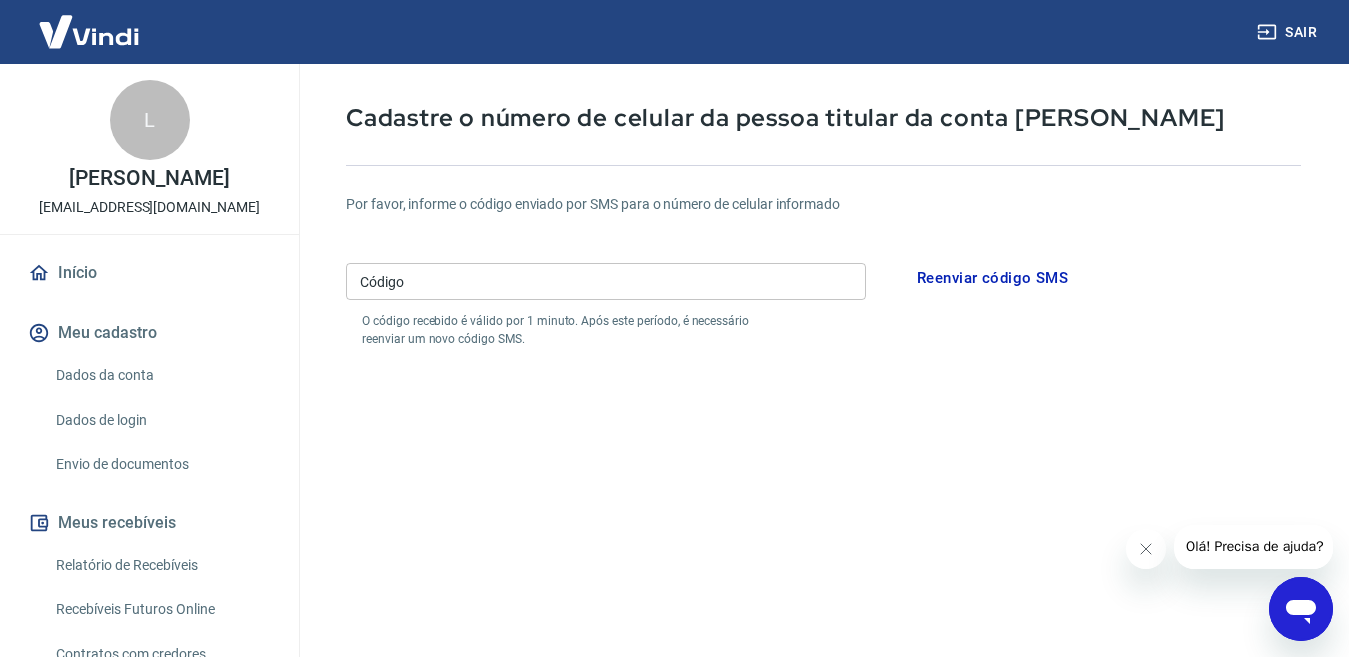click on "Código Código O código recebido é válido por 1 minuto. Após este período, é necessário reenviar um novo código SMS." at bounding box center [606, 301] 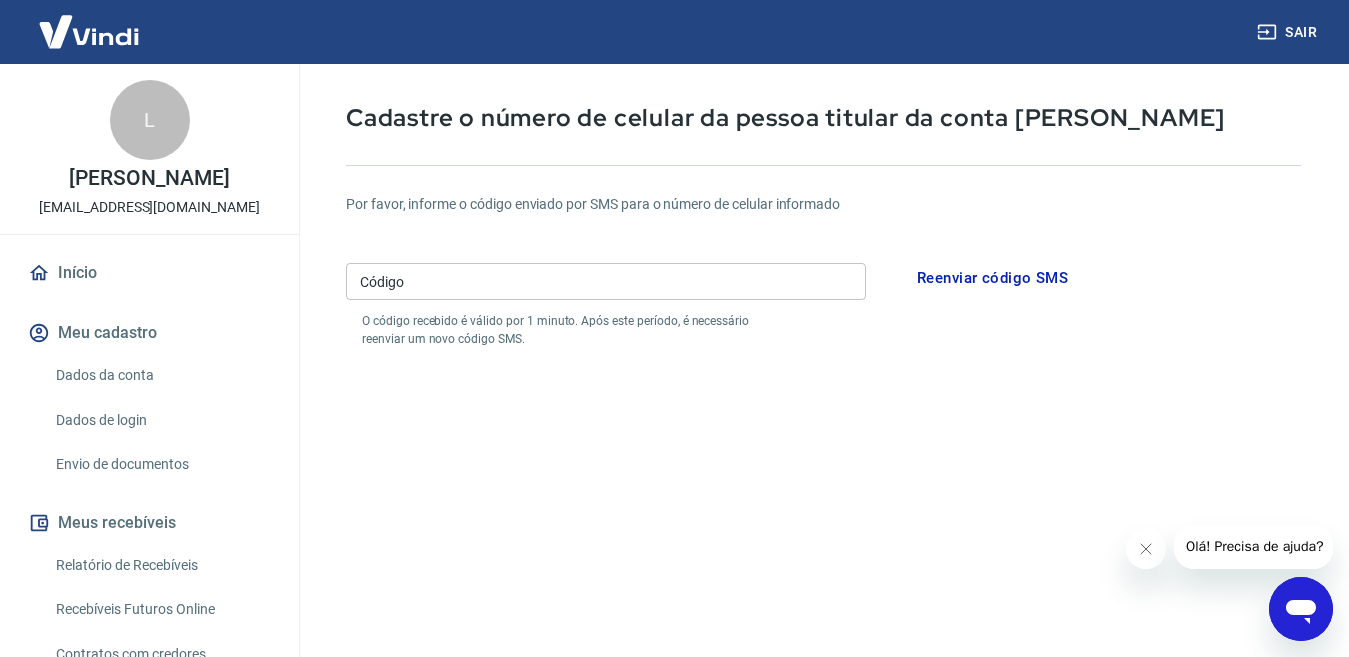 click on "Reenviar código SMS" at bounding box center [992, 278] 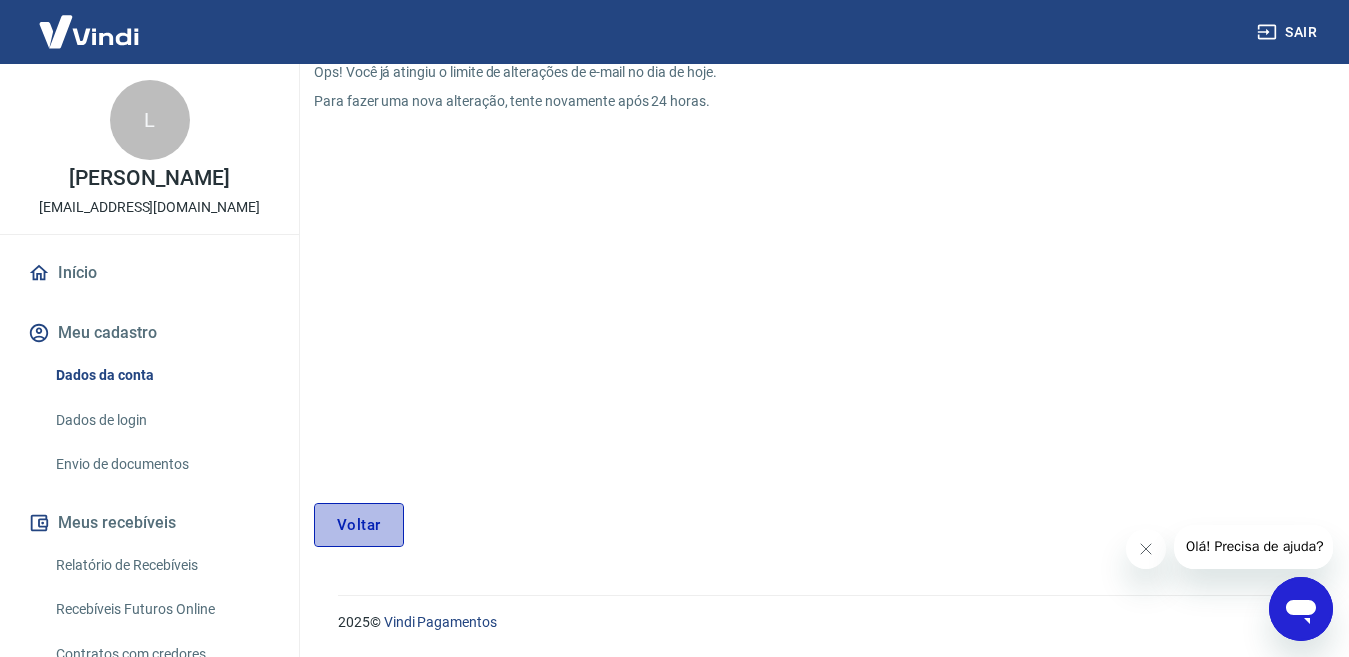 click on "Voltar" at bounding box center [359, 525] 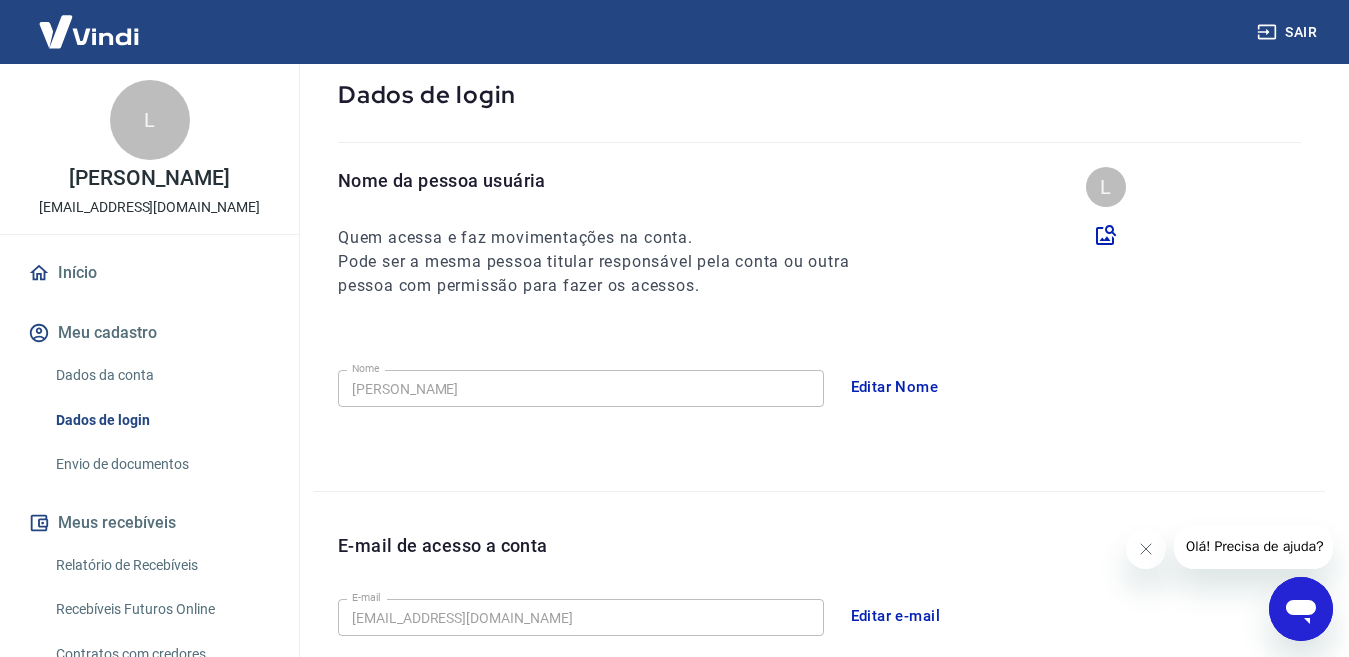 scroll, scrollTop: 0, scrollLeft: 0, axis: both 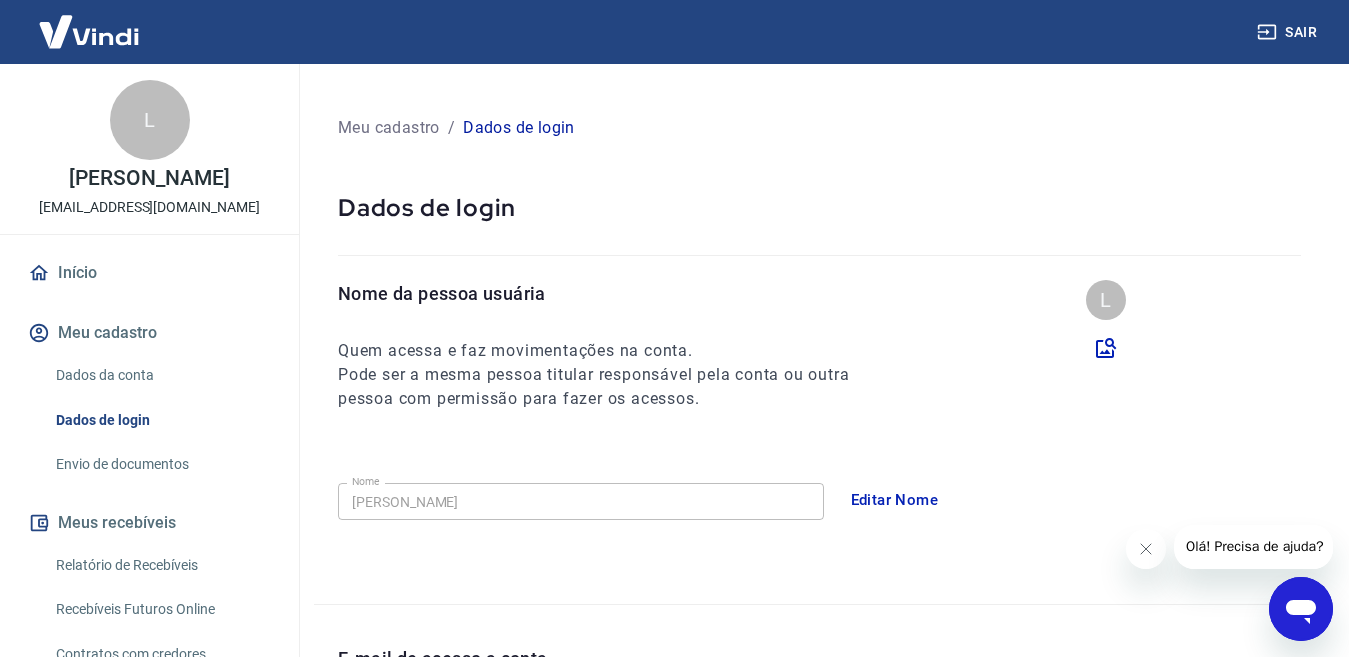 click on "Início" at bounding box center (149, 273) 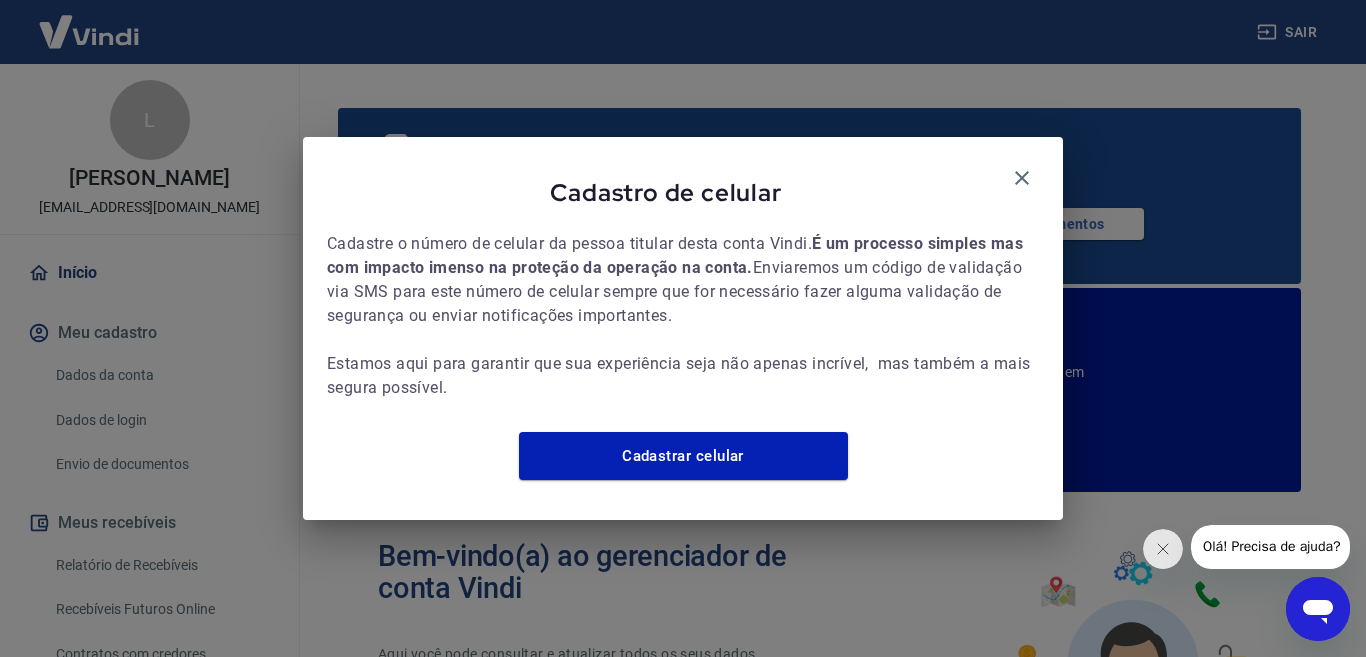 drag, startPoint x: 397, startPoint y: 300, endPoint x: 755, endPoint y: 389, distance: 368.897 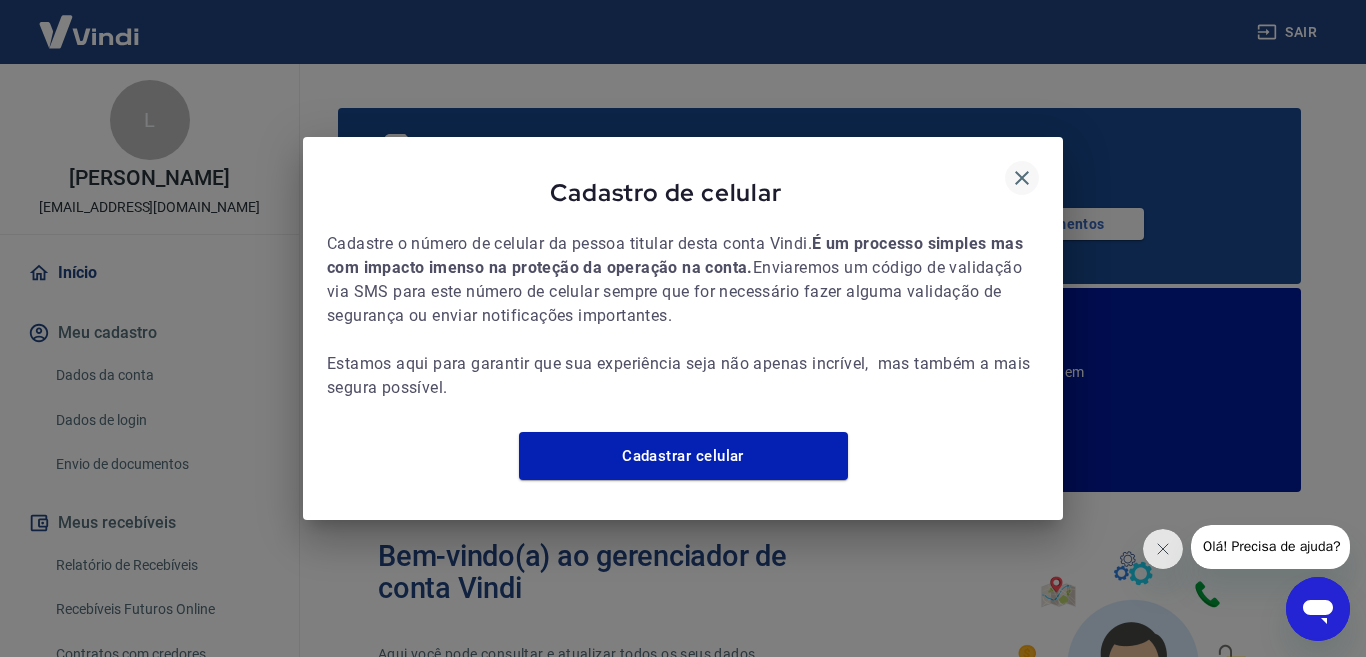 click 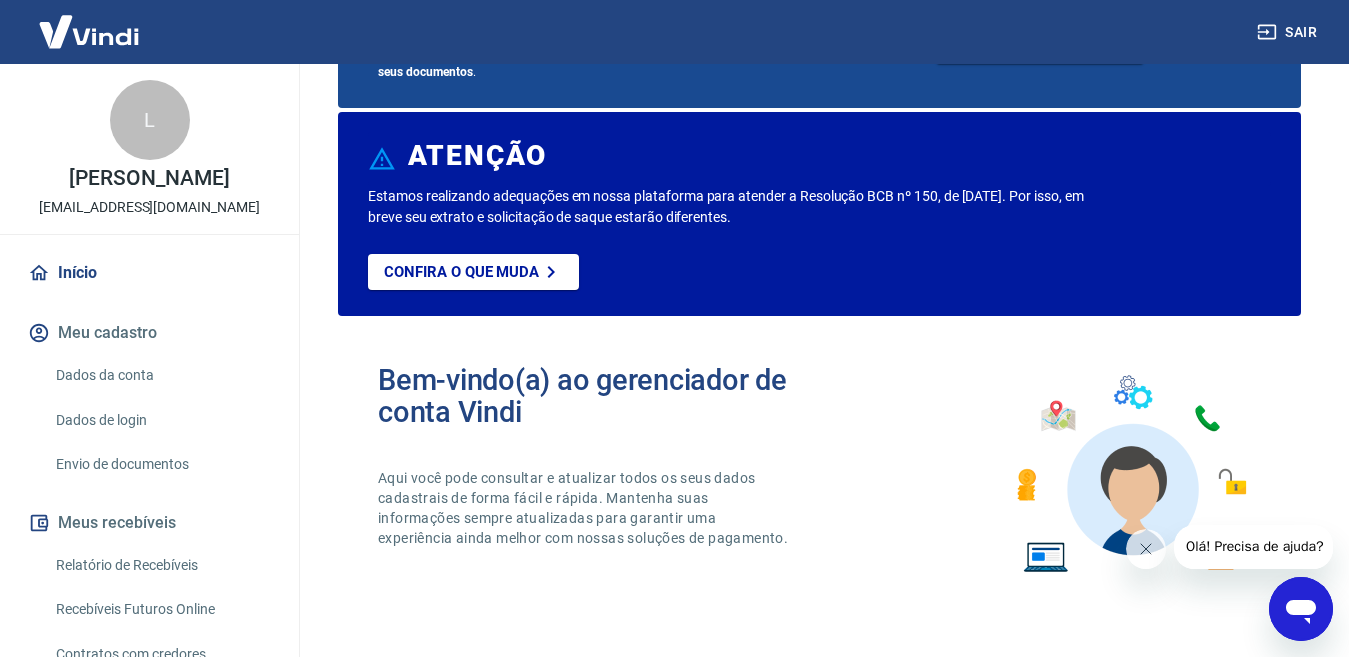 scroll, scrollTop: 200, scrollLeft: 0, axis: vertical 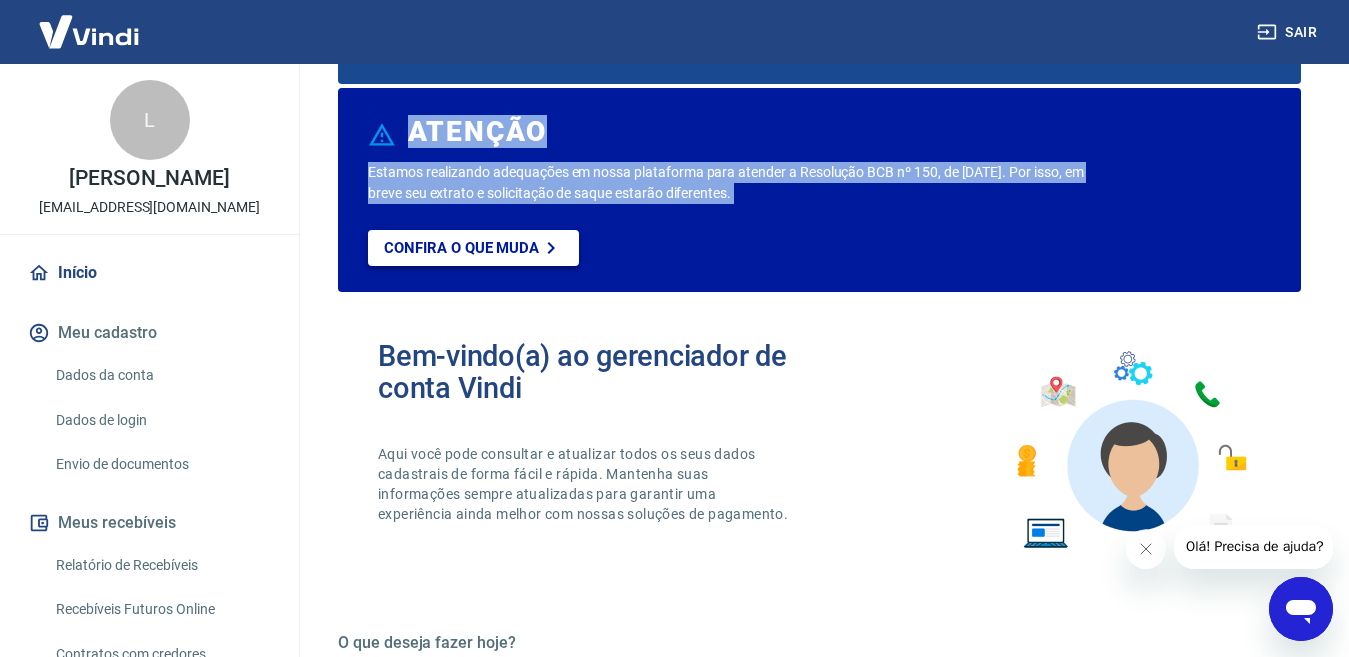 drag, startPoint x: 414, startPoint y: 157, endPoint x: 487, endPoint y: 245, distance: 114.33722 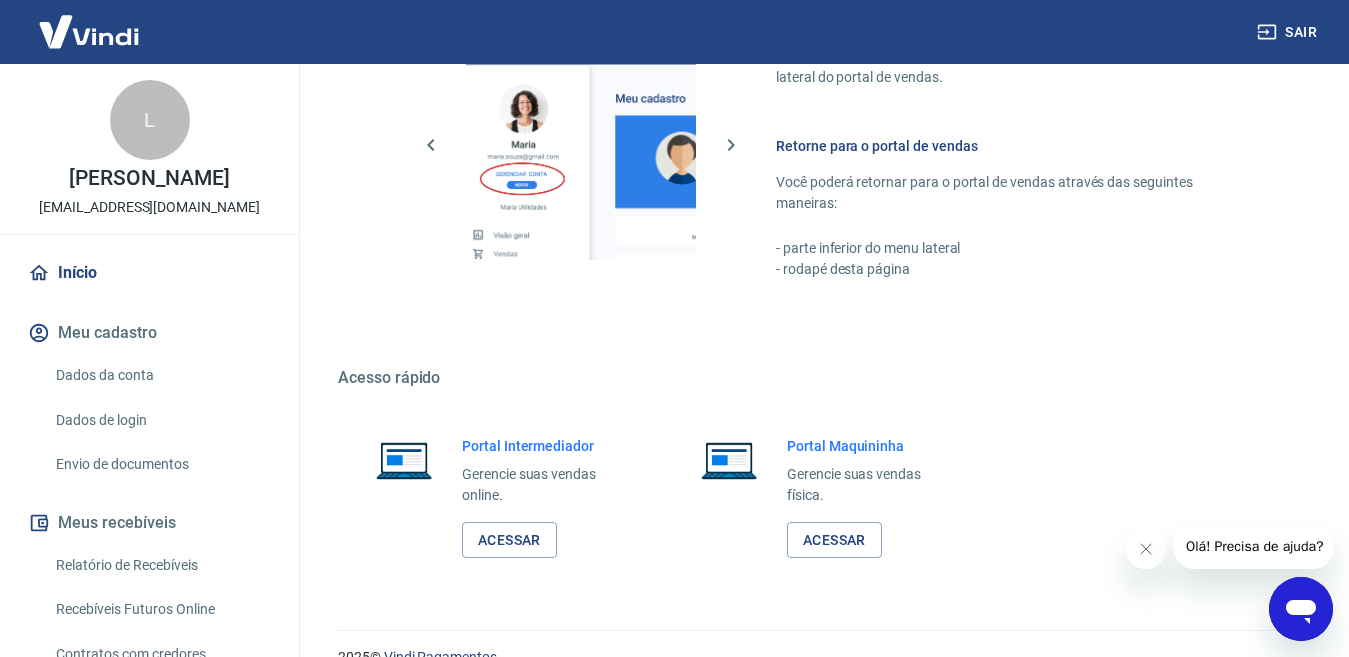 scroll, scrollTop: 1371, scrollLeft: 0, axis: vertical 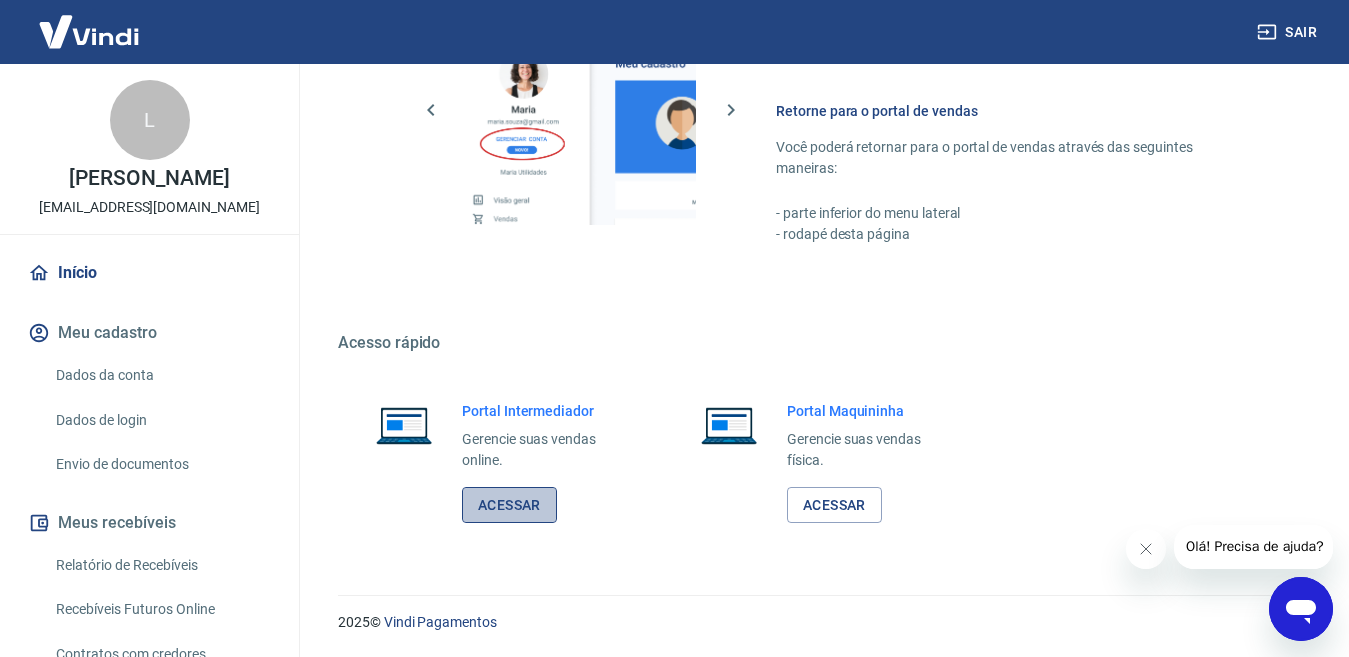 click on "Acessar" at bounding box center (509, 505) 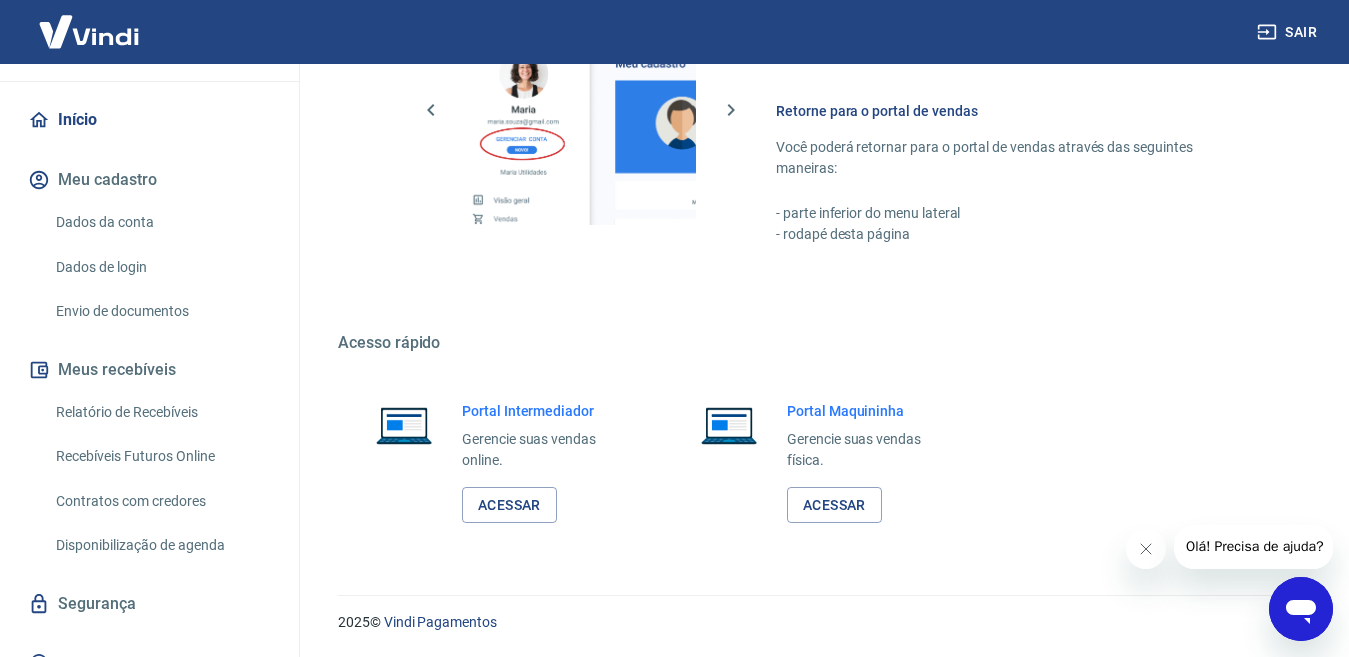 scroll, scrollTop: 182, scrollLeft: 0, axis: vertical 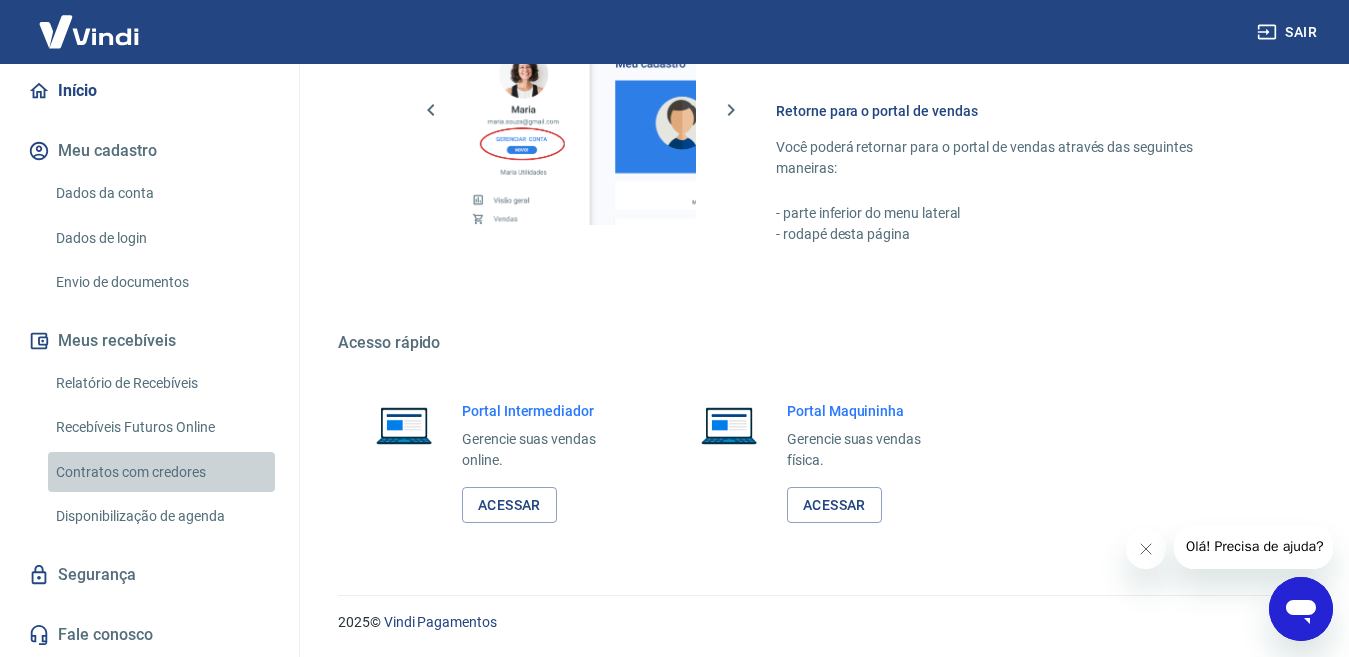 click on "Contratos com credores" at bounding box center (161, 472) 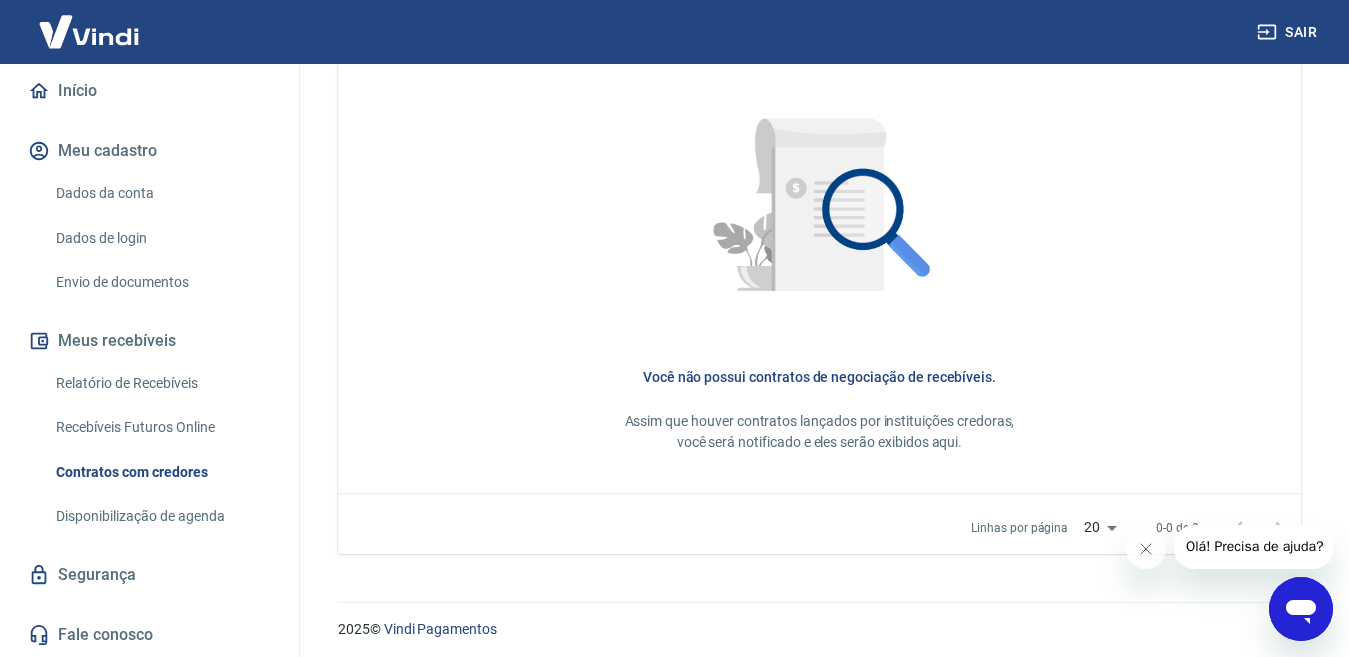 scroll, scrollTop: 937, scrollLeft: 0, axis: vertical 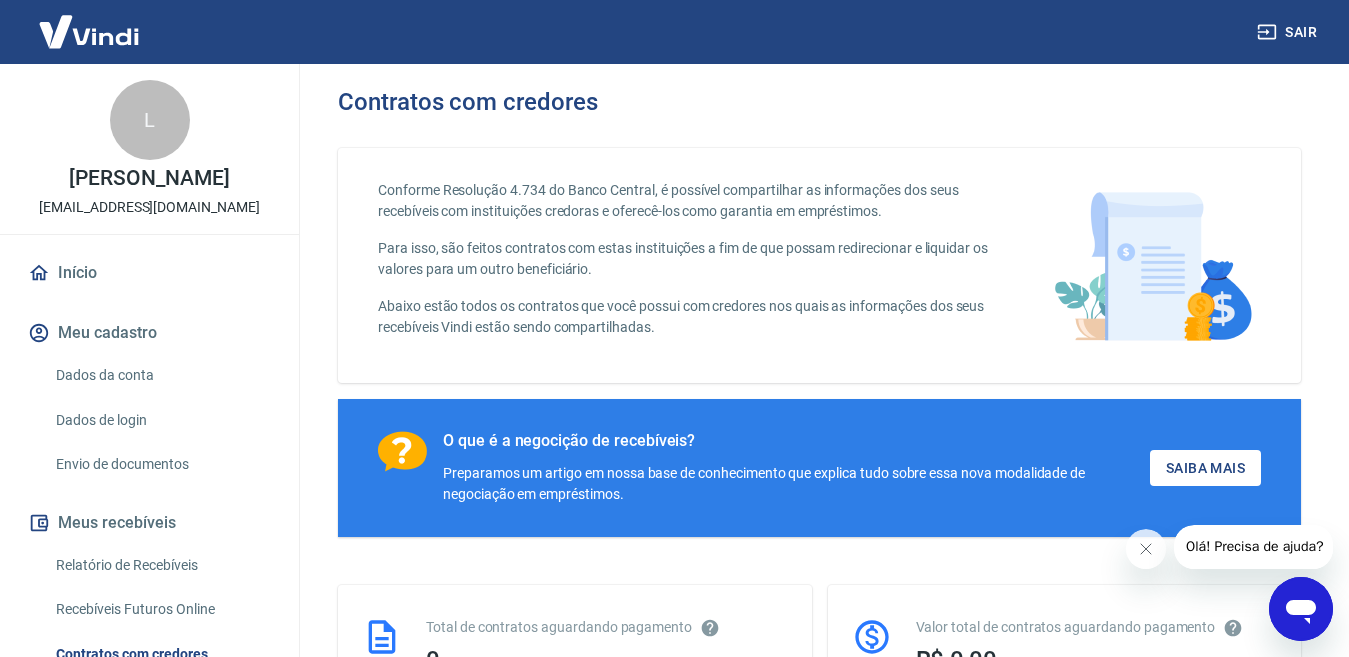 click on "Dados da conta" at bounding box center (161, 375) 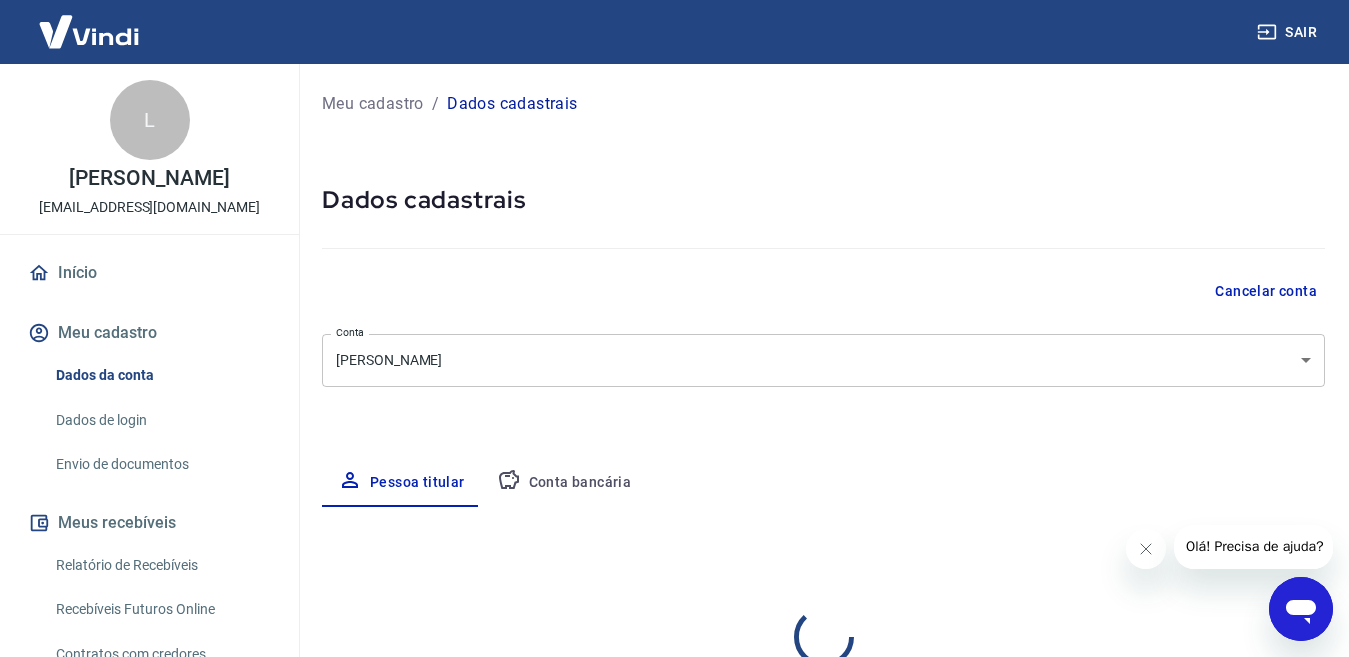 select on "SP" 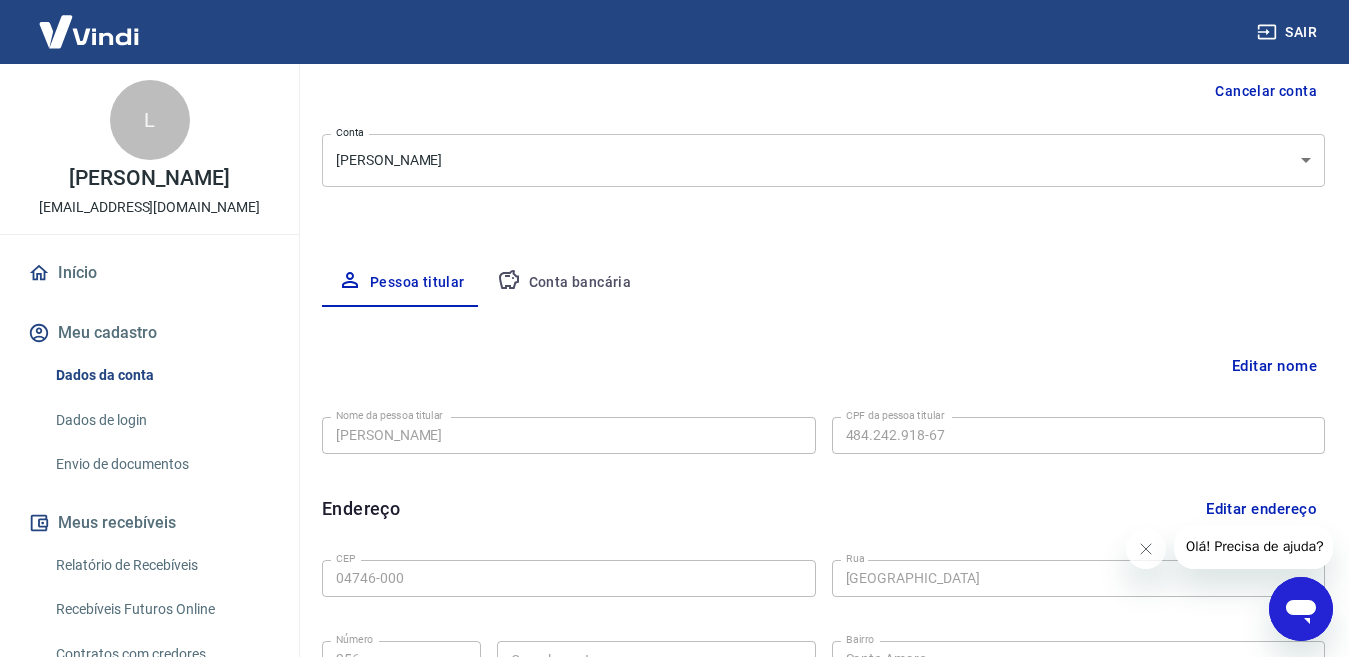 drag, startPoint x: 604, startPoint y: 230, endPoint x: 596, endPoint y: 258, distance: 29.12044 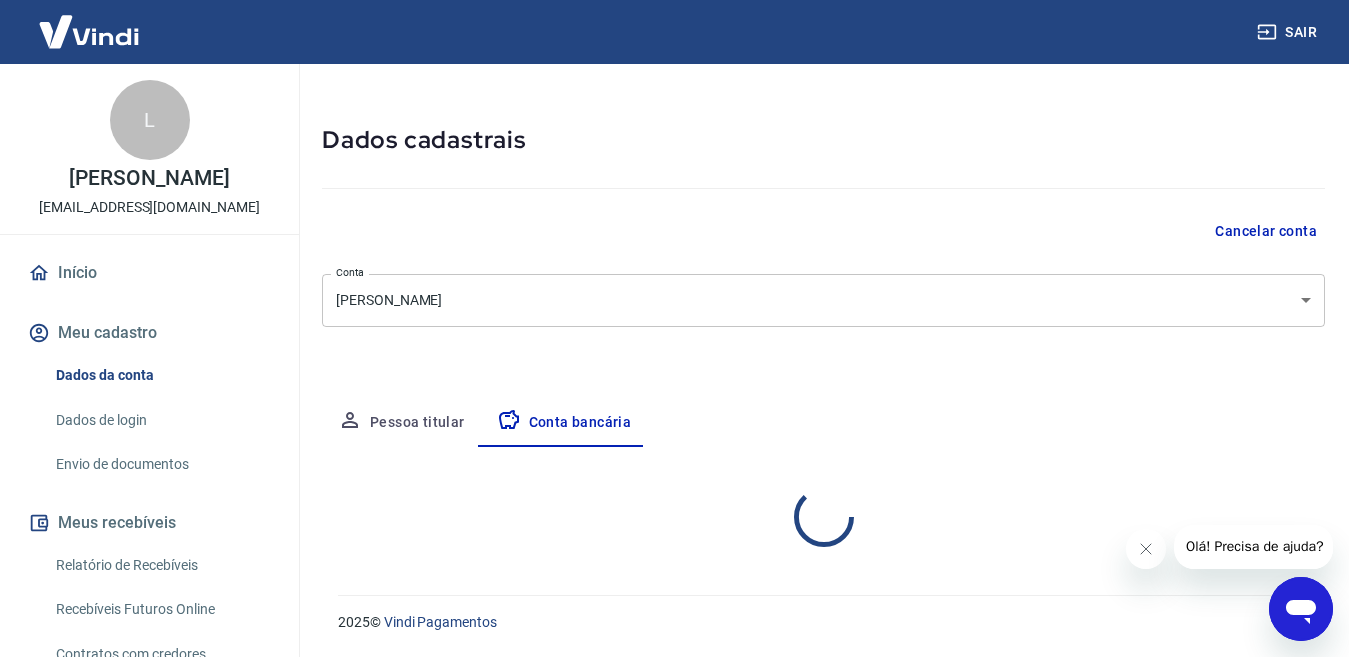 select on "1" 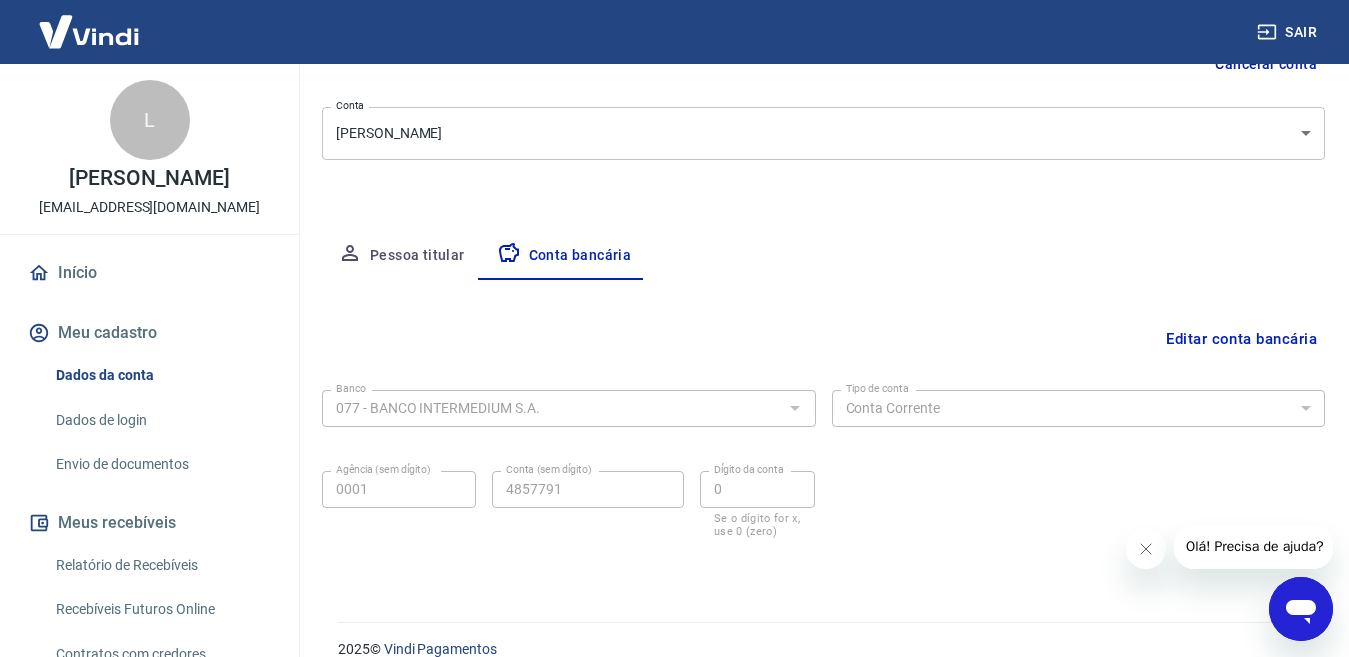 scroll, scrollTop: 254, scrollLeft: 0, axis: vertical 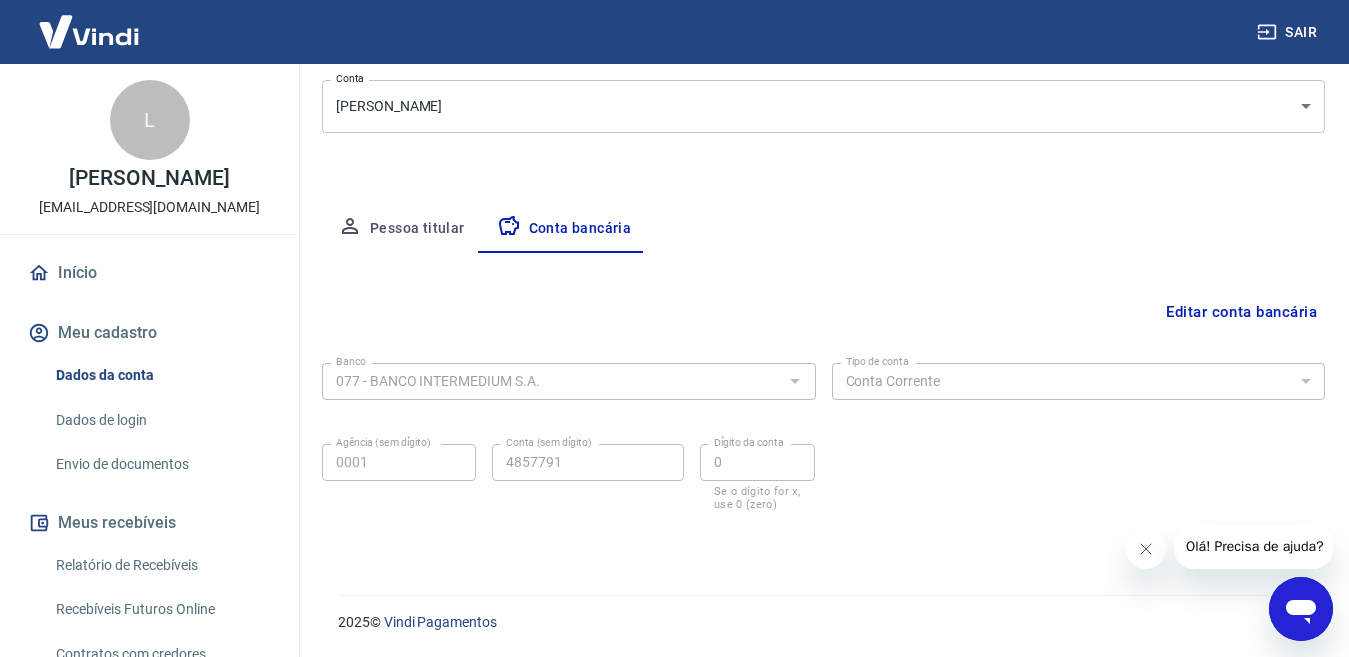 drag, startPoint x: 923, startPoint y: 380, endPoint x: 956, endPoint y: 380, distance: 33 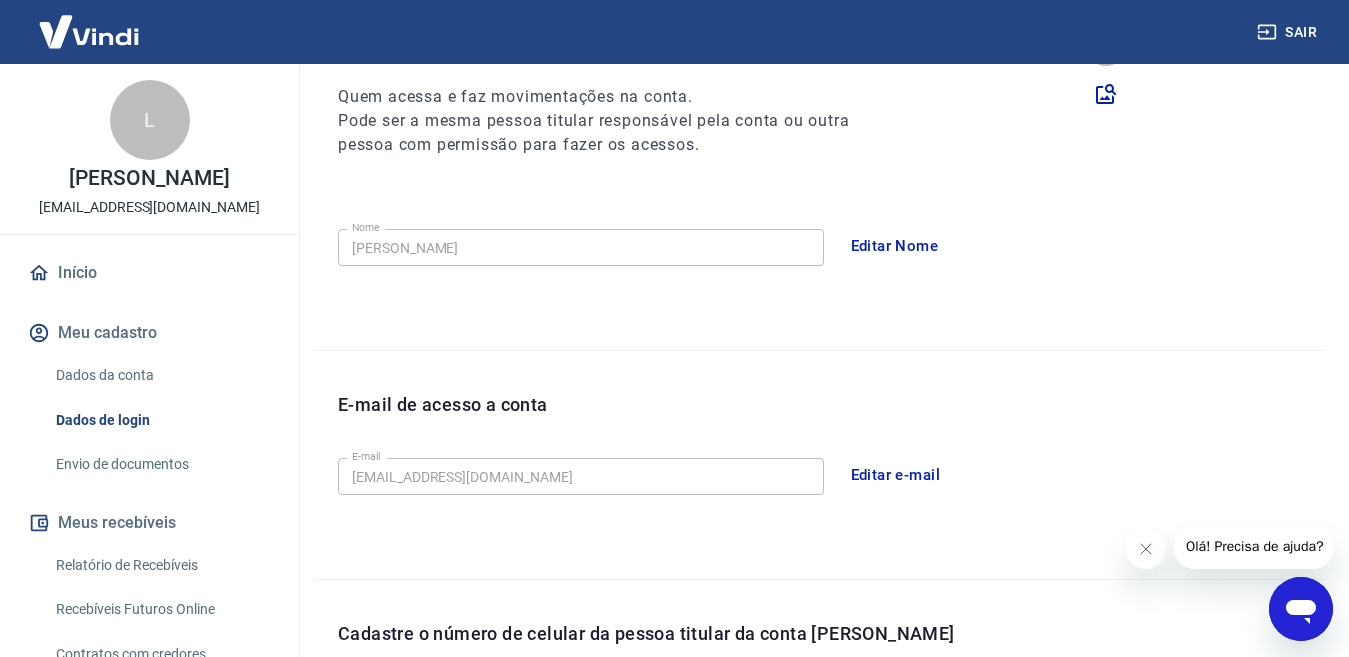 scroll, scrollTop: 556, scrollLeft: 0, axis: vertical 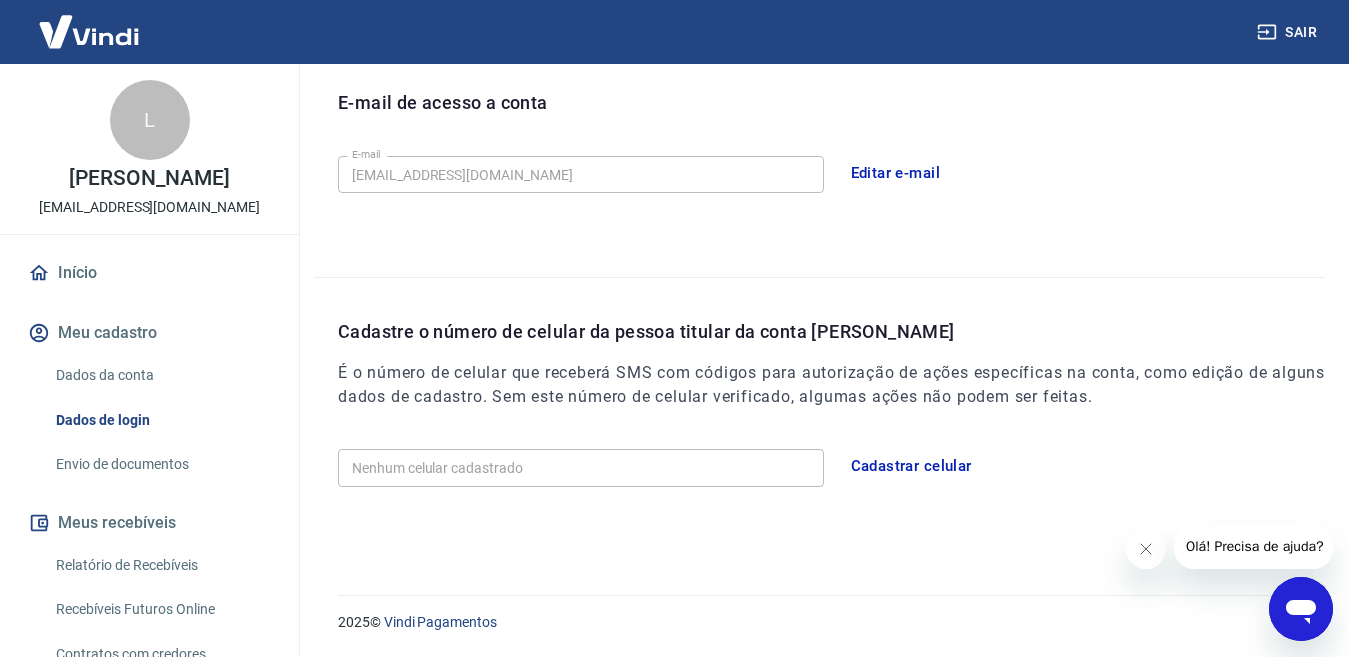 click on "Nenhum celular cadastrado" at bounding box center [581, 467] 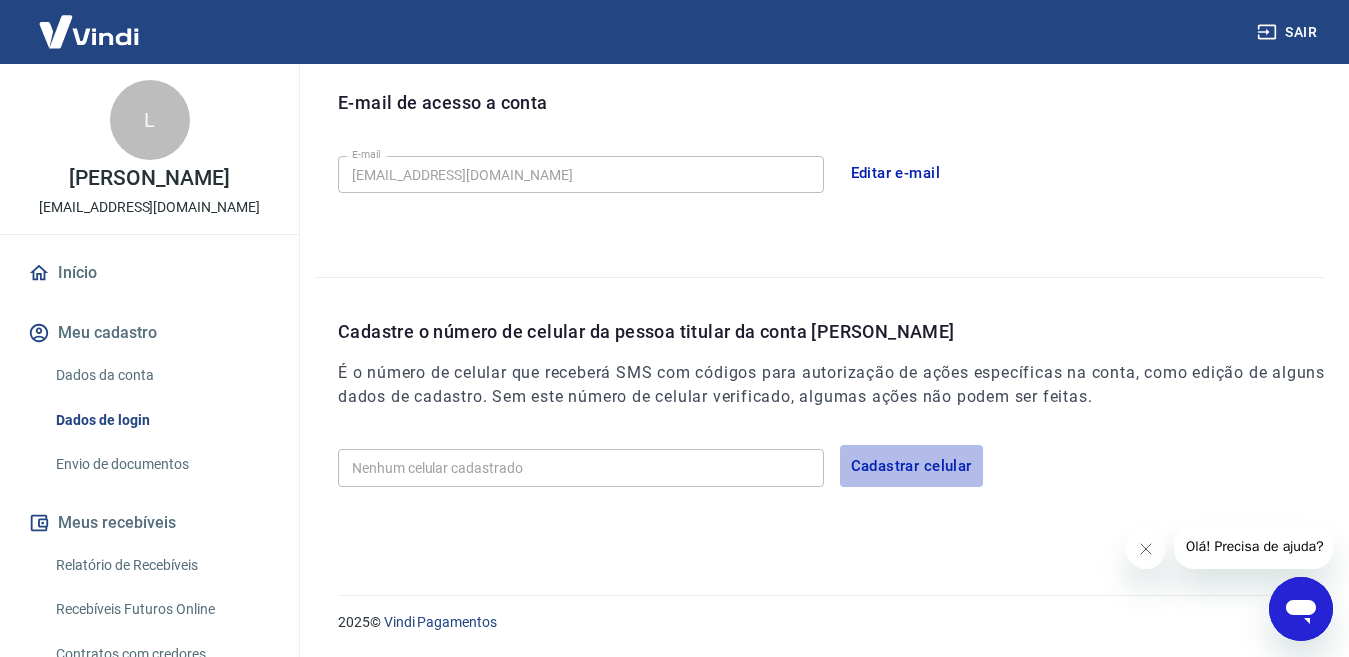 click on "Cadastrar celular" at bounding box center (911, 466) 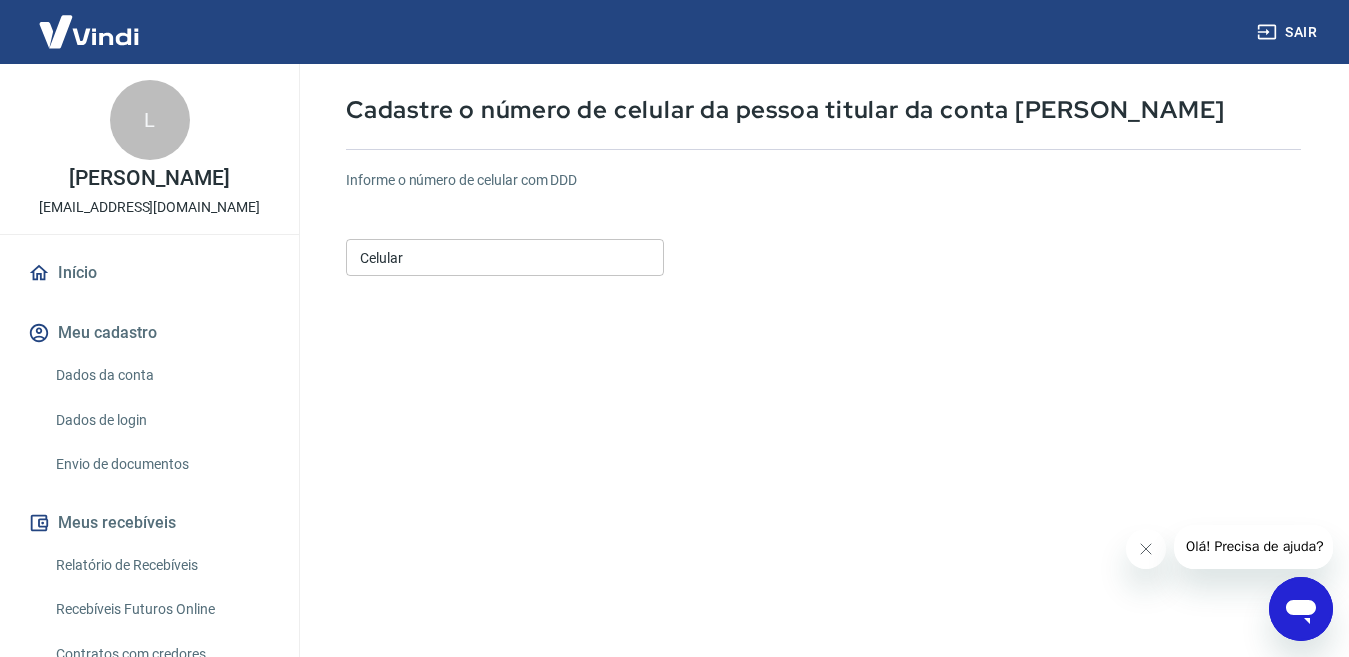 scroll, scrollTop: 0, scrollLeft: 0, axis: both 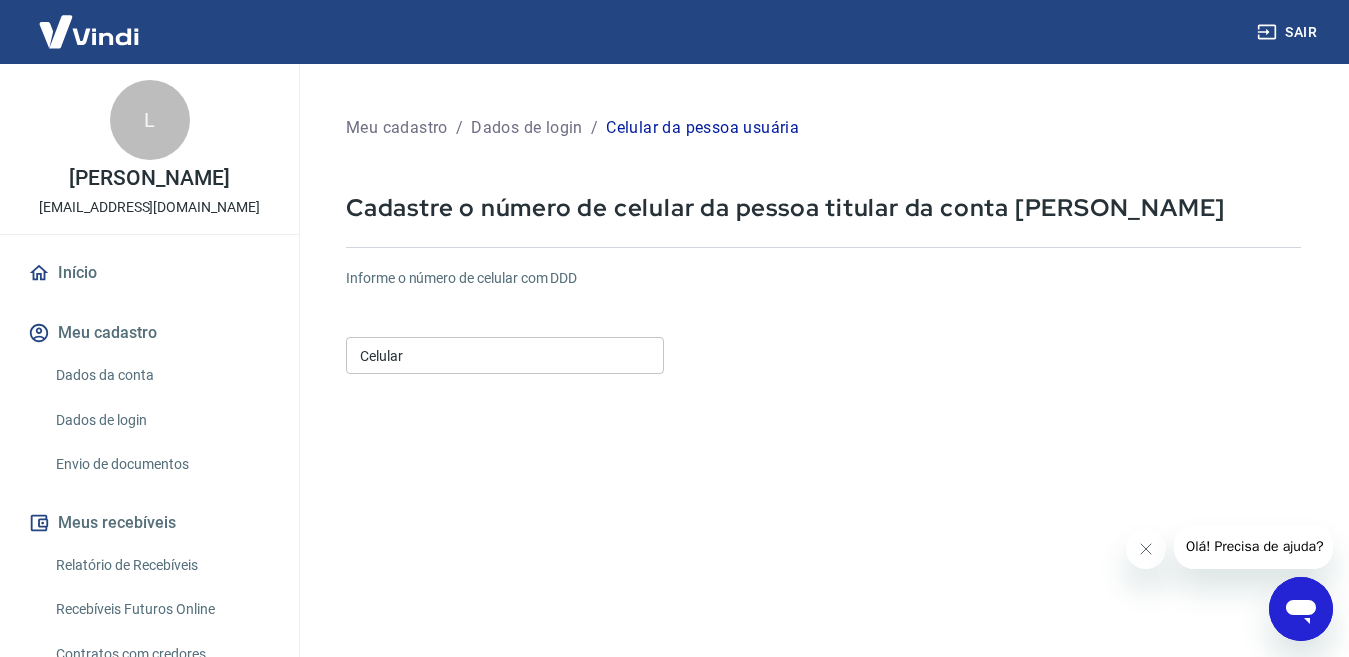 click on "Informe o número de celular com DDD Celular Celular Continuar Cancelar" at bounding box center (823, 544) 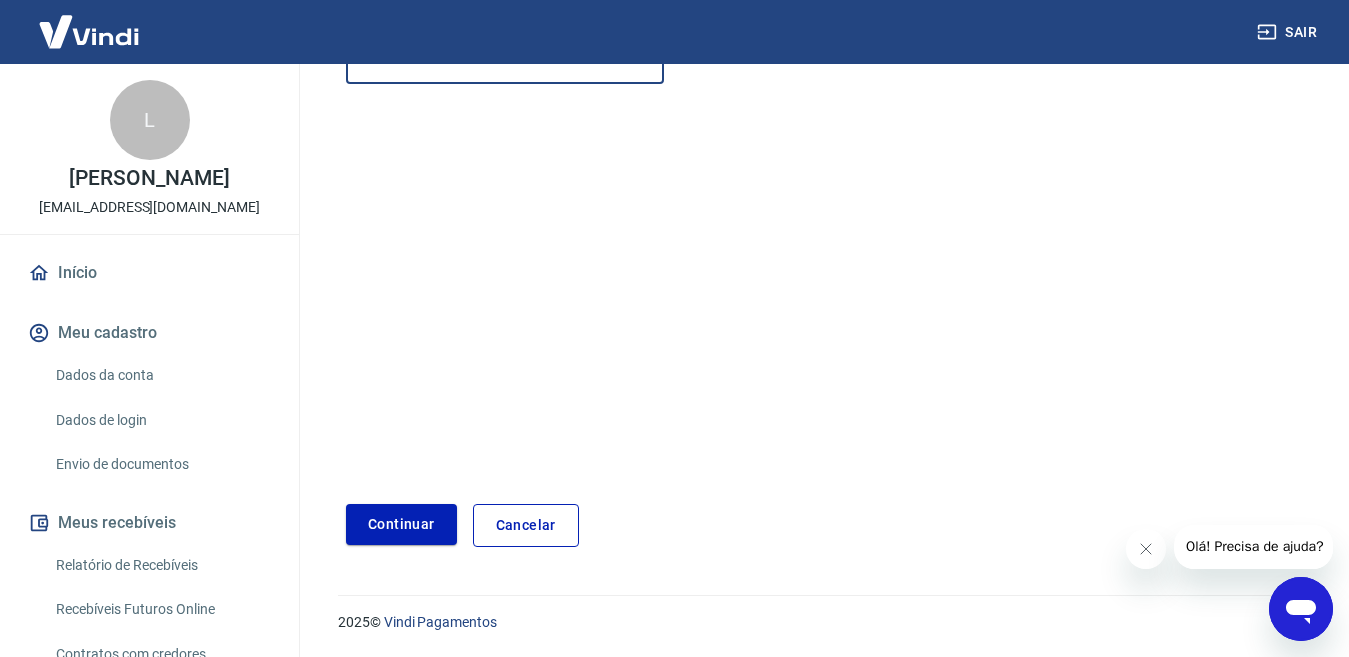 scroll, scrollTop: 0, scrollLeft: 0, axis: both 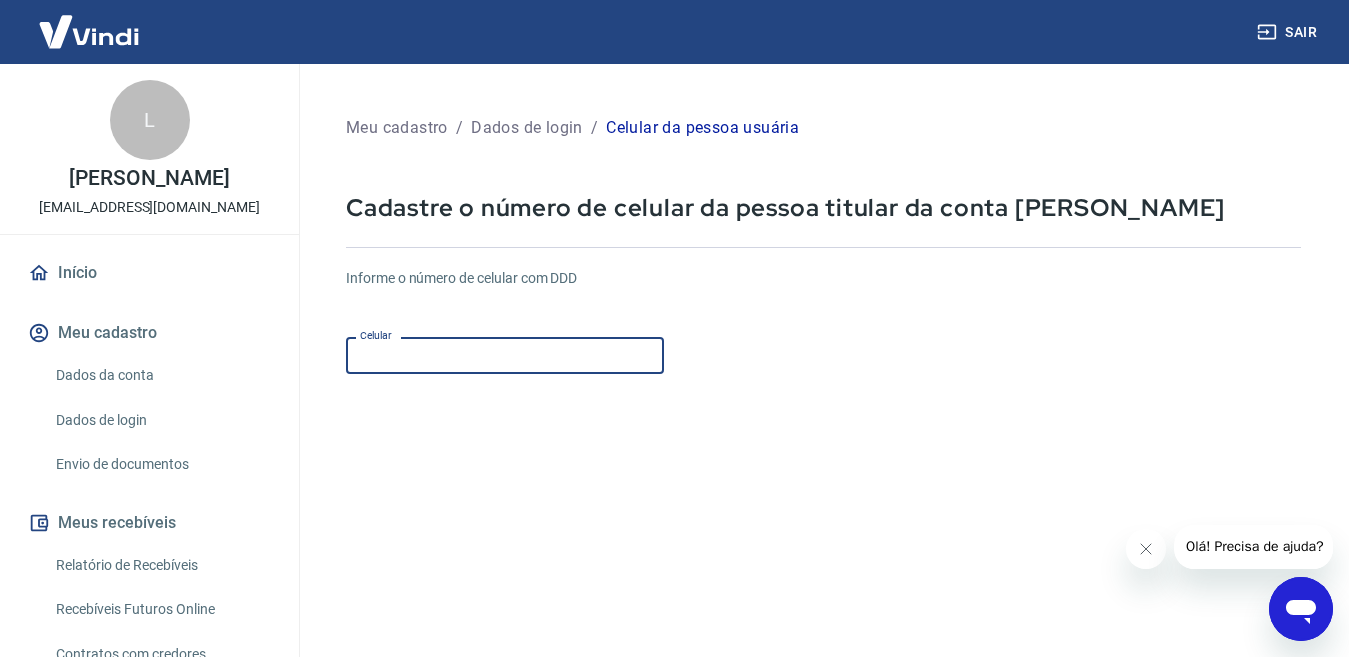 click on "Celular" at bounding box center (505, 355) 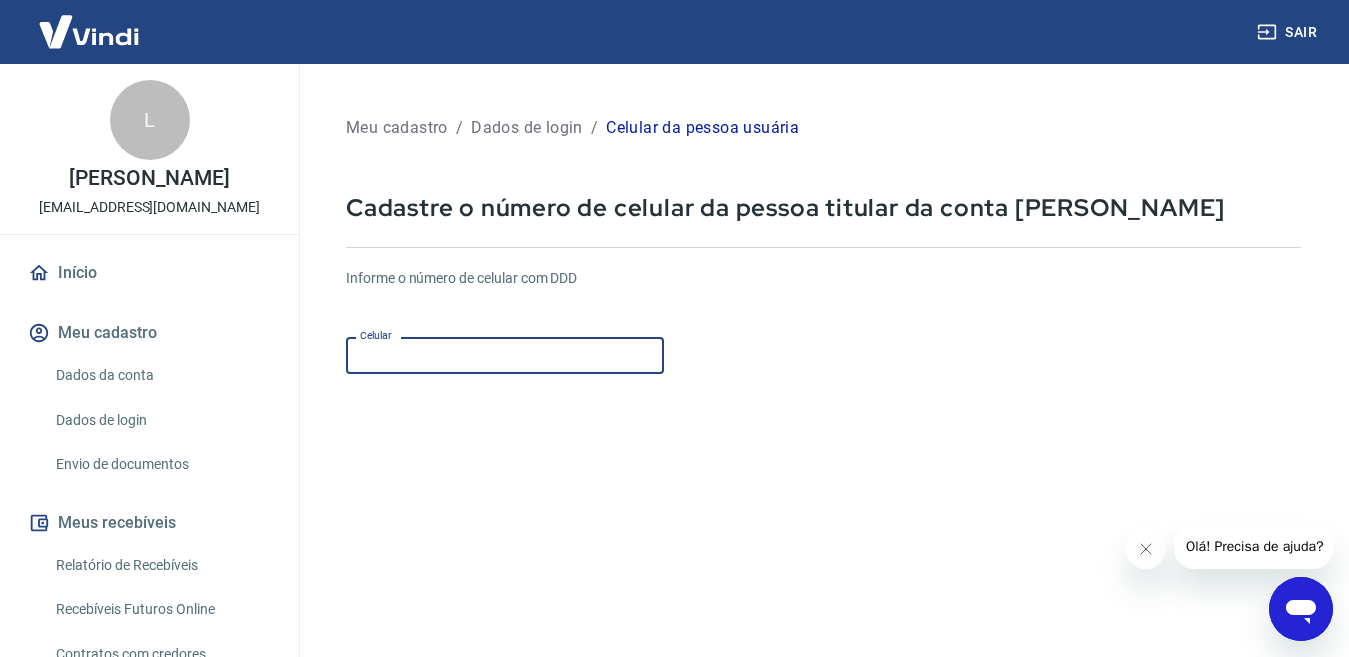 scroll, scrollTop: 0, scrollLeft: 0, axis: both 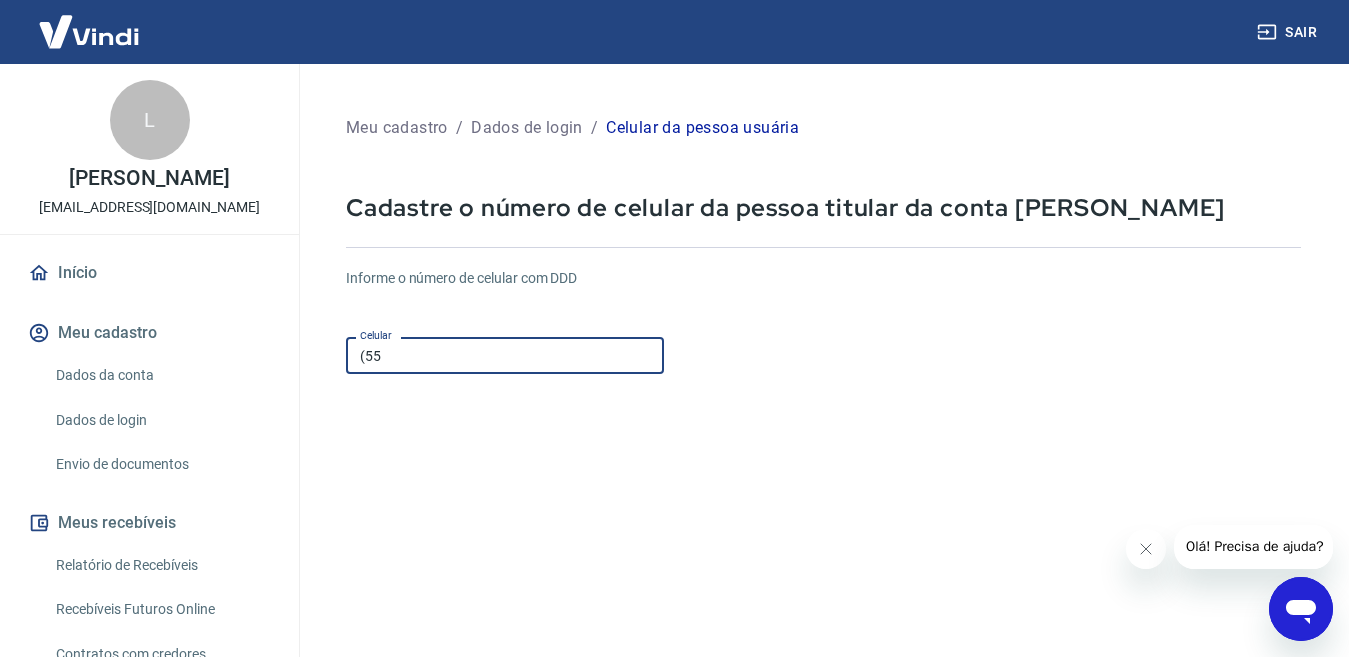 type on "(5" 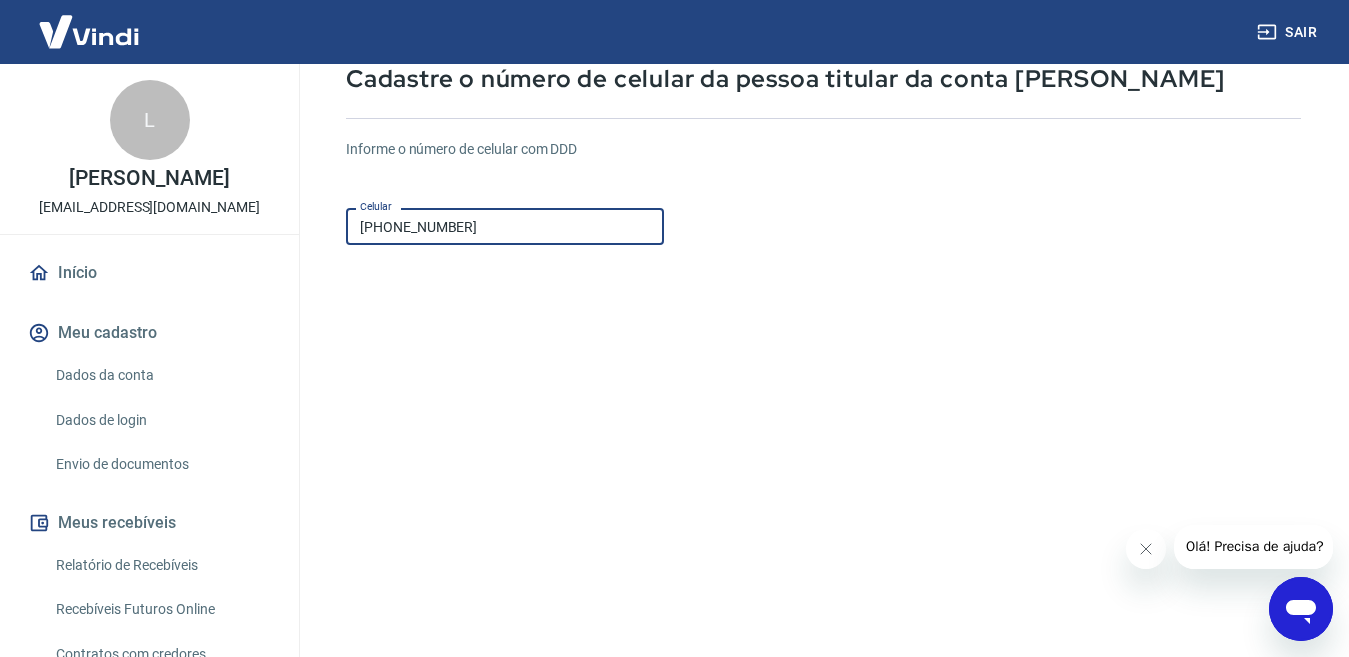 scroll, scrollTop: 290, scrollLeft: 0, axis: vertical 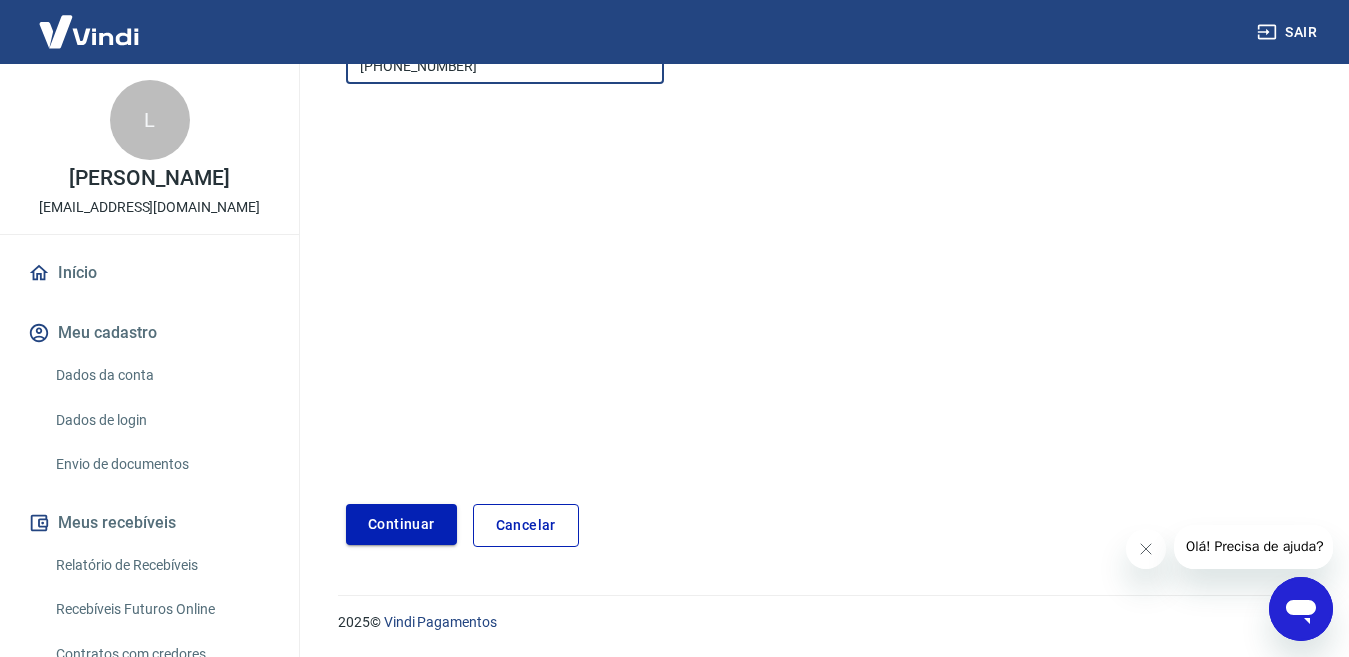 type on "[PHONE_NUMBER]" 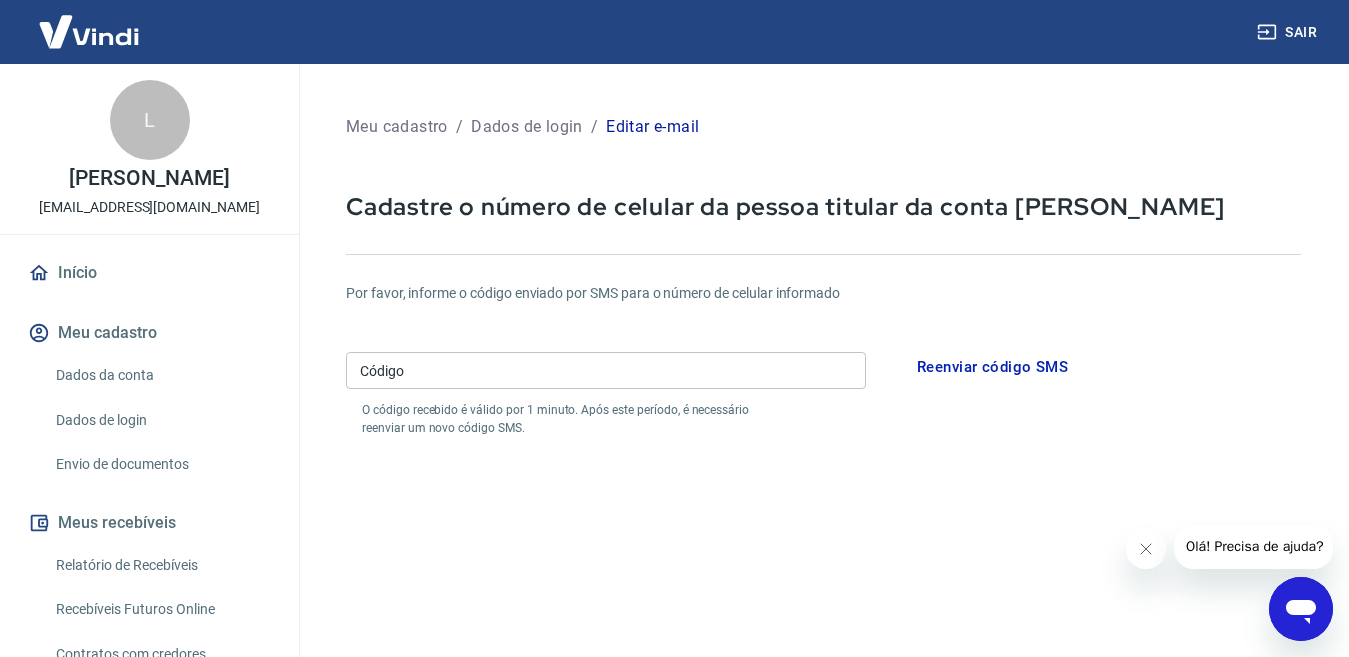 scroll, scrollTop: 0, scrollLeft: 0, axis: both 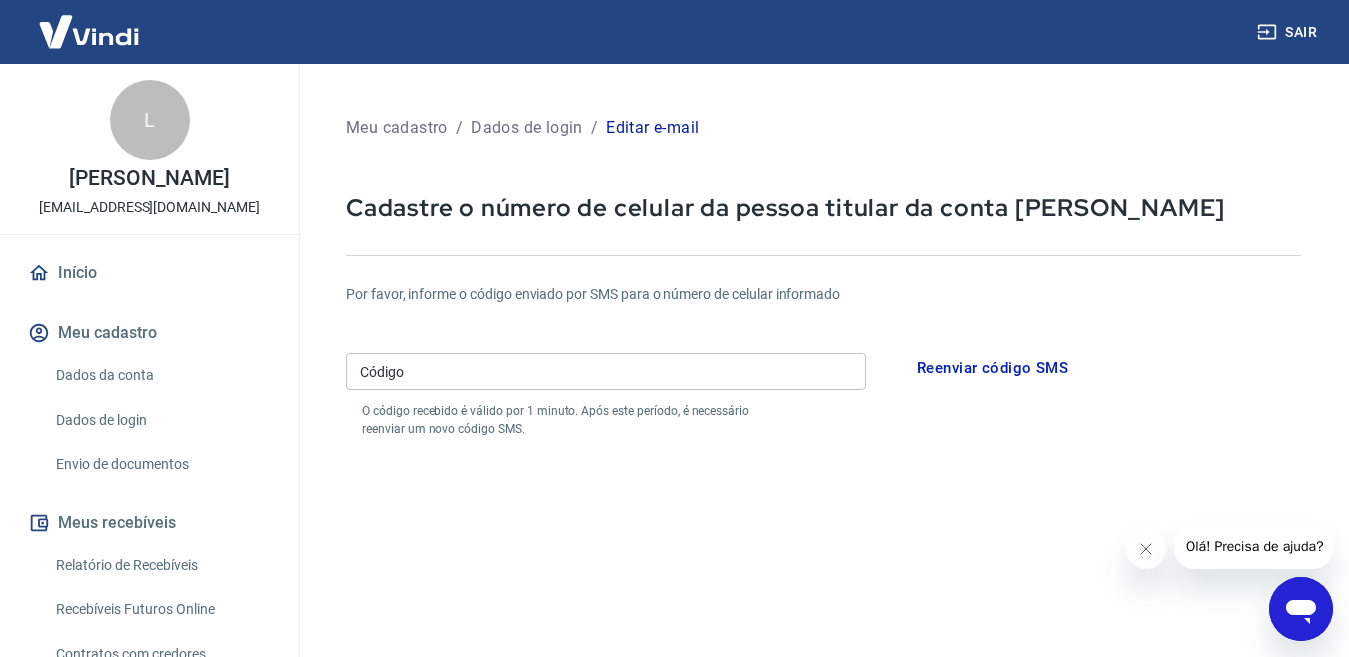 click on "Código" at bounding box center (606, 371) 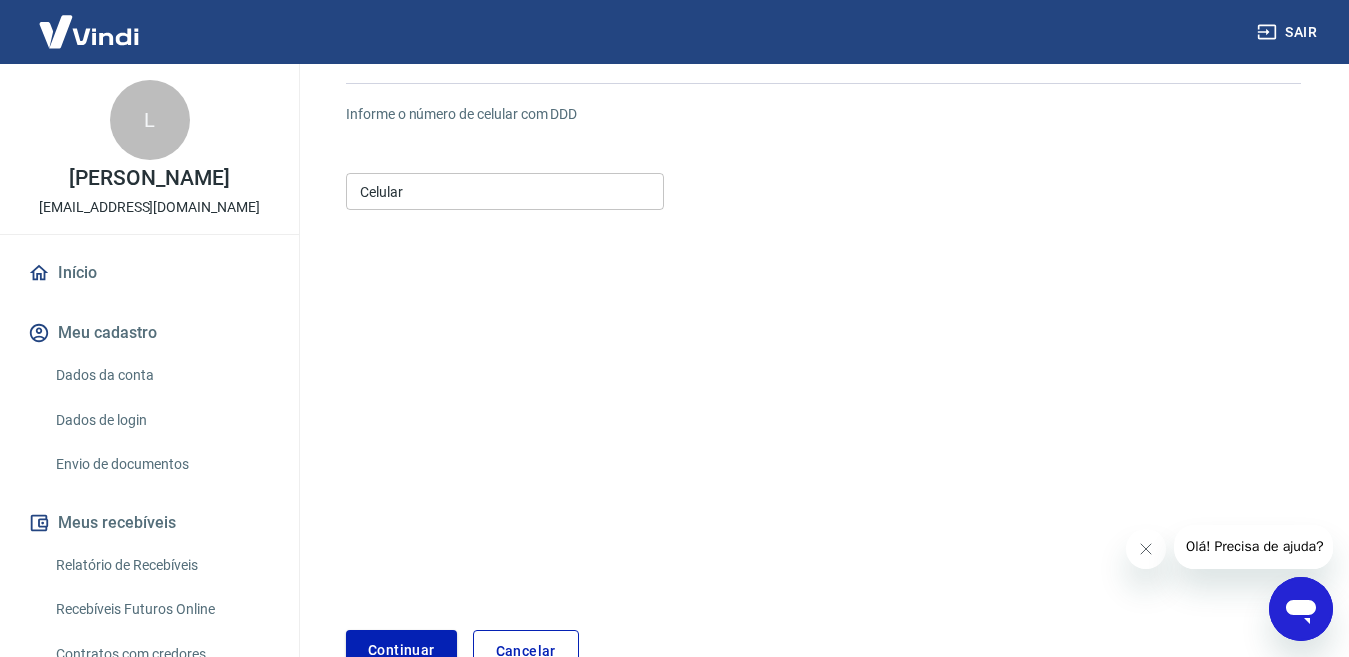 scroll, scrollTop: 0, scrollLeft: 0, axis: both 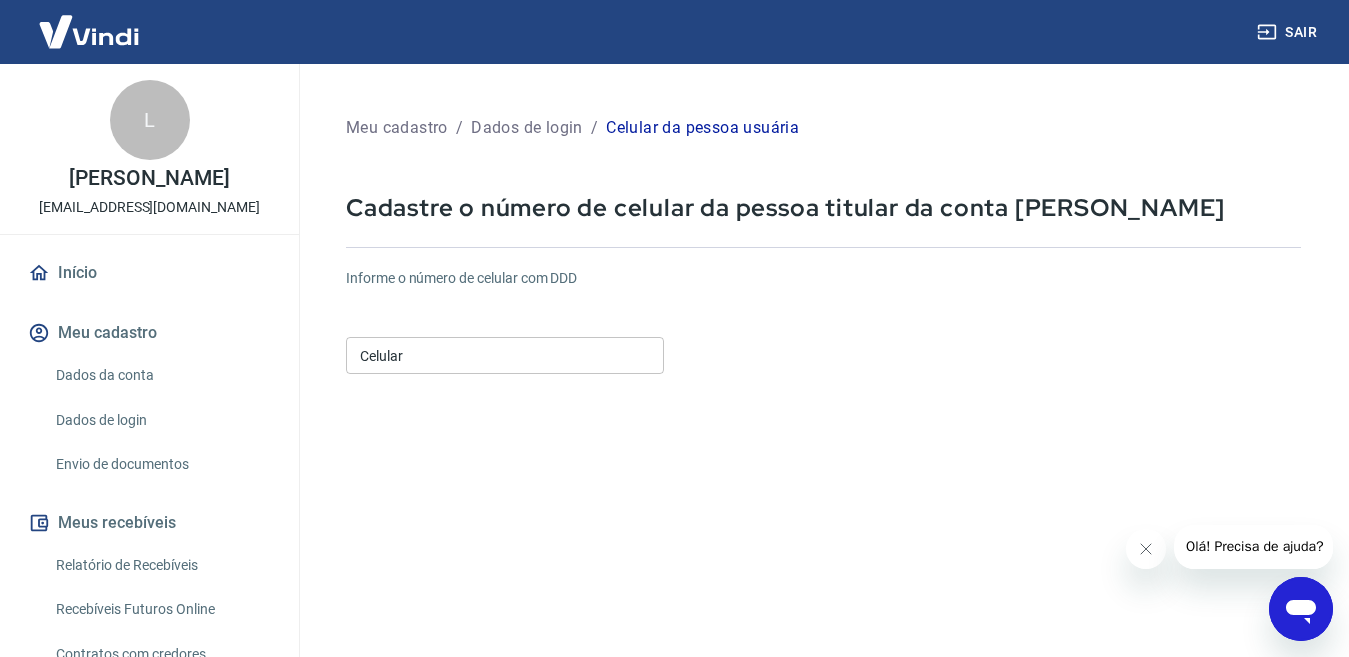 click on "Celular" at bounding box center (505, 355) 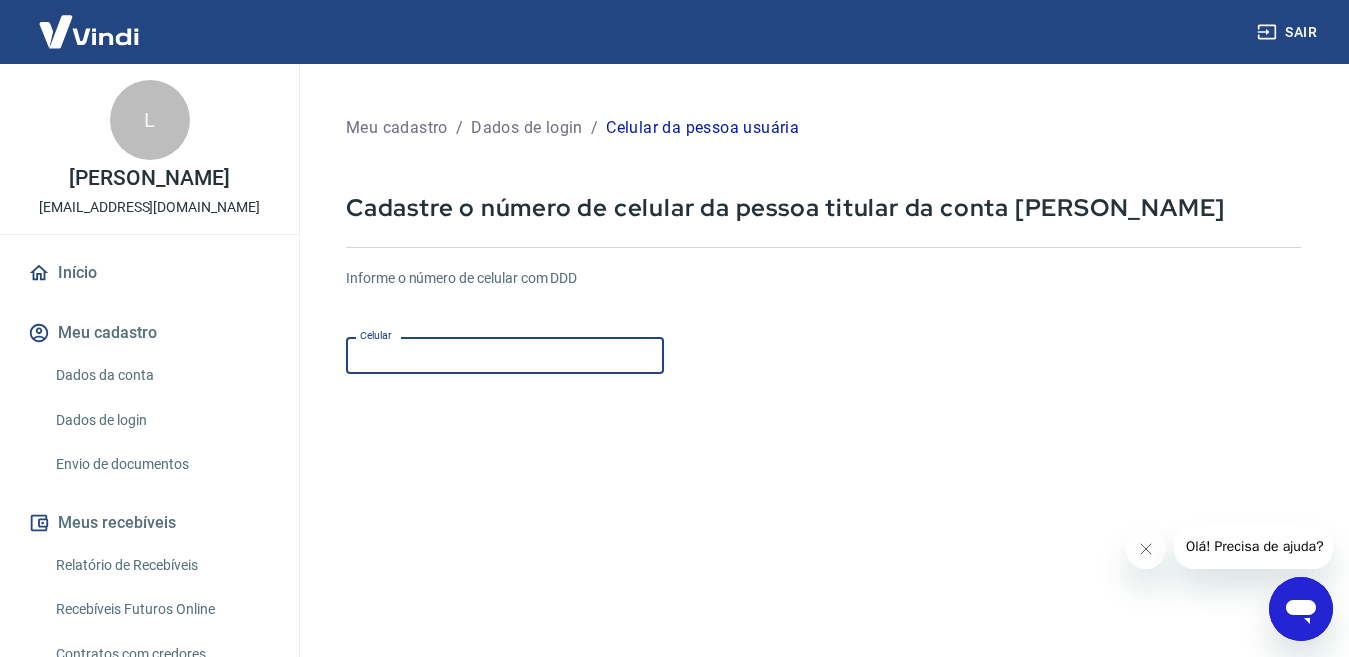 type on "[PHONE_NUMBER]" 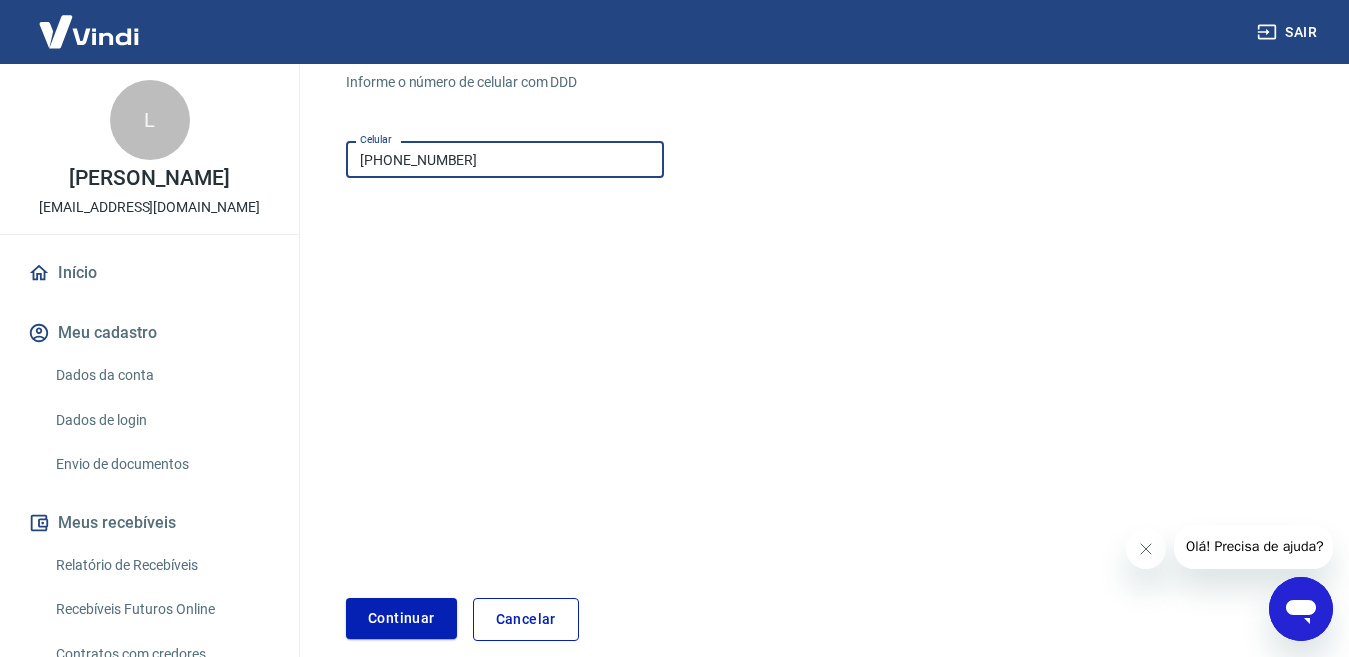 scroll, scrollTop: 200, scrollLeft: 0, axis: vertical 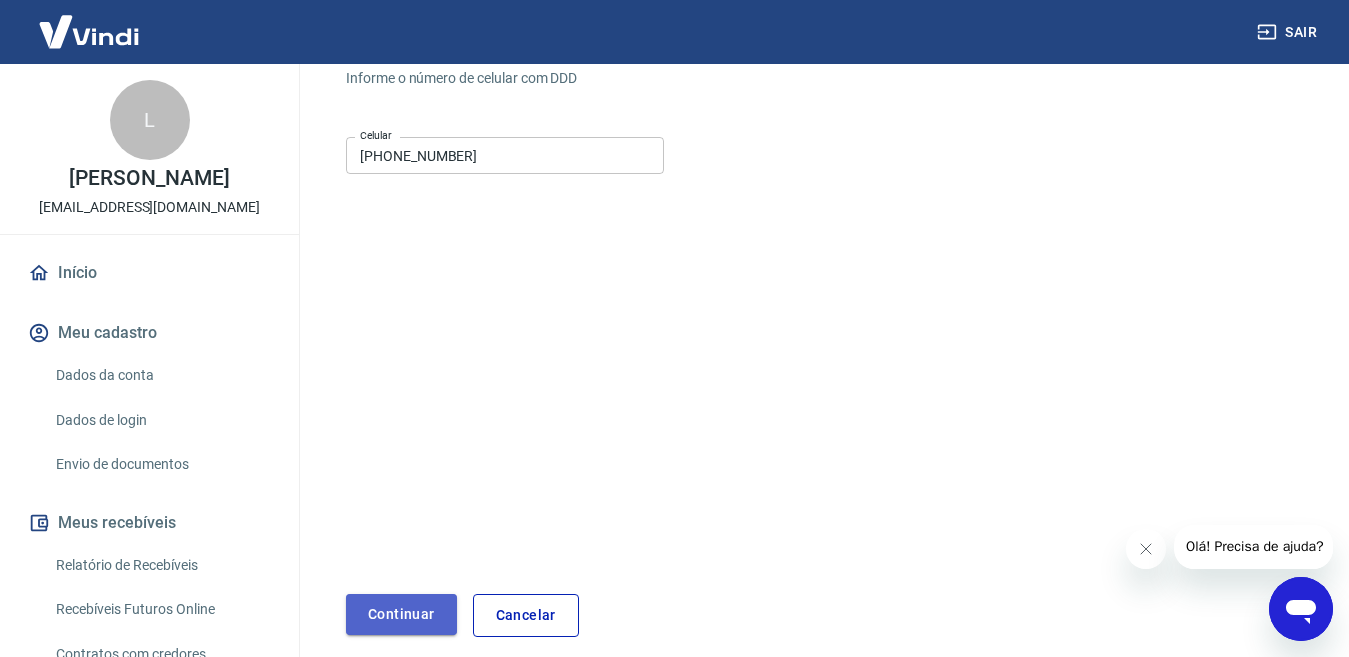 click on "Continuar" at bounding box center (401, 614) 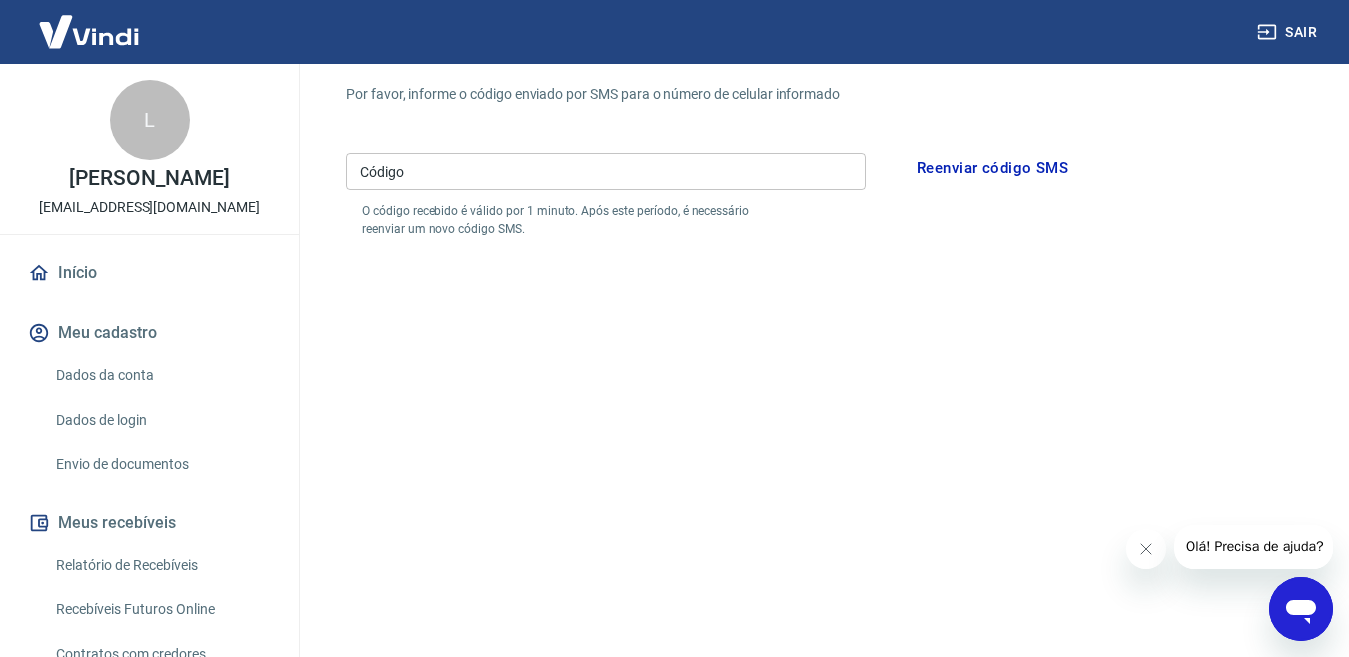 click on "Código" at bounding box center [606, 171] 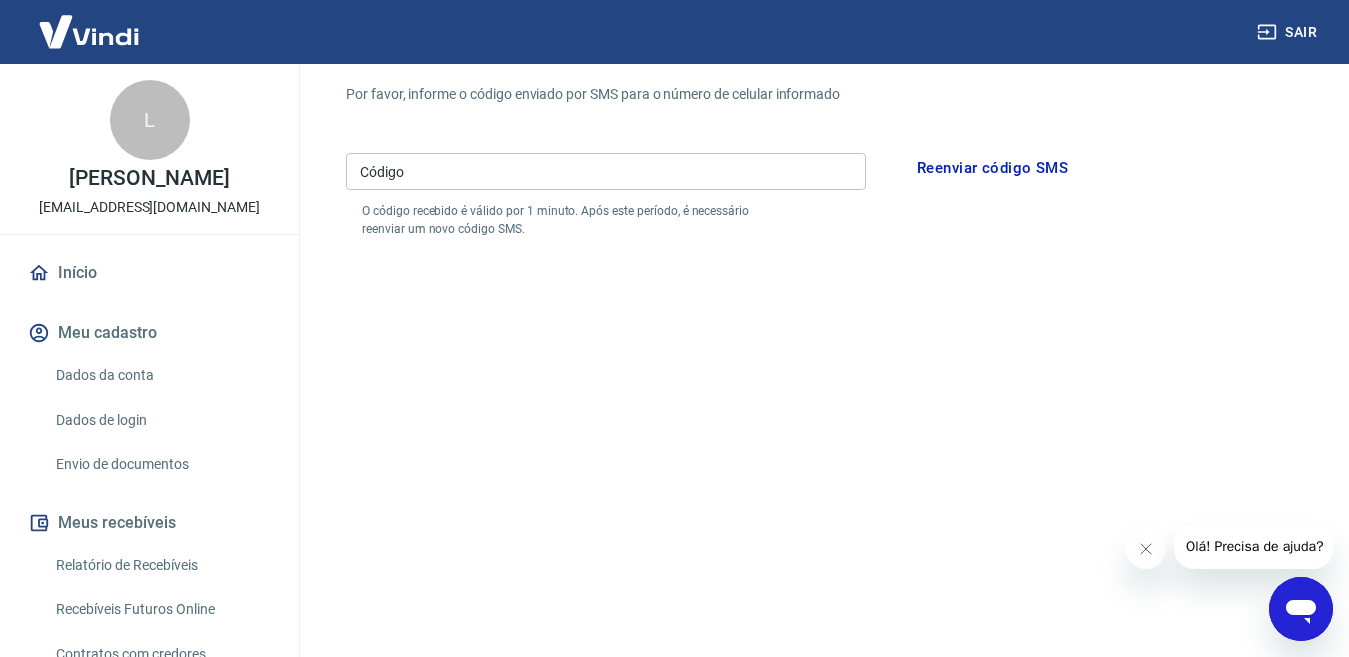 click on "O código recebido é válido por 1 minuto. Após este período, é necessário reenviar um novo código SMS." at bounding box center [574, 220] 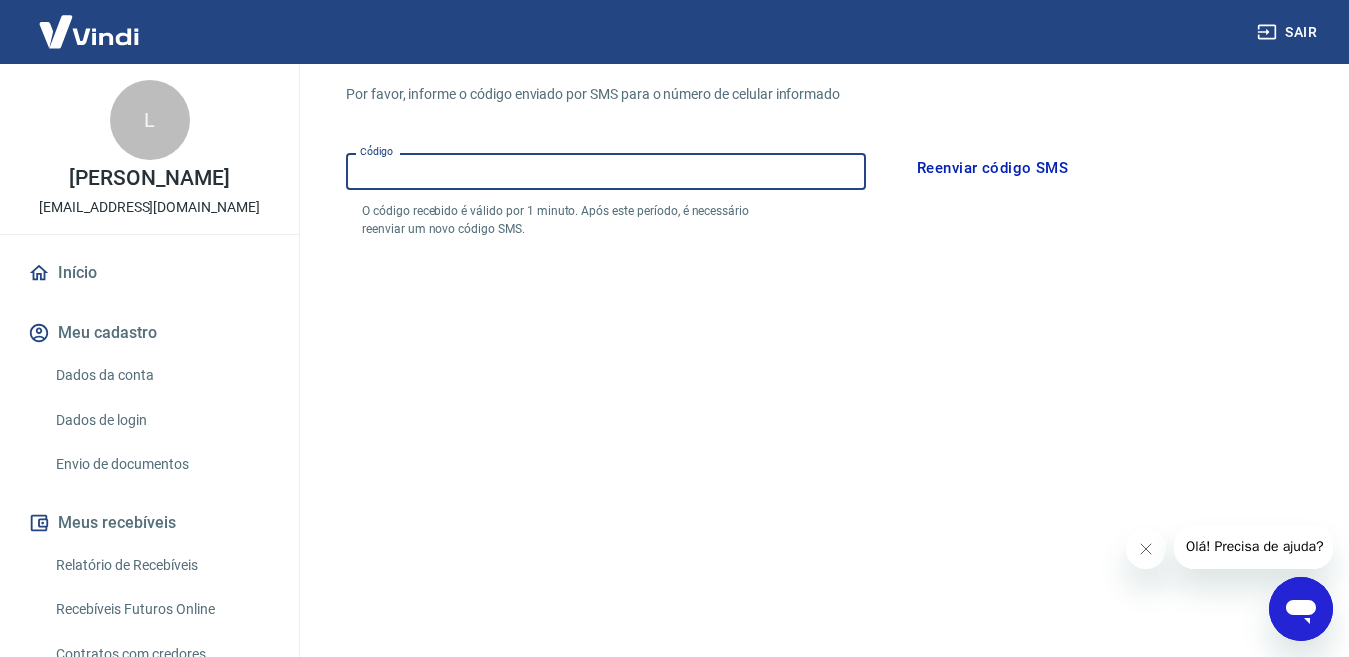 click on "Código" at bounding box center [606, 171] 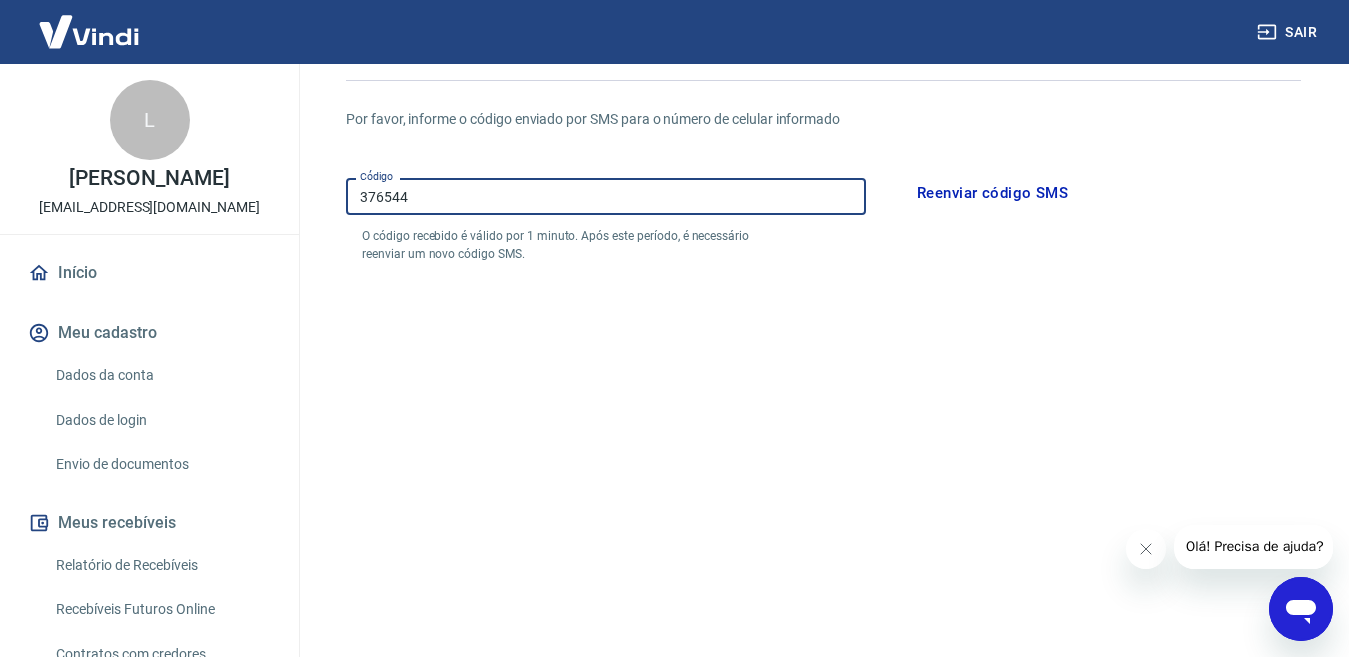 scroll, scrollTop: 0, scrollLeft: 0, axis: both 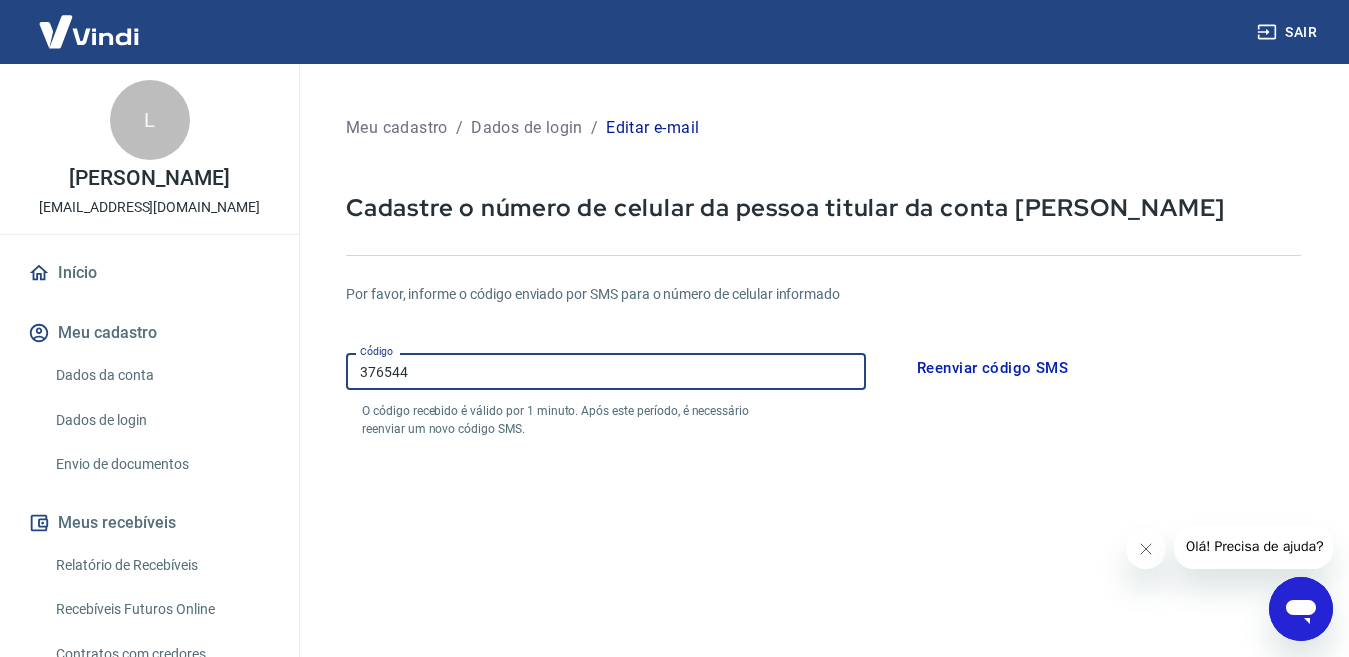 type on "376544" 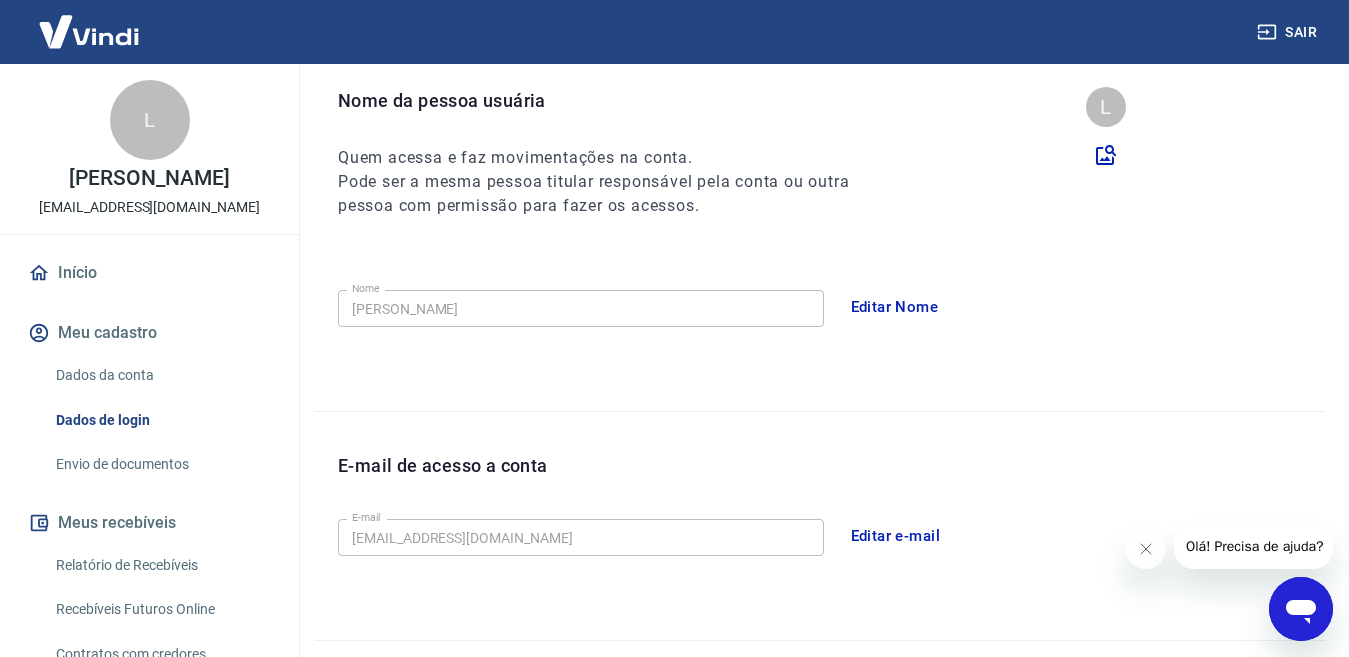 scroll, scrollTop: 200, scrollLeft: 0, axis: vertical 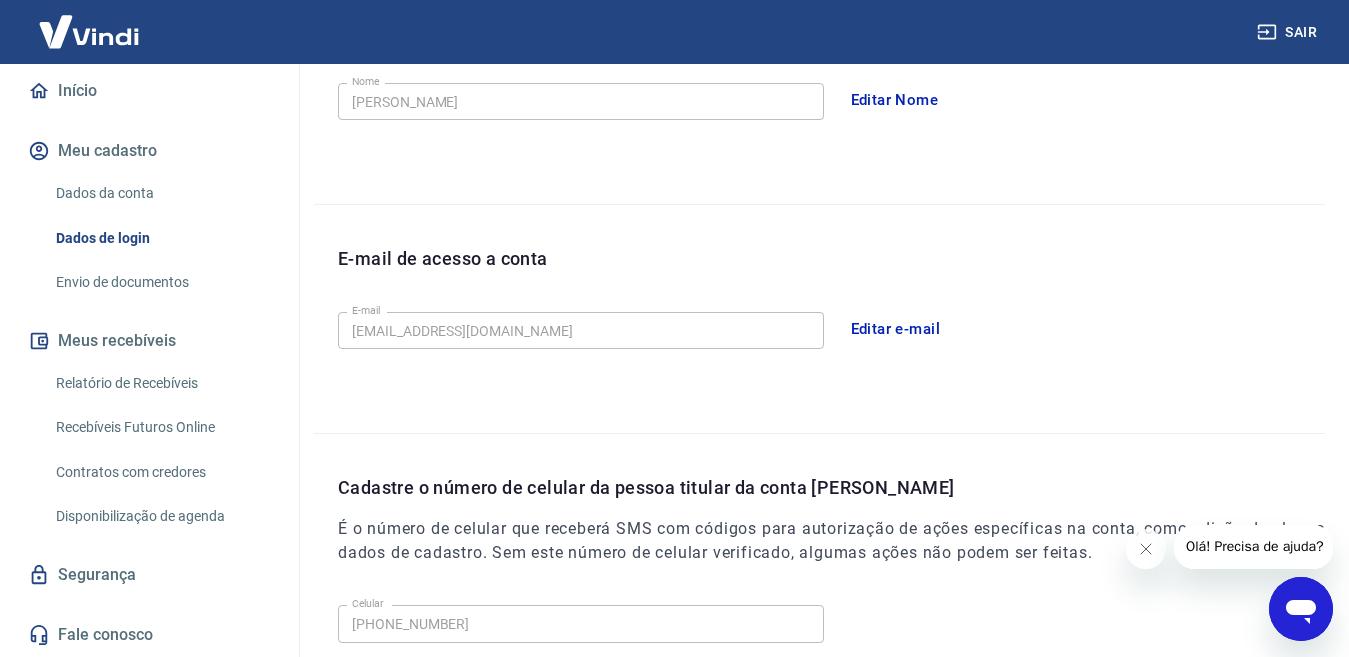 click on "Dados de login" at bounding box center [161, 238] 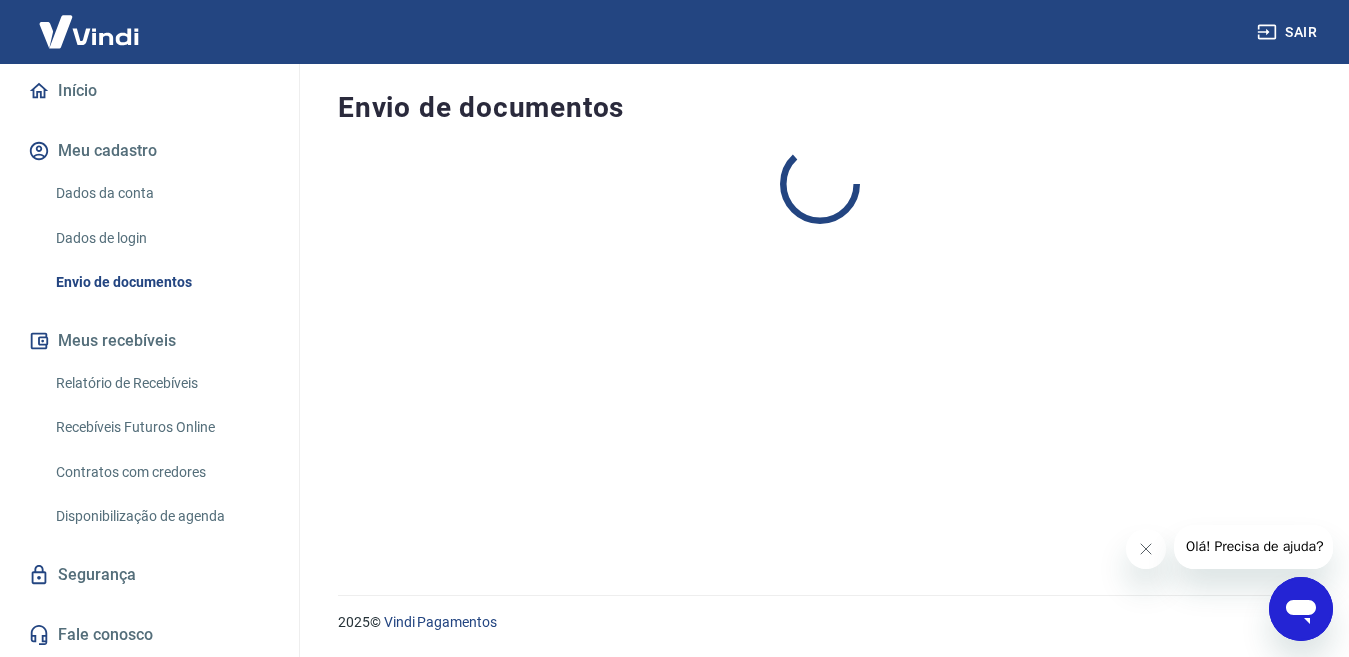 scroll, scrollTop: 0, scrollLeft: 0, axis: both 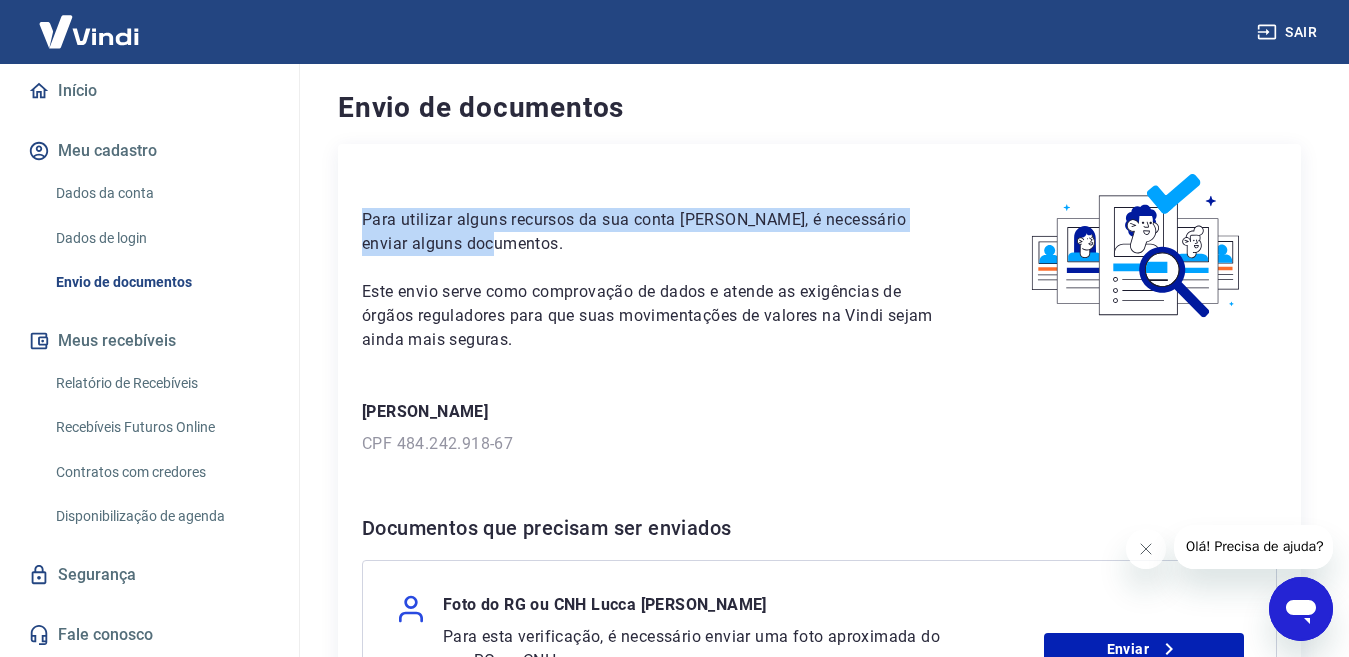 drag, startPoint x: 398, startPoint y: 219, endPoint x: 545, endPoint y: 250, distance: 150.23315 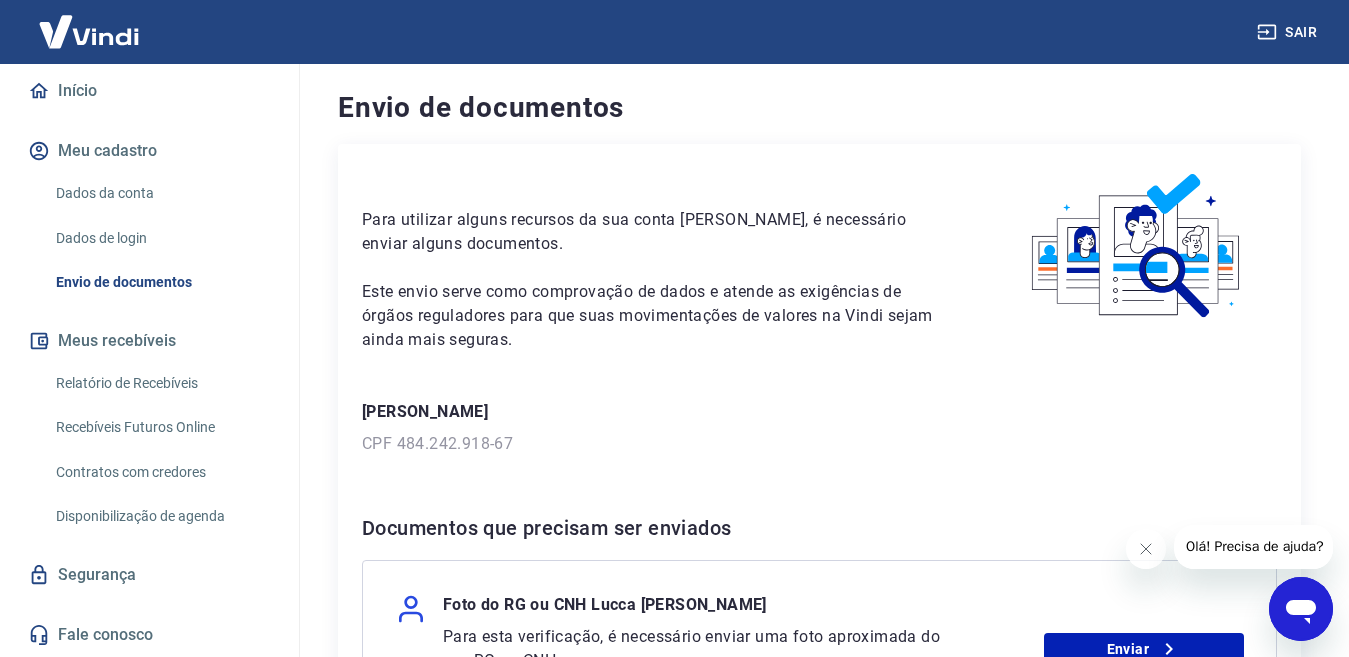 drag, startPoint x: 430, startPoint y: 301, endPoint x: 736, endPoint y: 359, distance: 311.44824 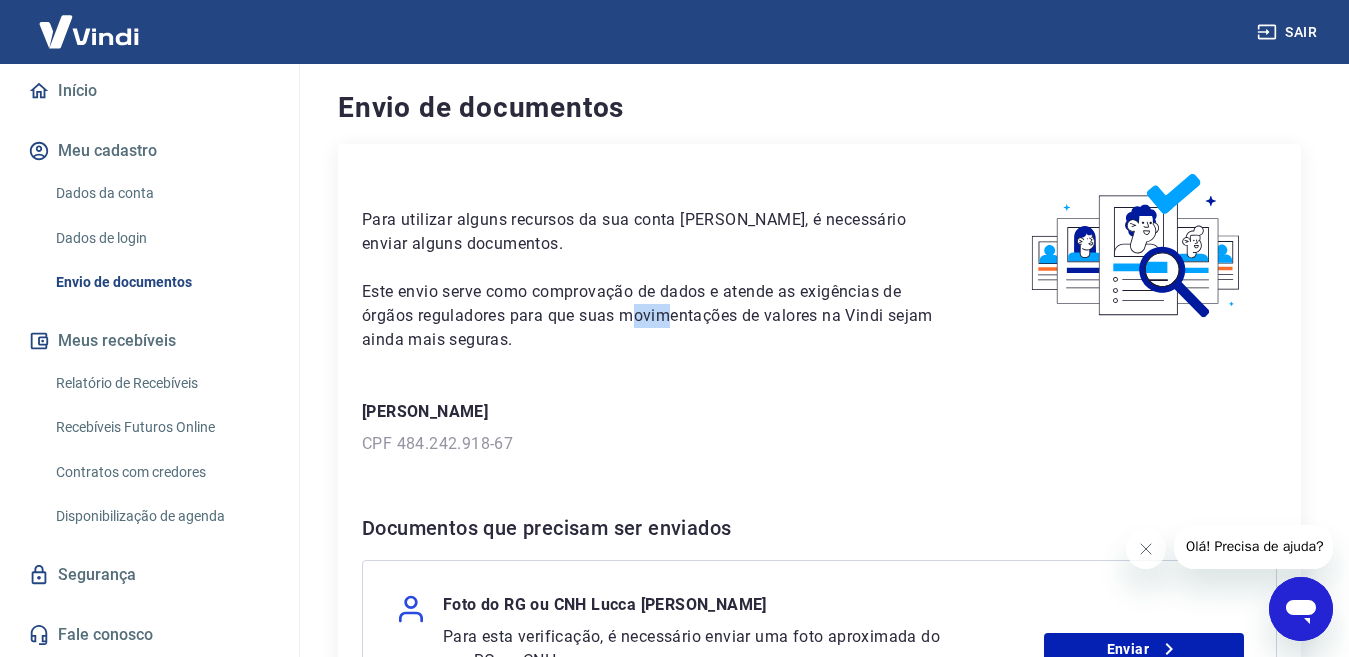 drag, startPoint x: 628, startPoint y: 306, endPoint x: 662, endPoint y: 327, distance: 39.962482 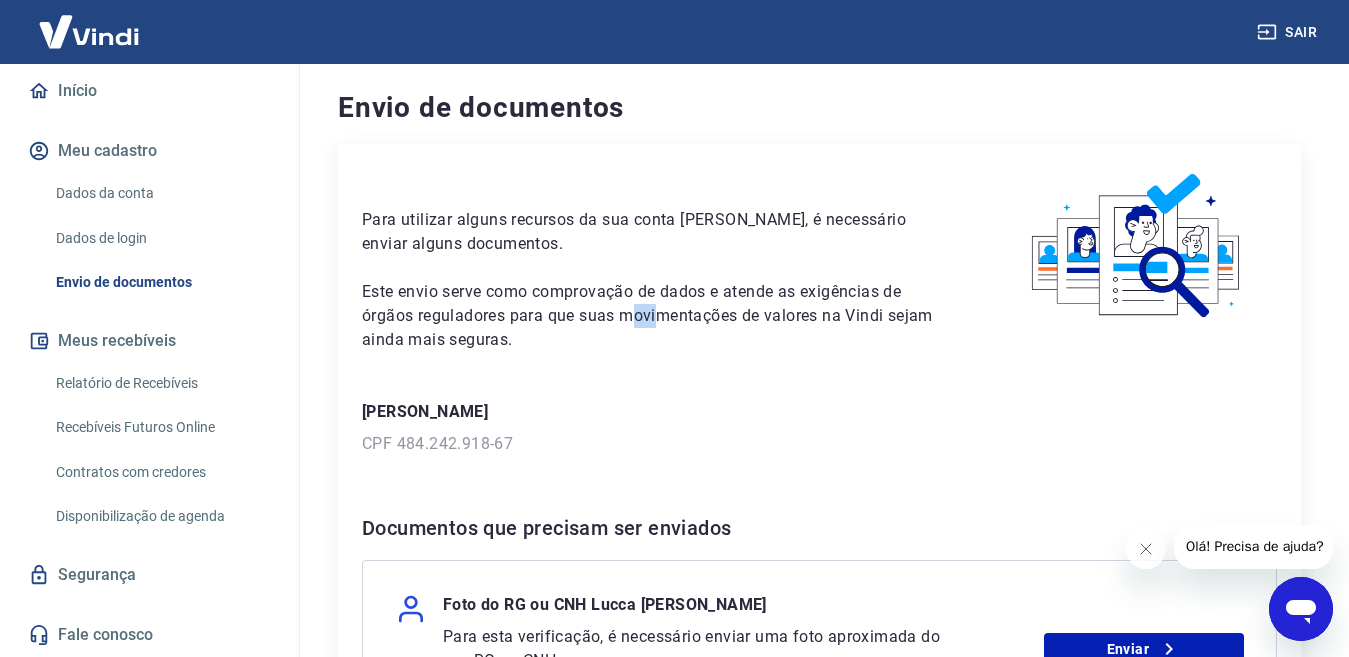 click on "Este envio serve como comprovação de dados e atende as exigências de órgãos reguladores para que suas movimentações de valores na Vindi sejam ainda mais seguras." at bounding box center [656, 316] 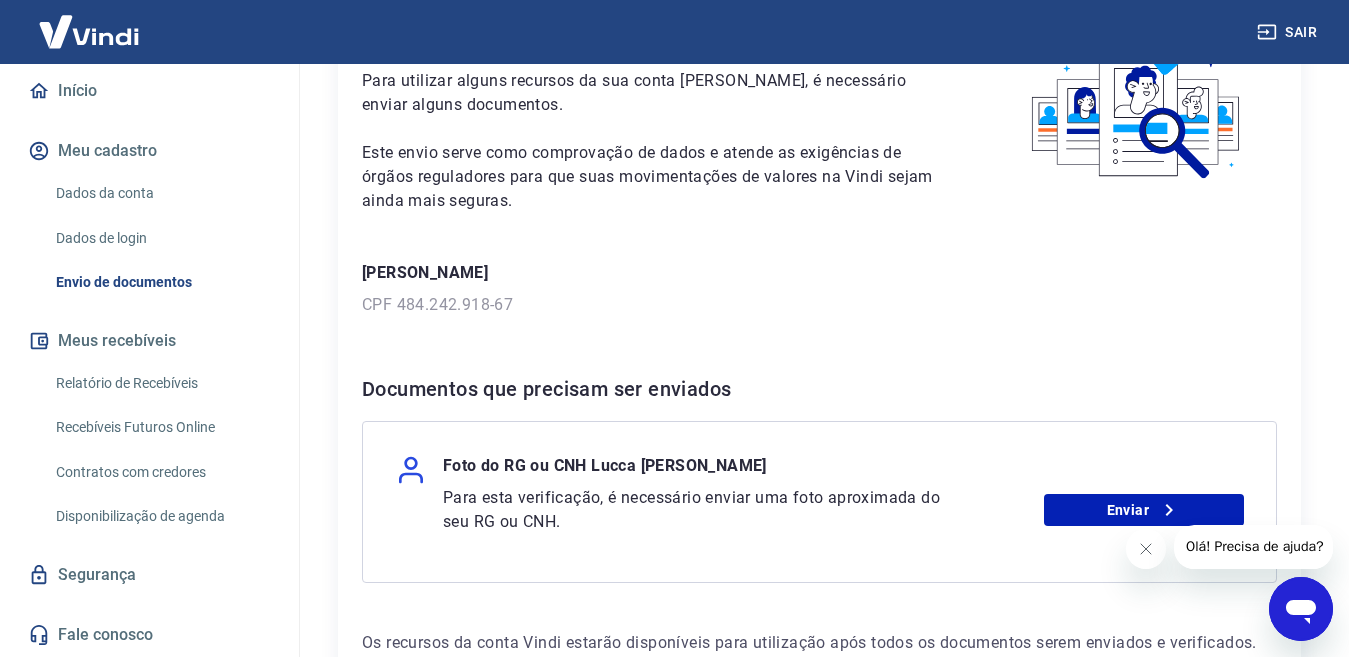 scroll, scrollTop: 0, scrollLeft: 0, axis: both 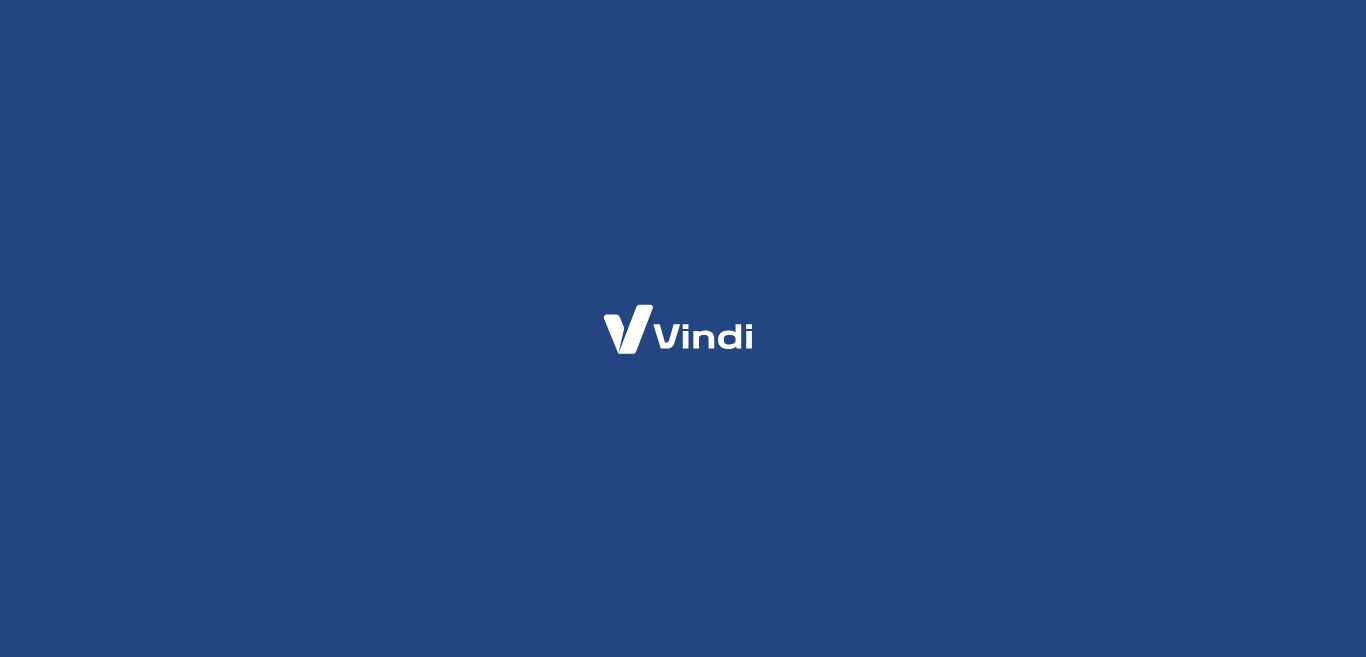select on "SP" 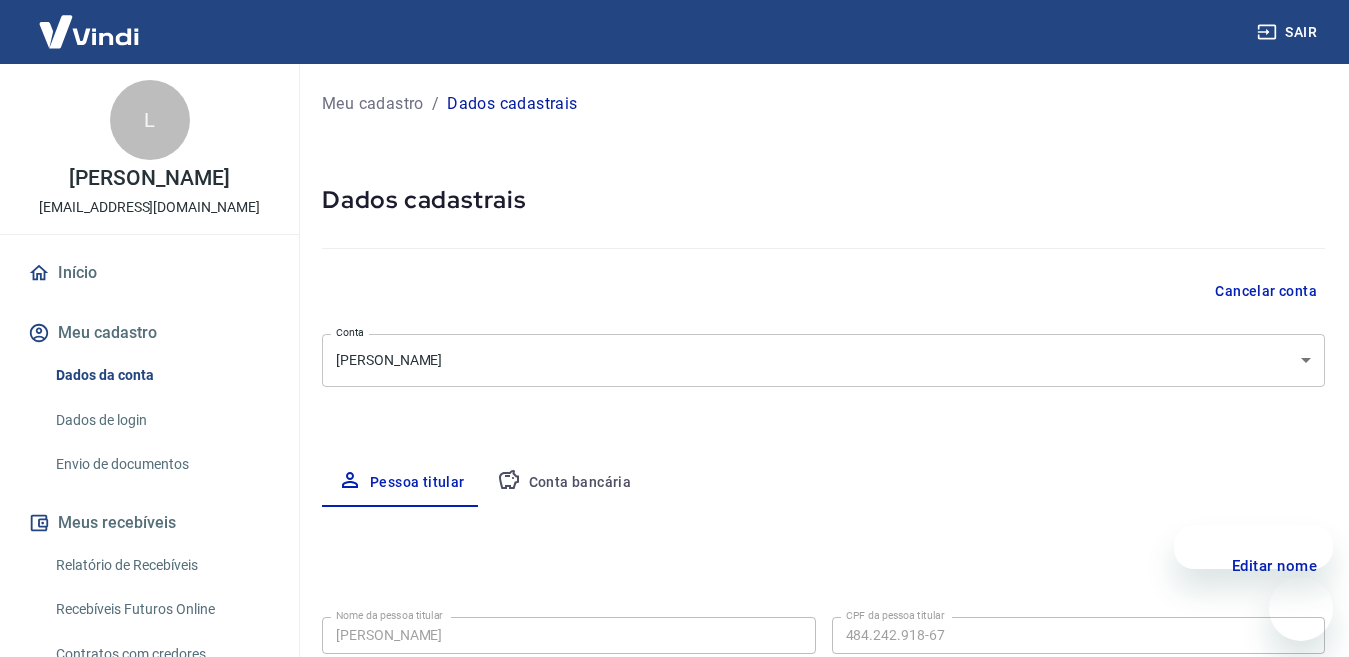 scroll, scrollTop: 0, scrollLeft: 0, axis: both 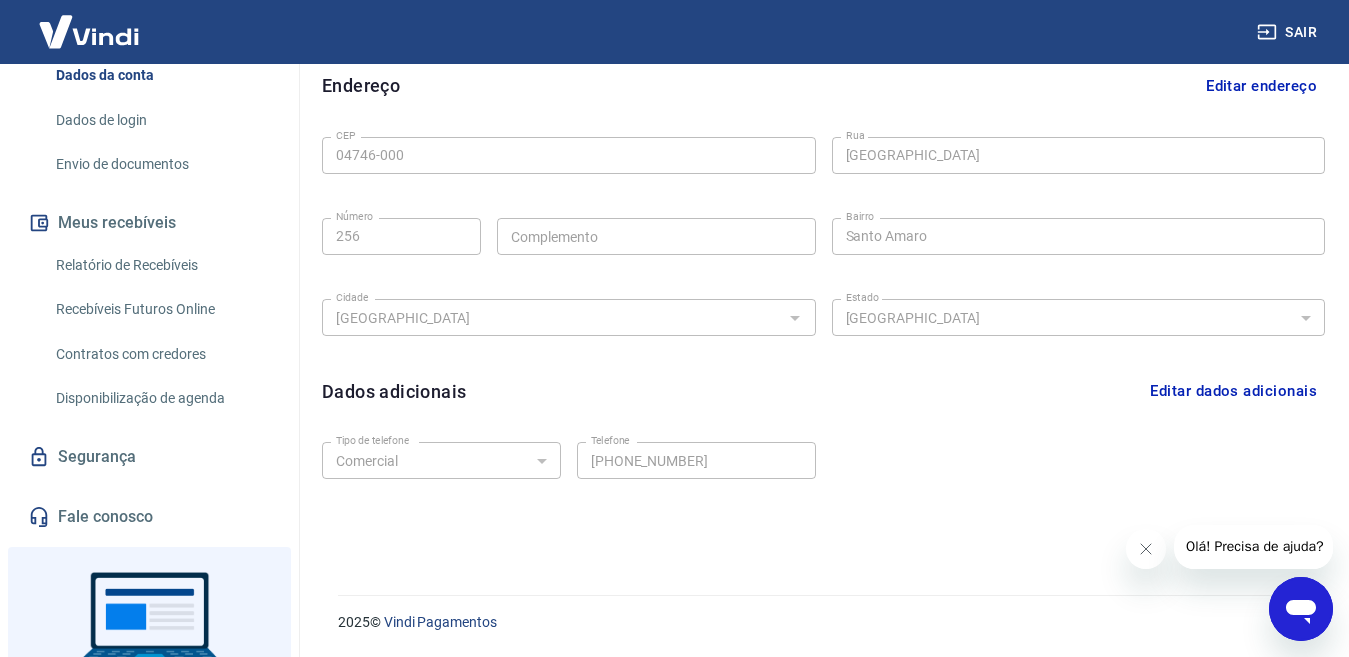 click on "Relatório de Recebíveis" 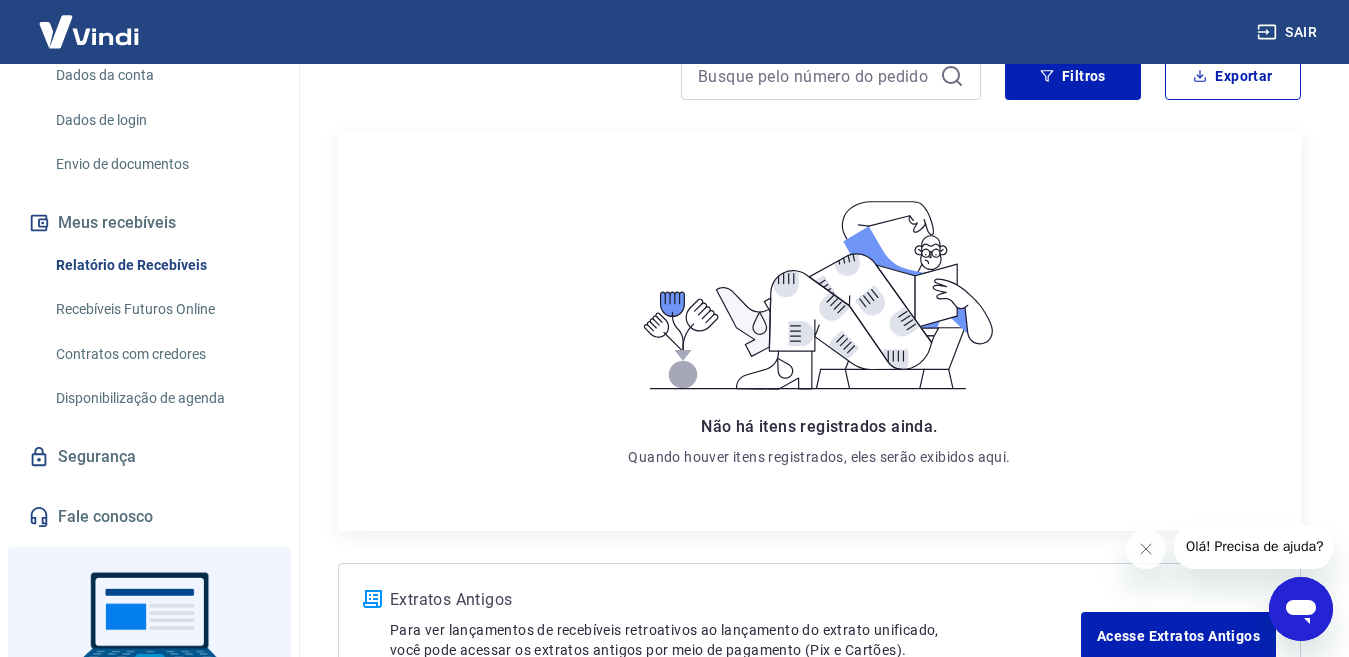 scroll, scrollTop: 200, scrollLeft: 0, axis: vertical 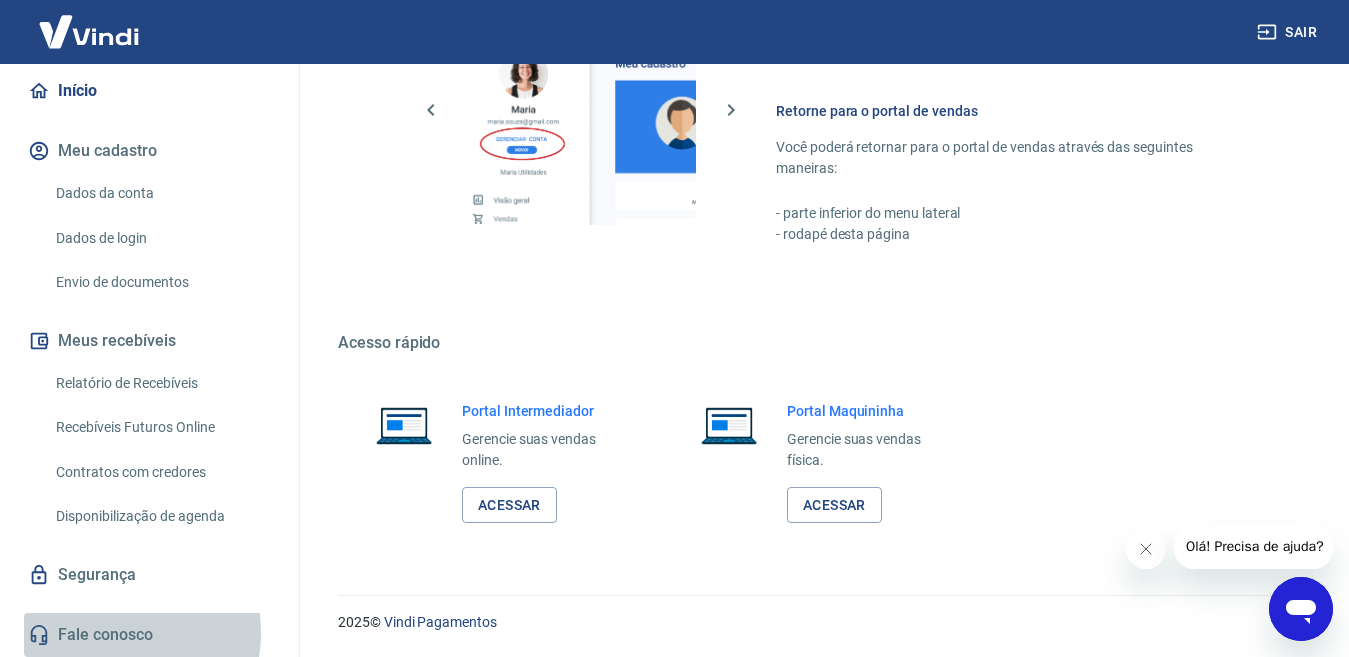 click on "Fale conosco" at bounding box center [149, 635] 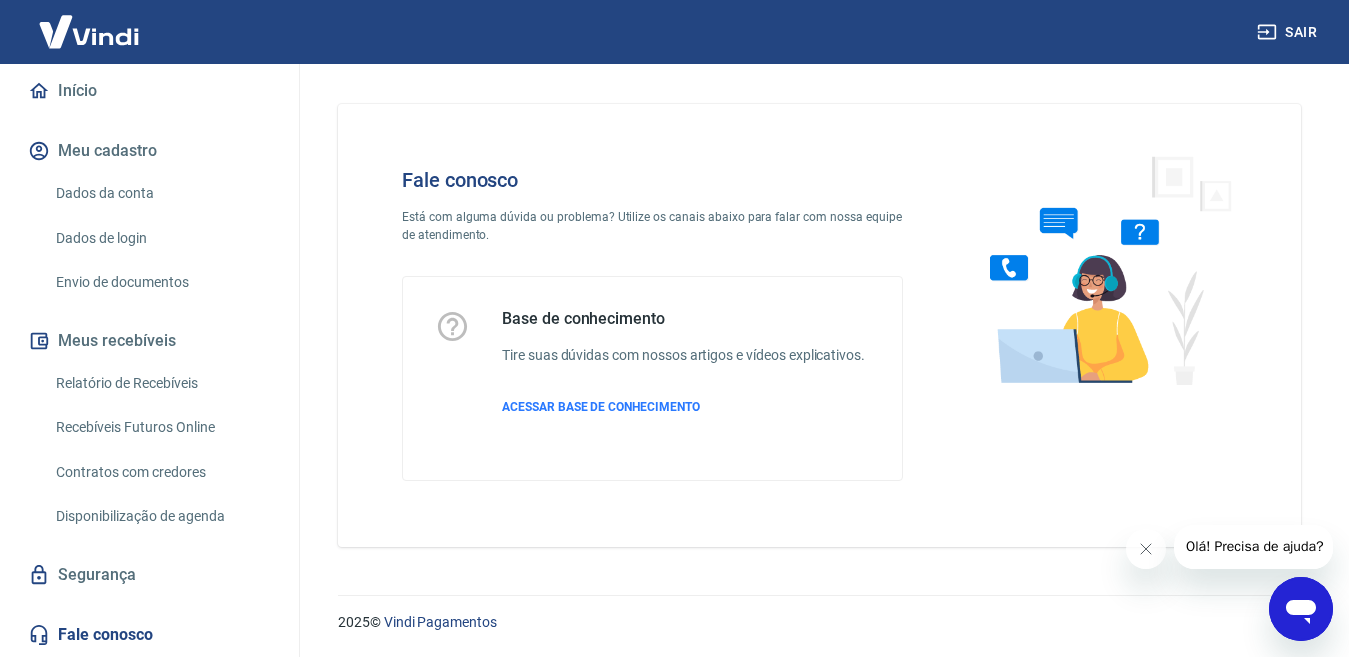 scroll, scrollTop: 19, scrollLeft: 0, axis: vertical 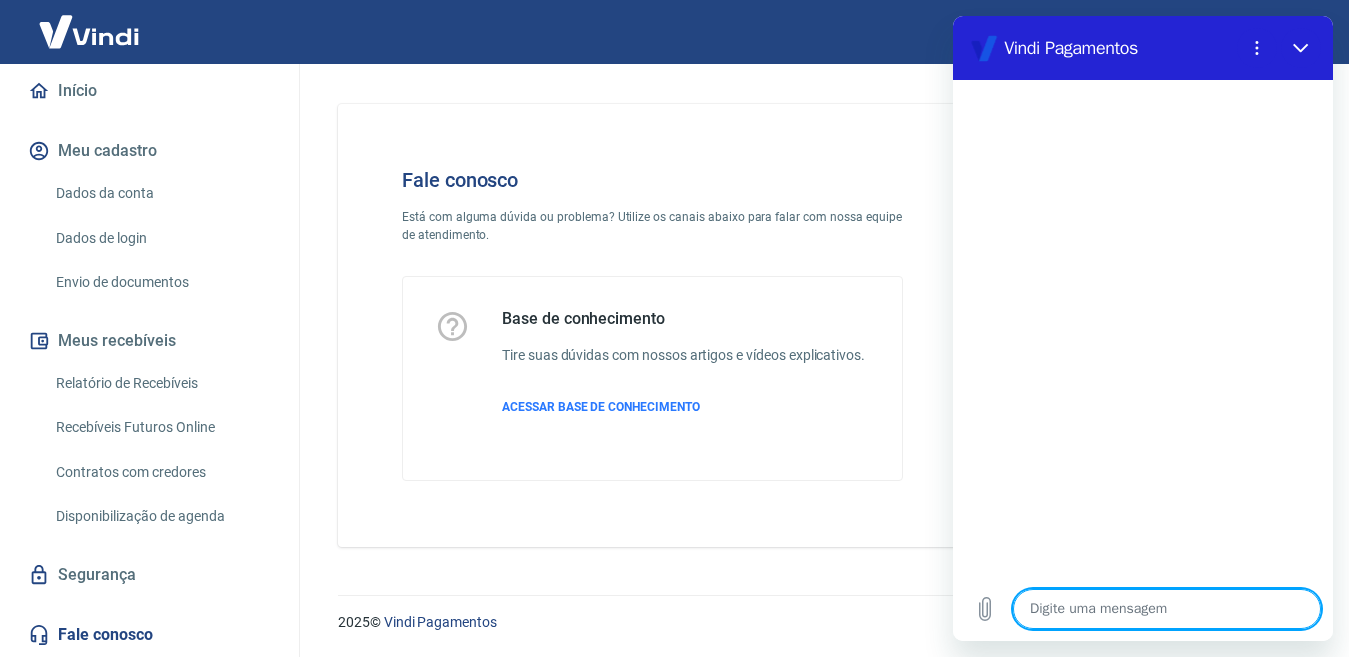 type on "o" 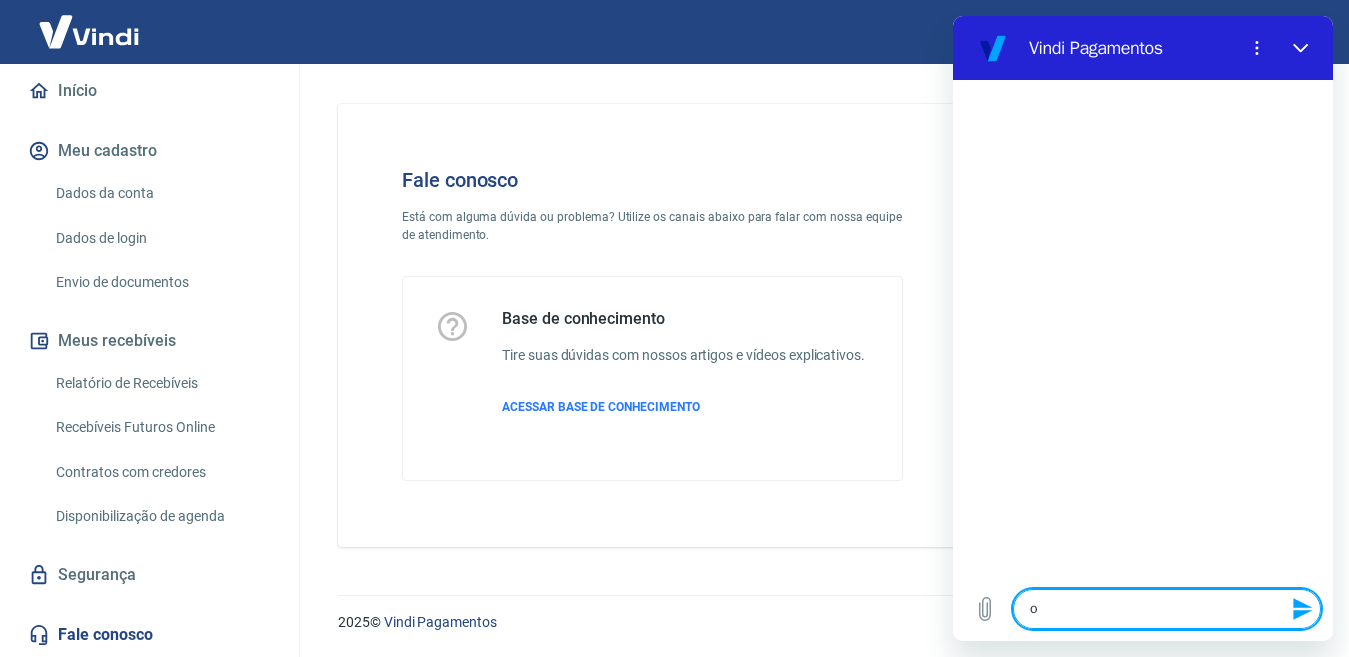 type 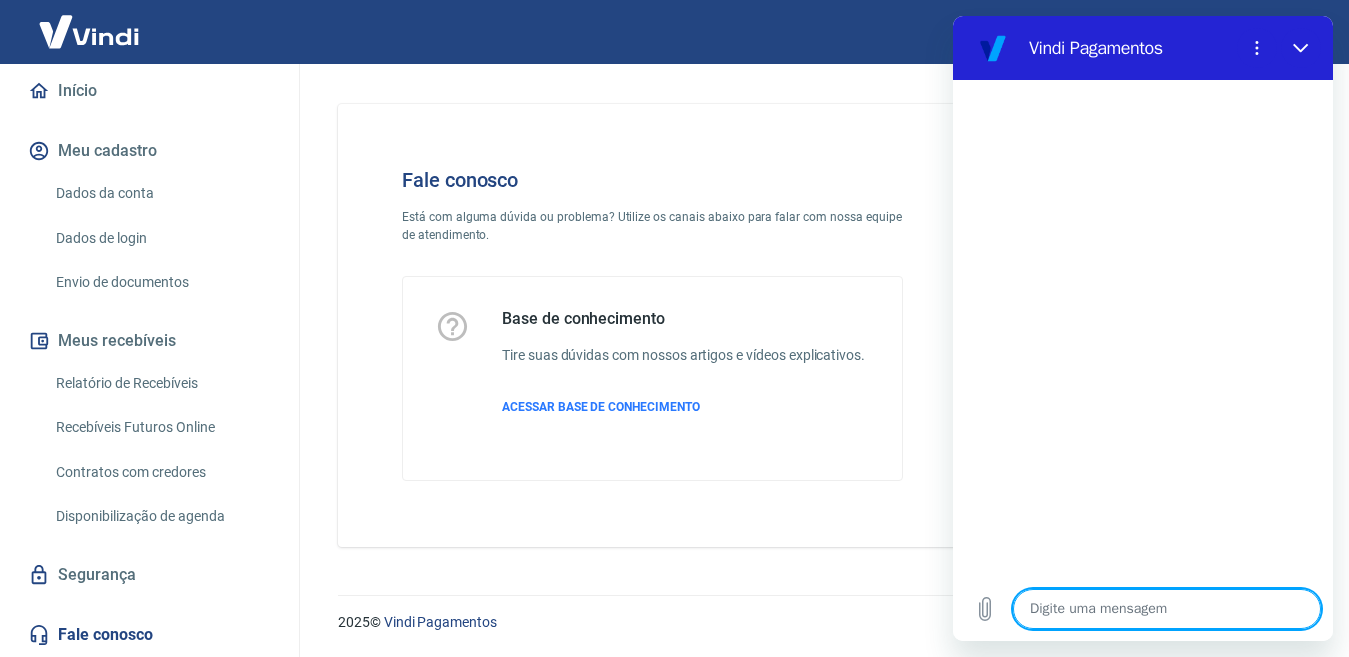 type on "O" 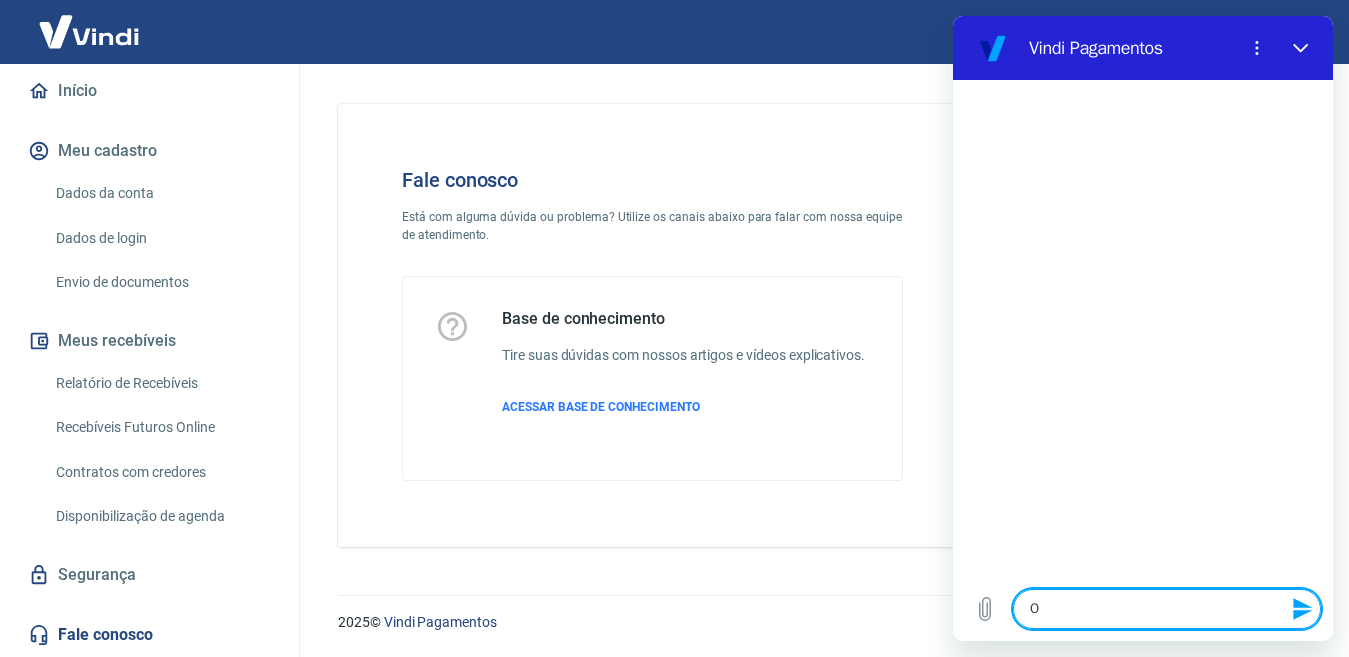 type on "Ol" 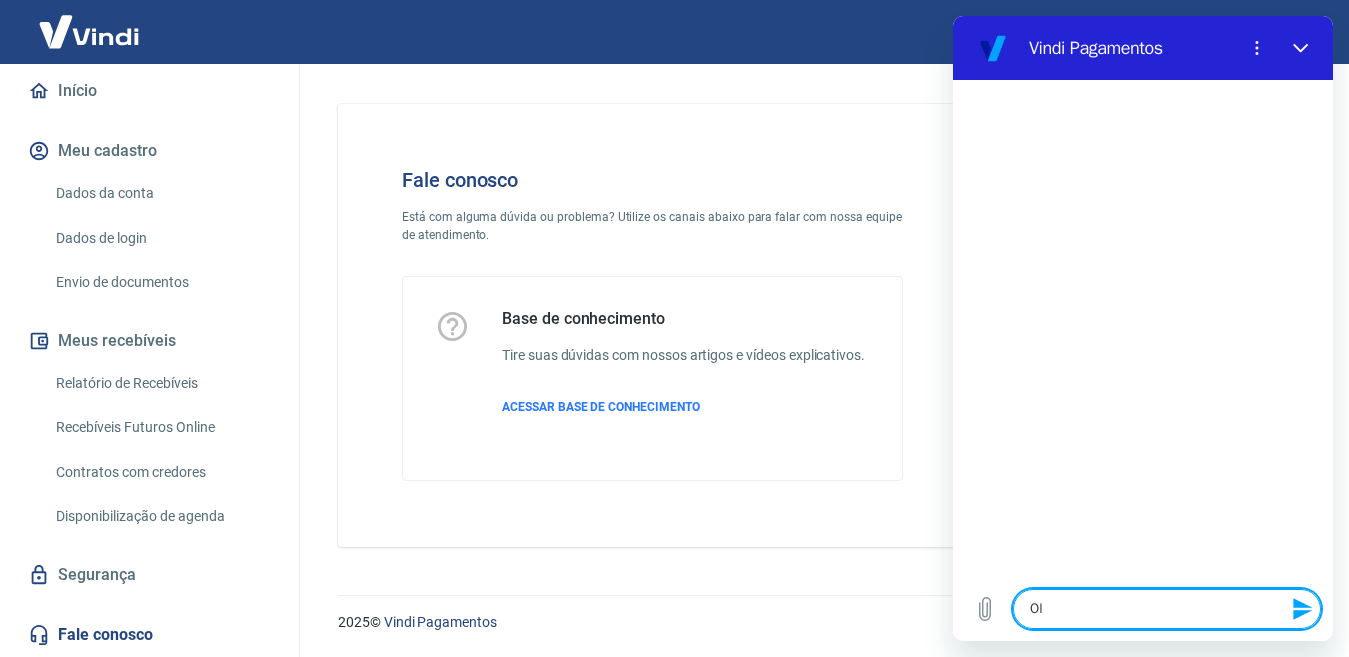 type on "Olá" 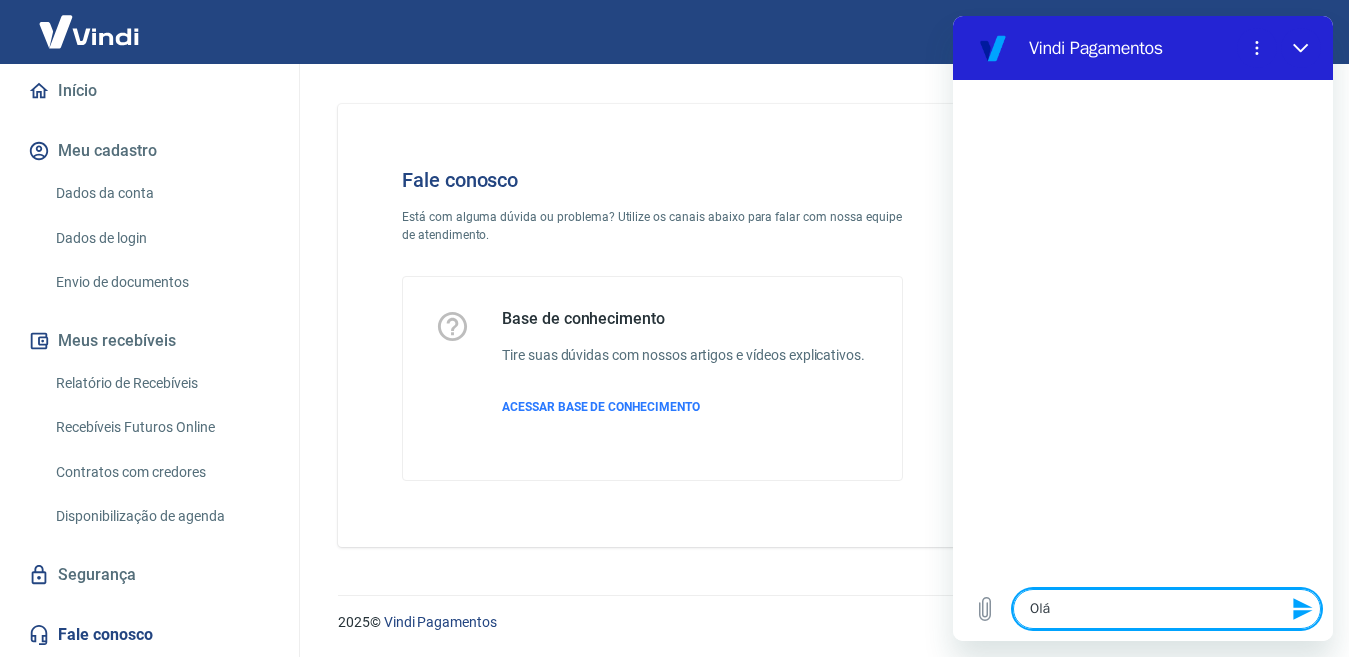 type on "Olá" 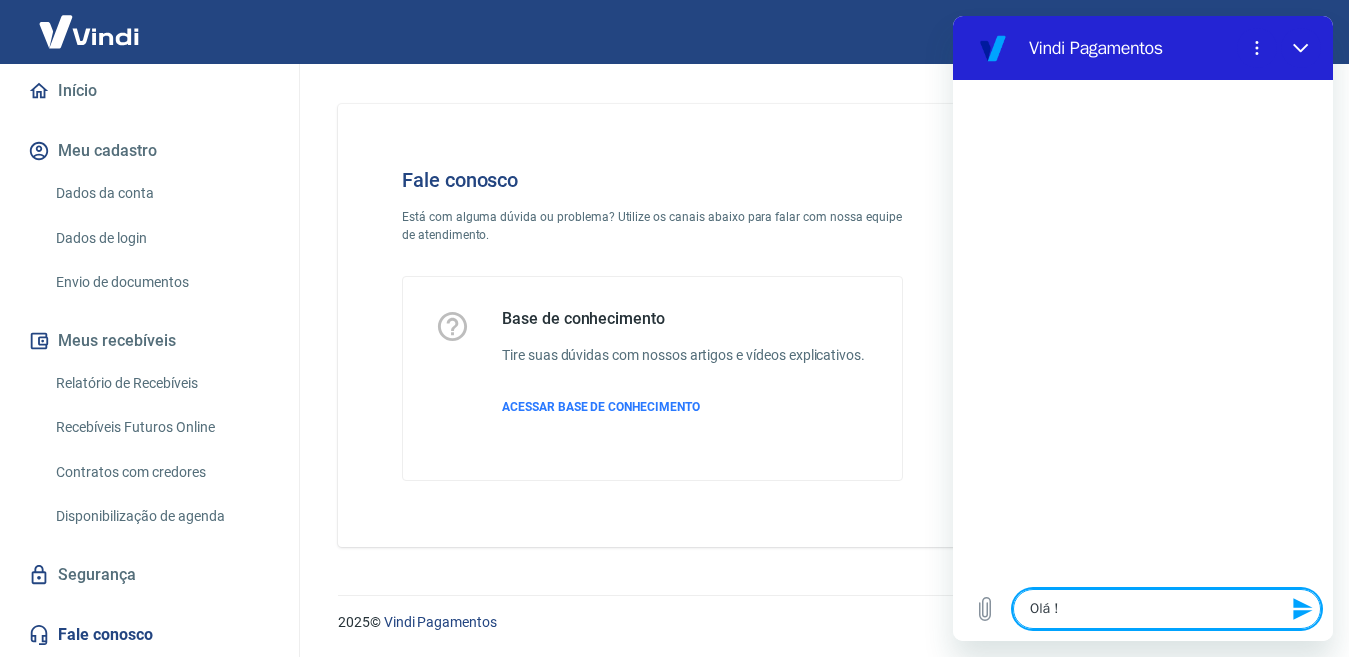 type on "Olá !" 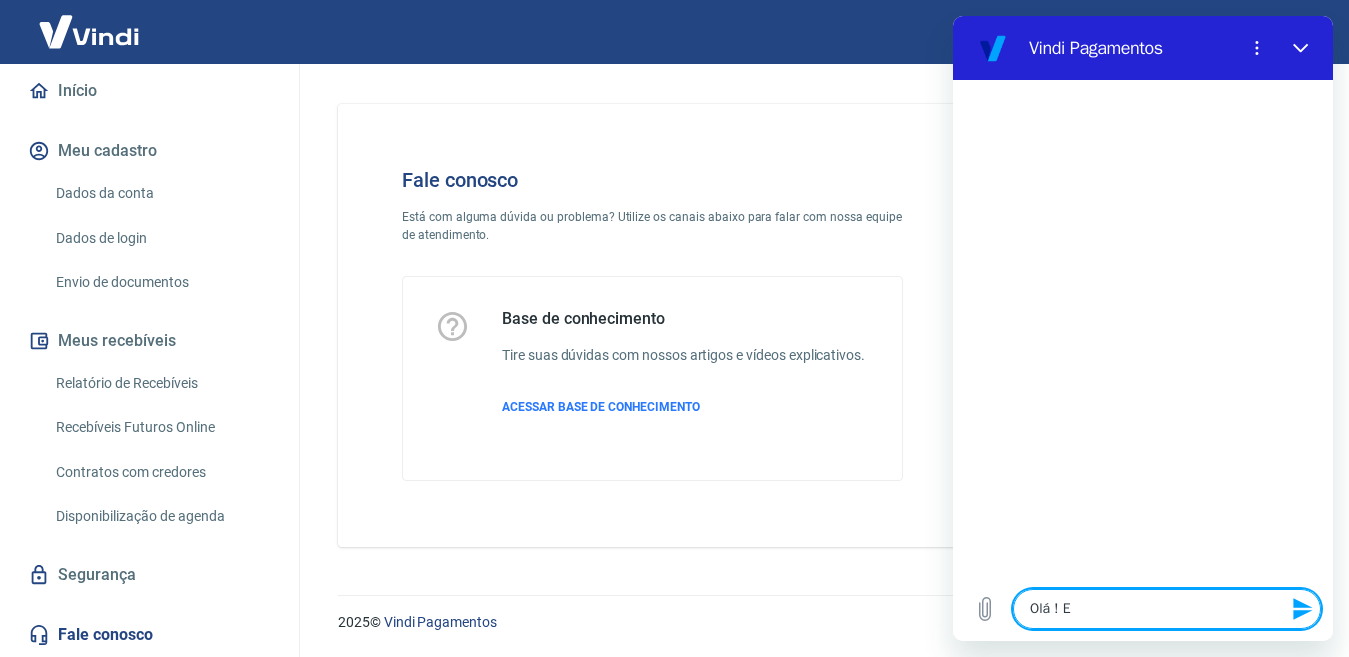 type on "Olá !" 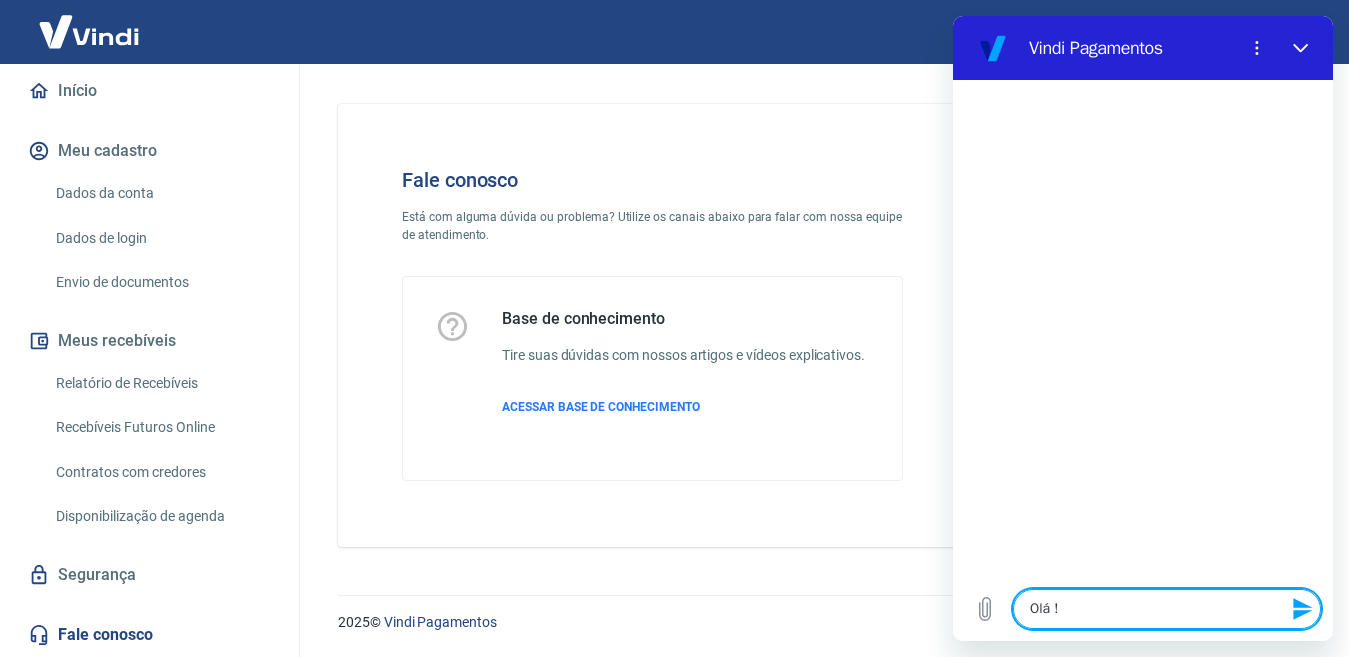 type on "Olá ! V" 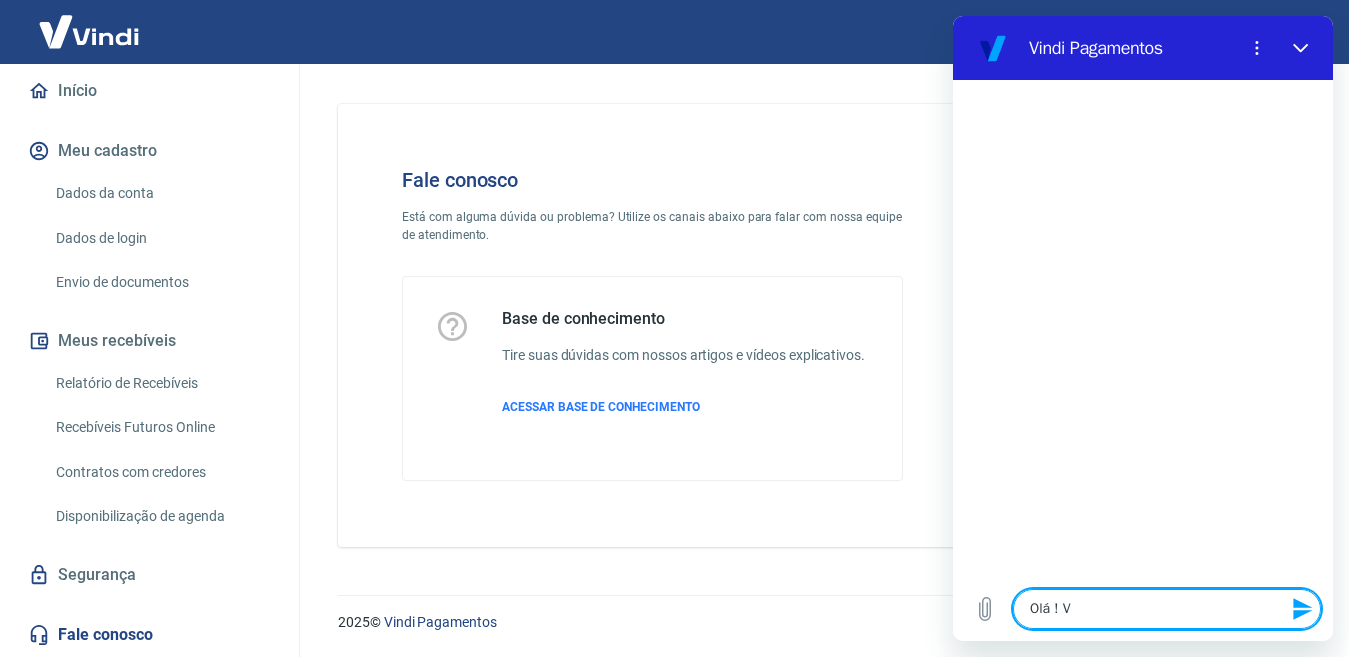 type on "Olá ! Vo" 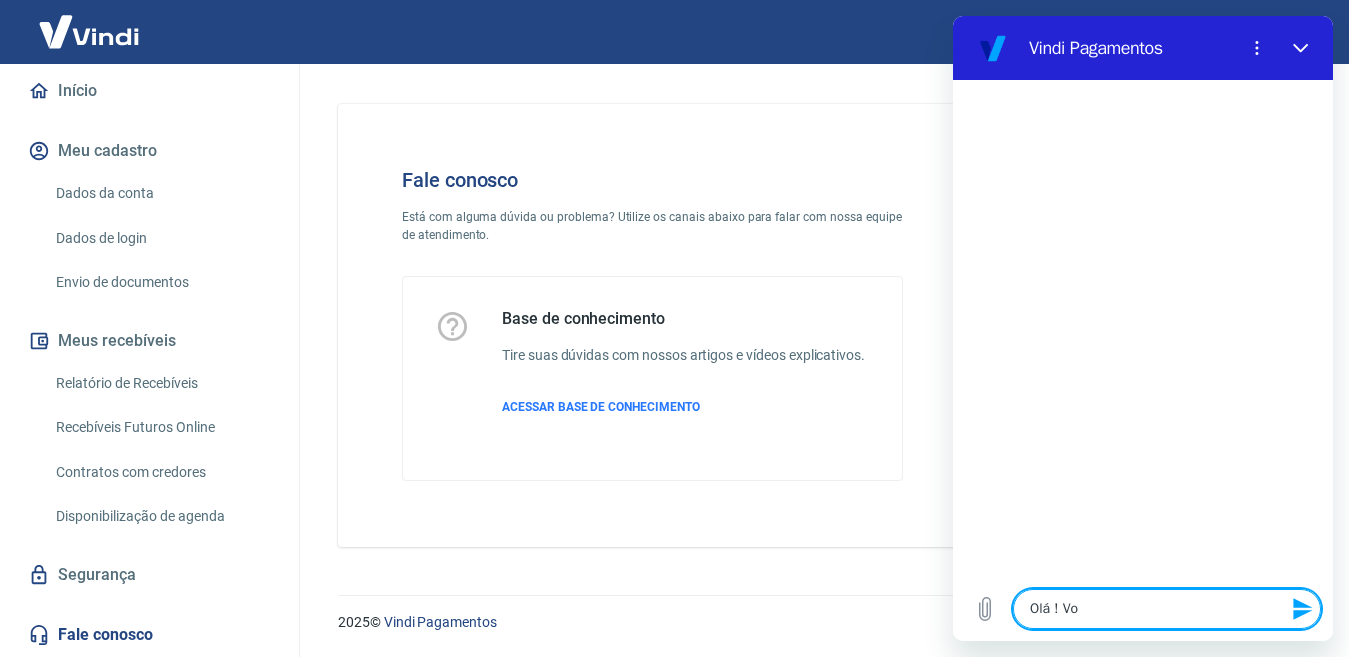 type on "Olá ! Vou" 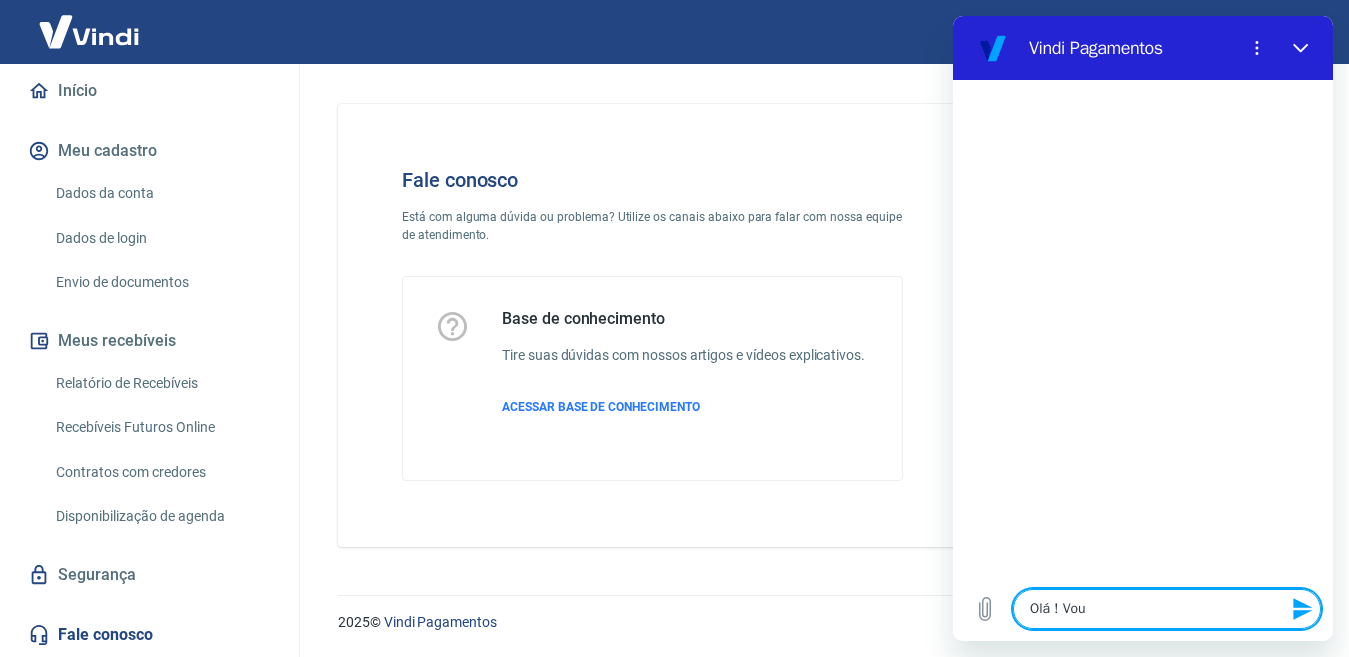 type on "Olá ! Vou" 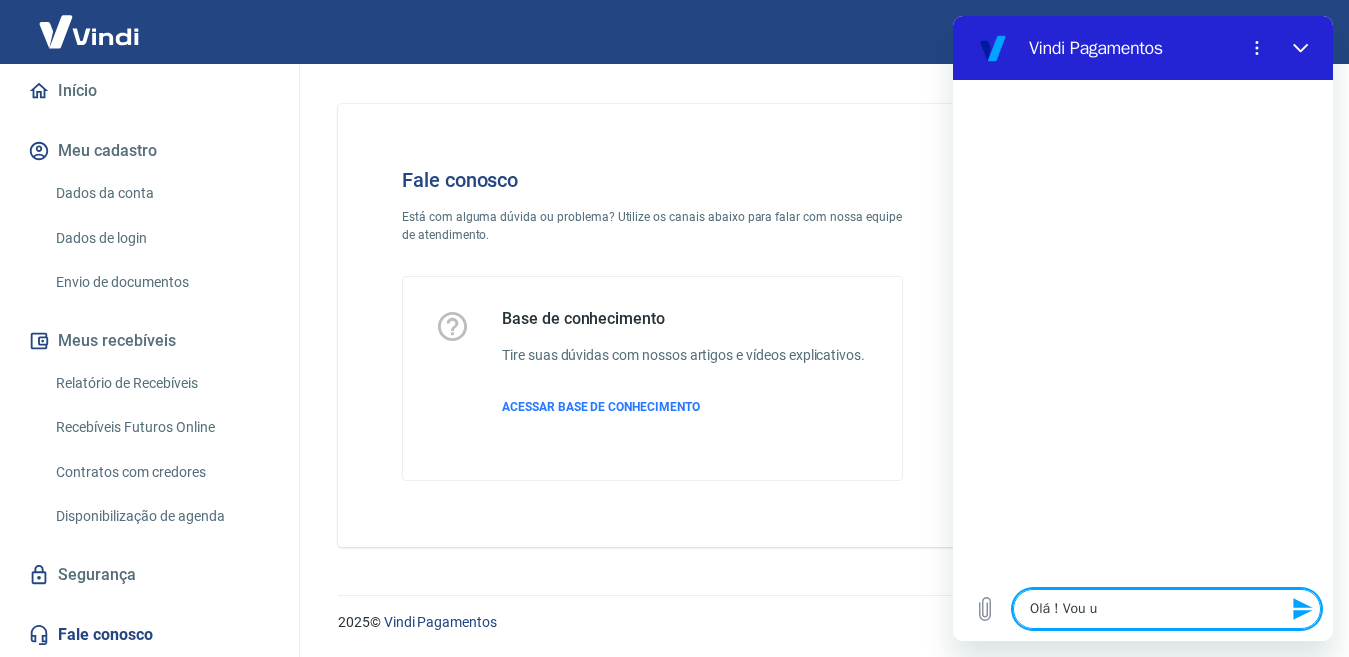 type on "Olá ! Vou us" 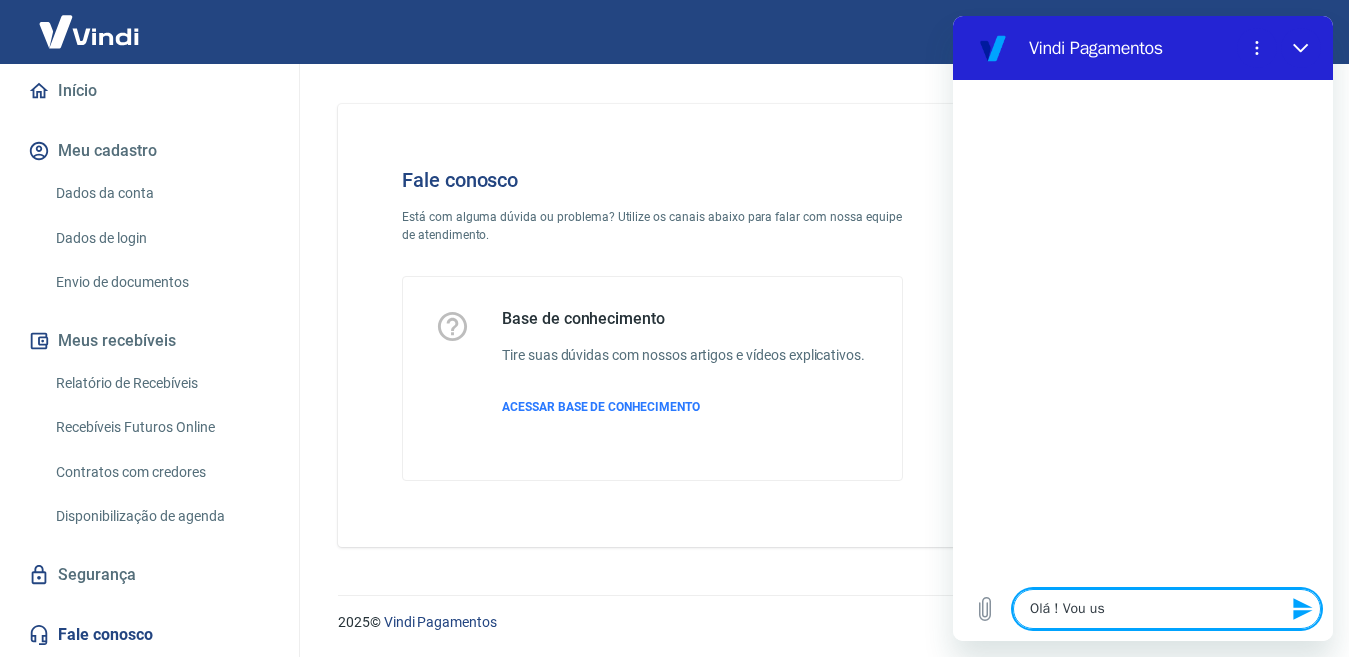 type on "Olá ! Vou usa" 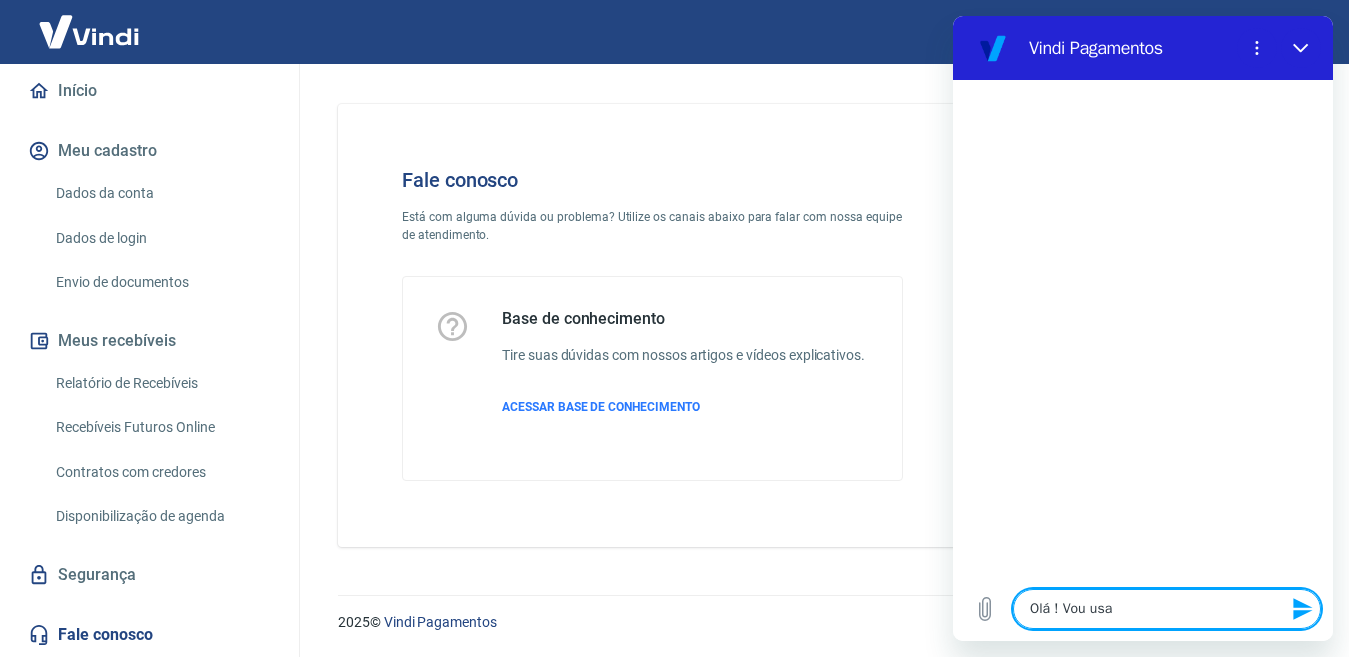 type on "Olá ! Vou usar" 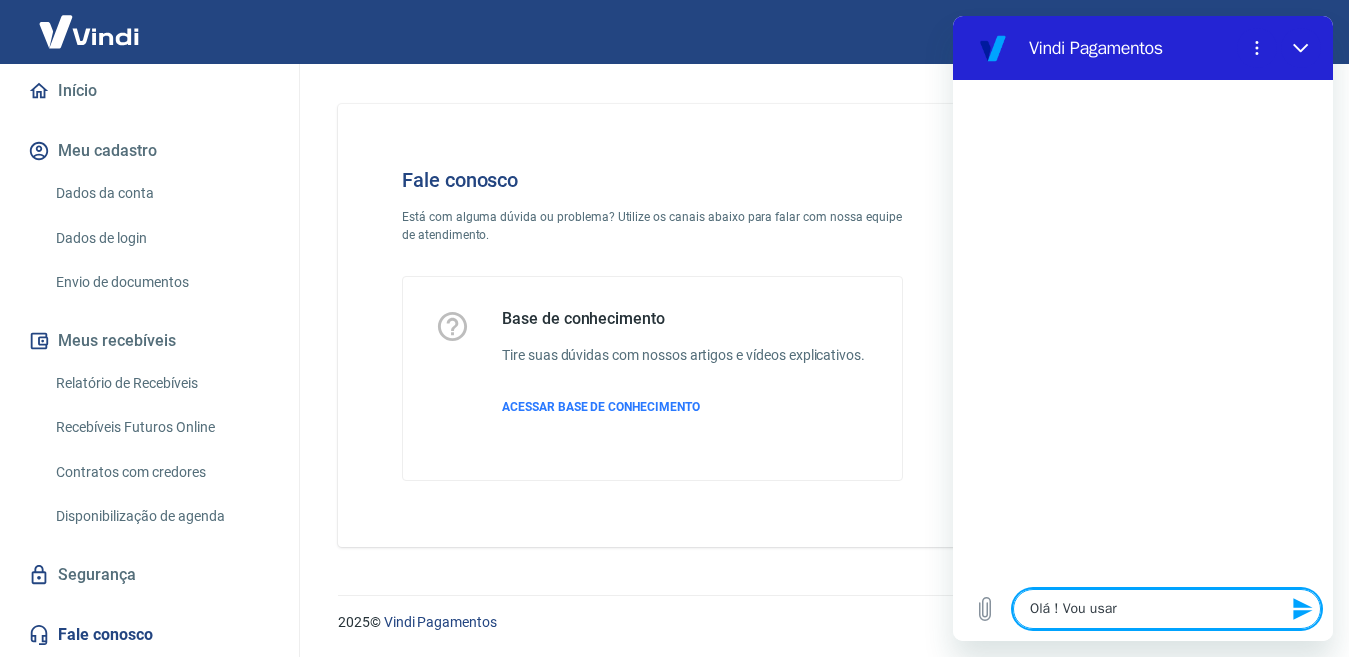 type on "Olá ! Vou usar" 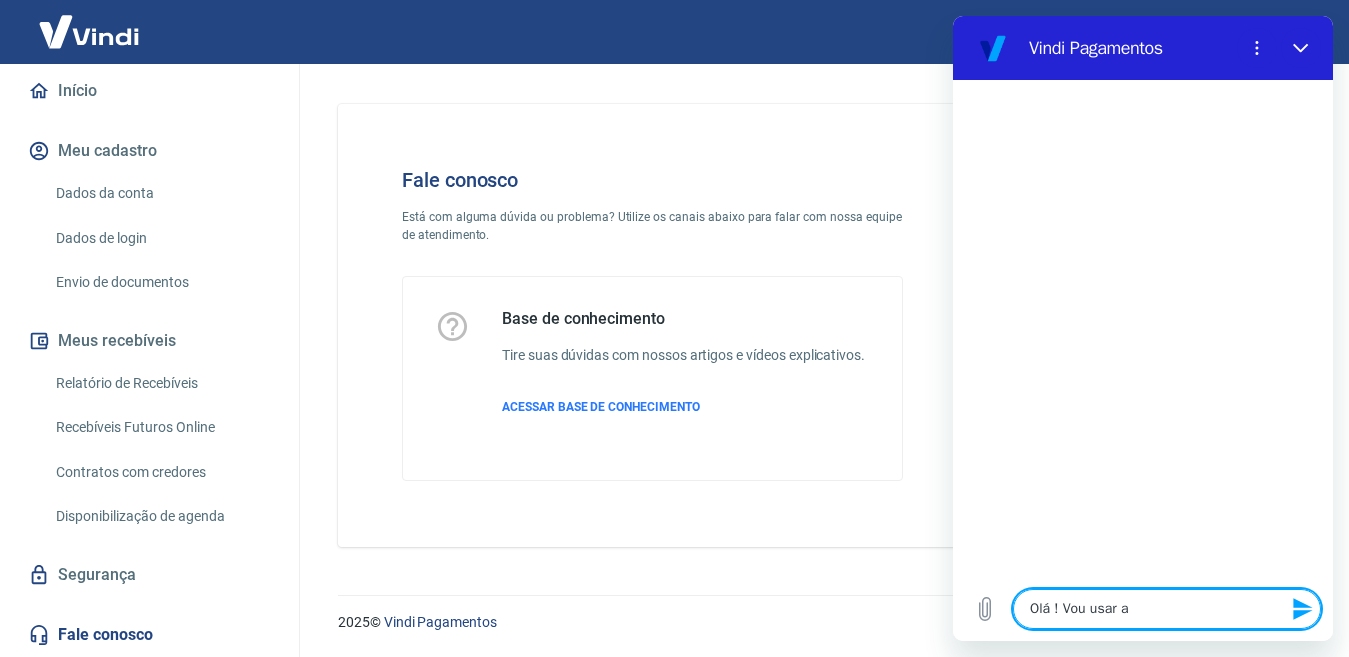 type on "Olá ! Vou usar a" 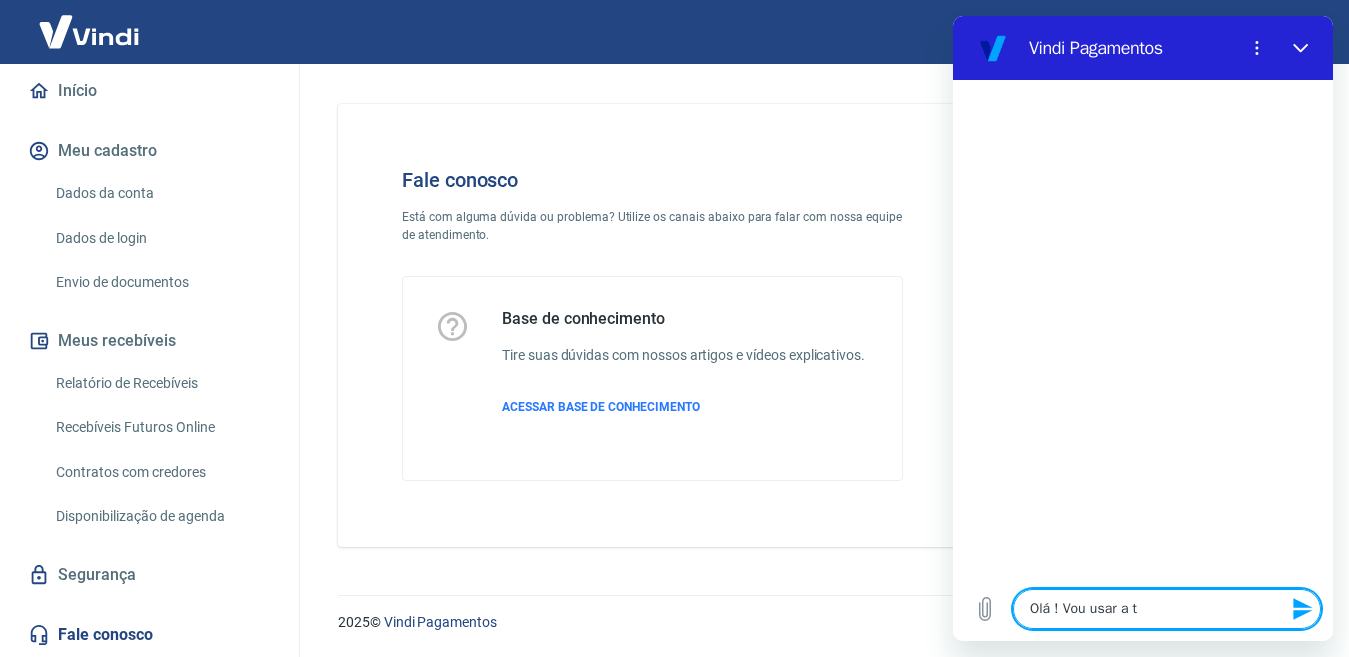 type on "Olá ! Vou usar a tr" 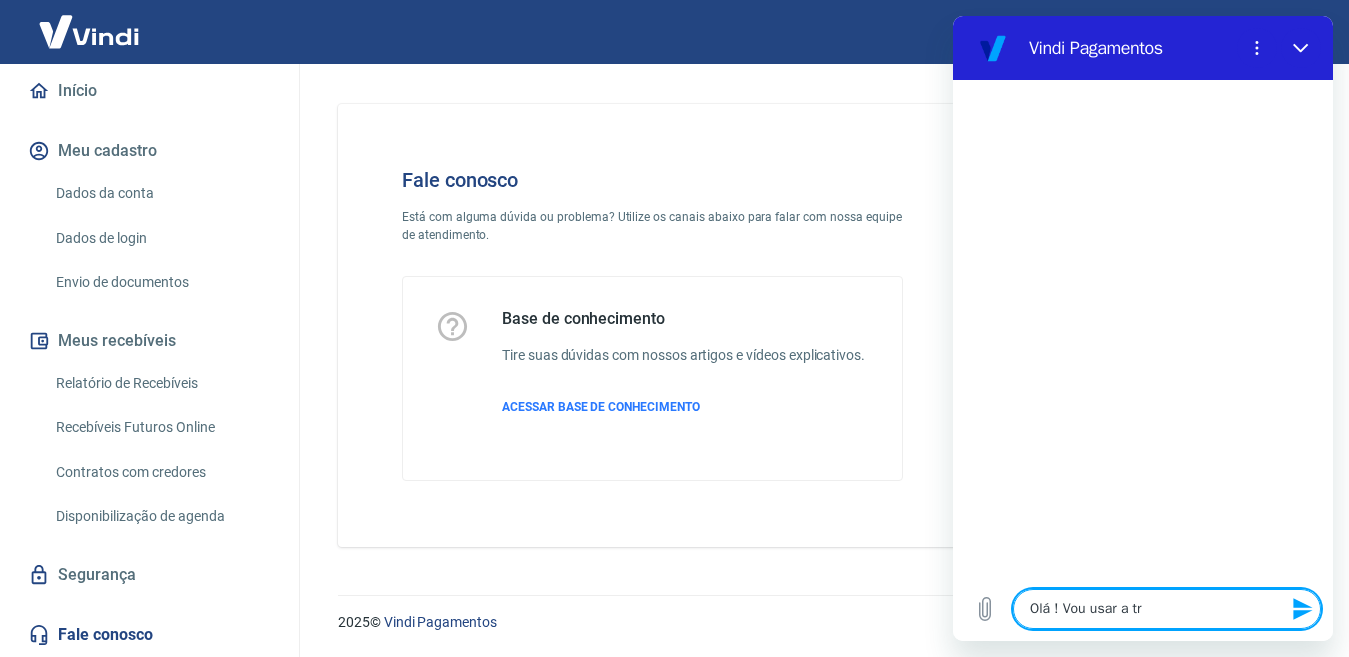 type on "Olá ! Vou usar a tra" 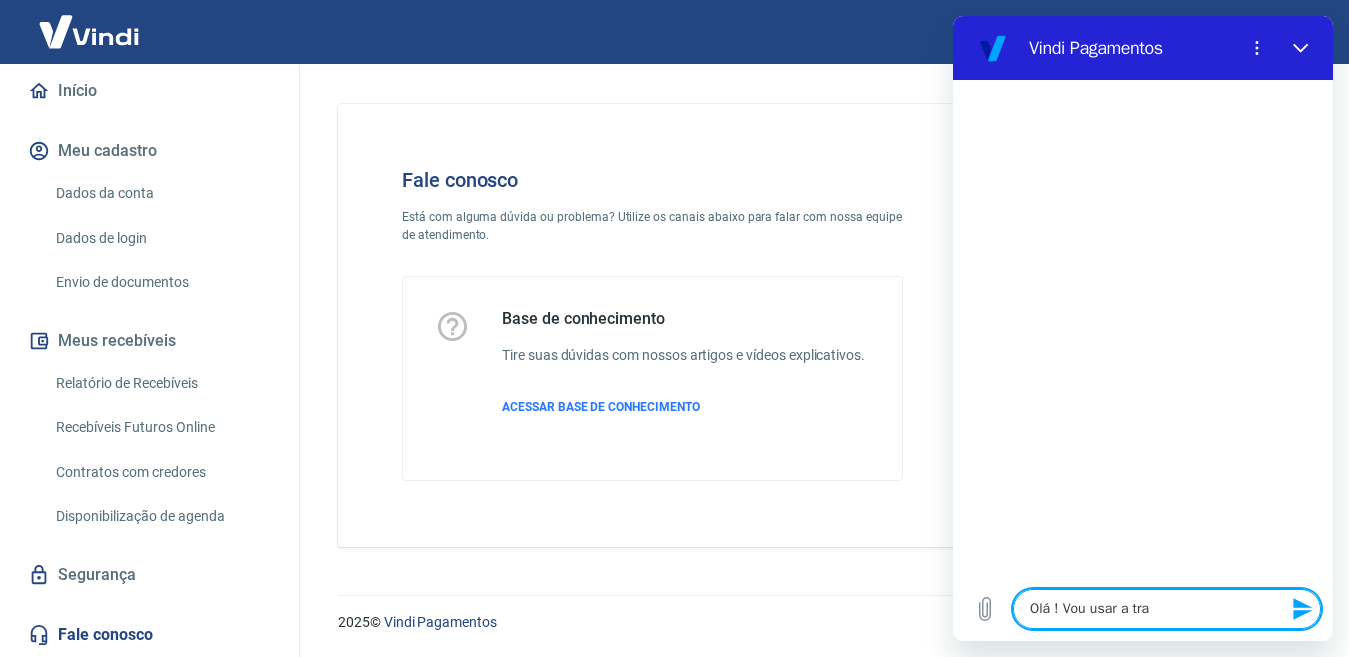 type on "Olá ! Vou usar a tray" 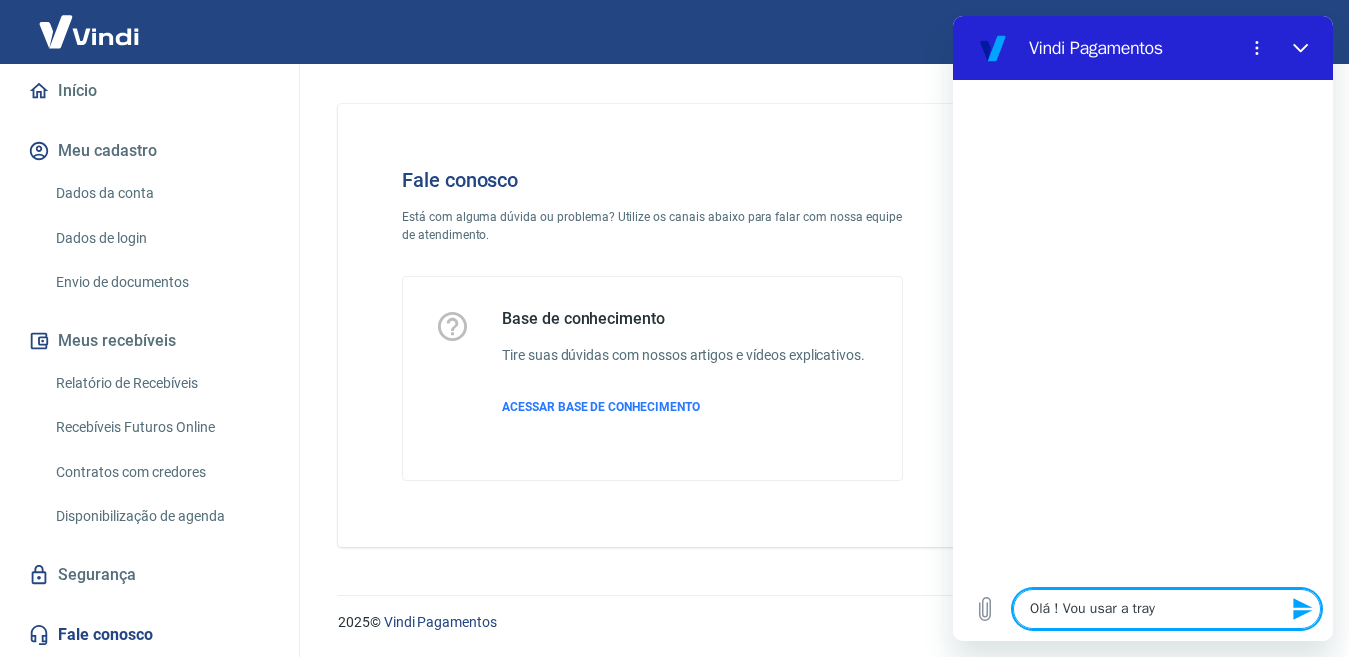 type on "Olá ! Vou usar a tray" 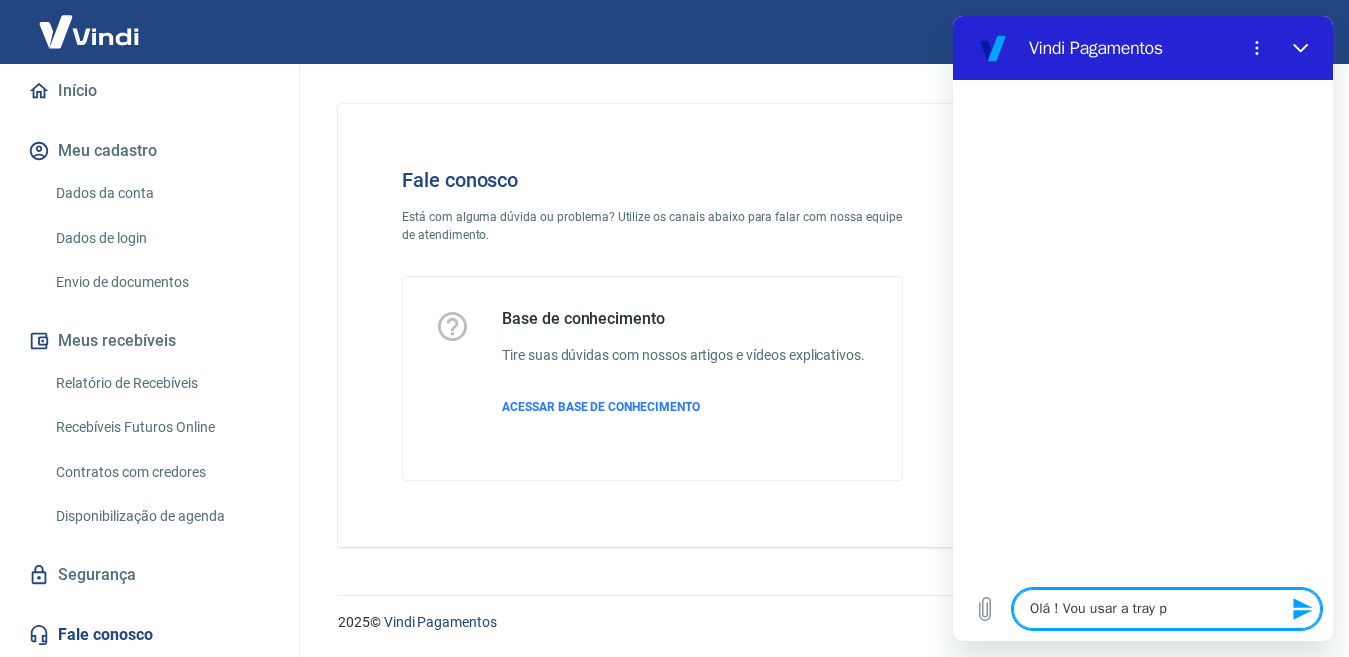 type on "Olá ! Vou usar a tray pa" 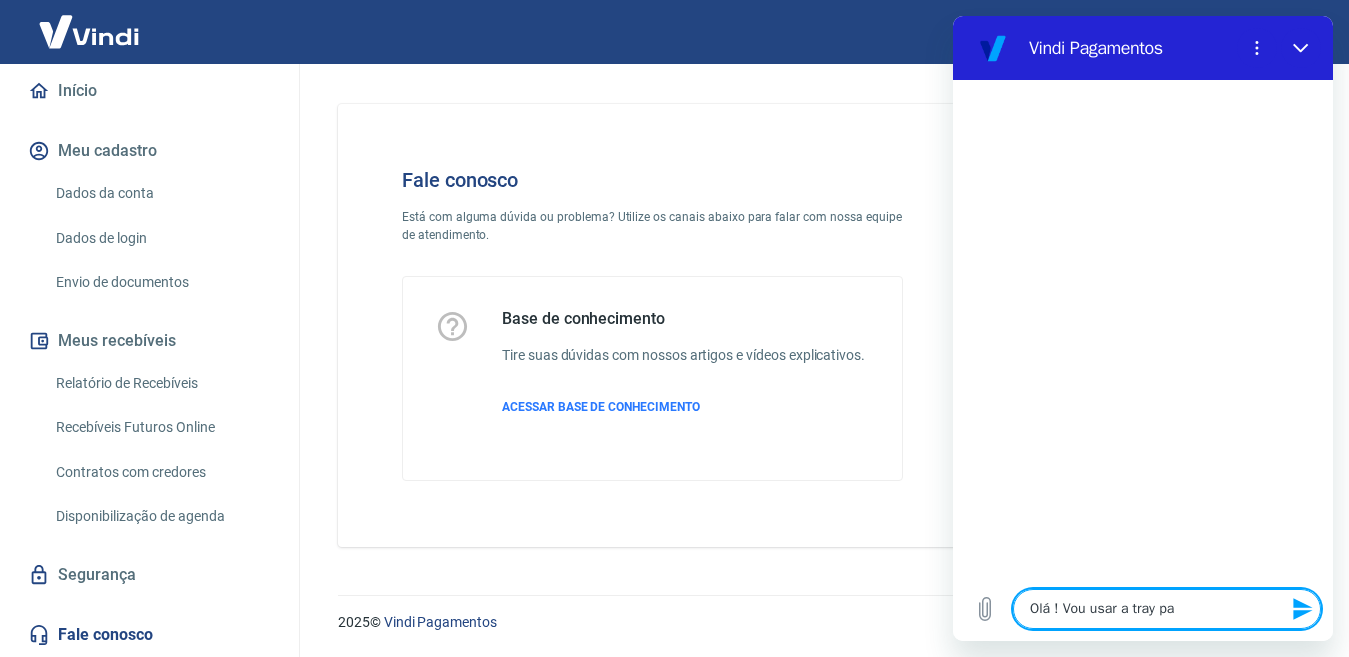 type on "Olá ! Vou usar a tray pag" 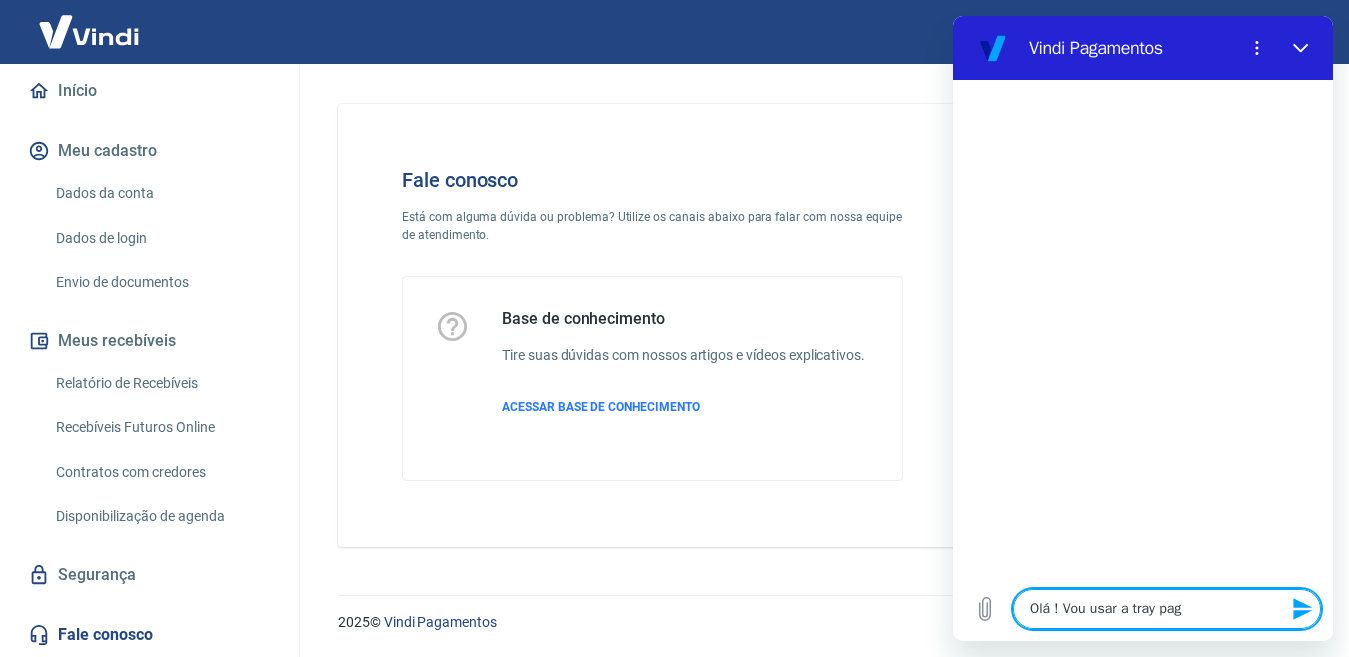 type on "Olá ! Vou usar a tray paga" 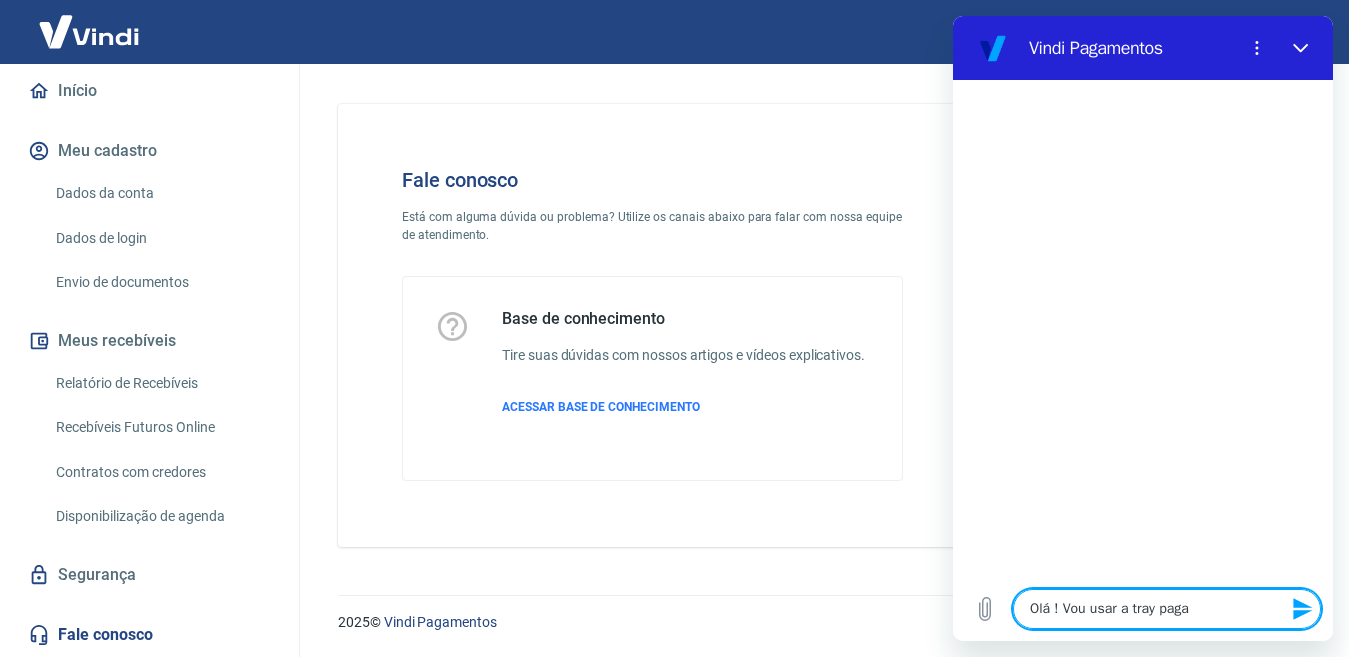 type on "Olá ! Vou usar a tray pagam" 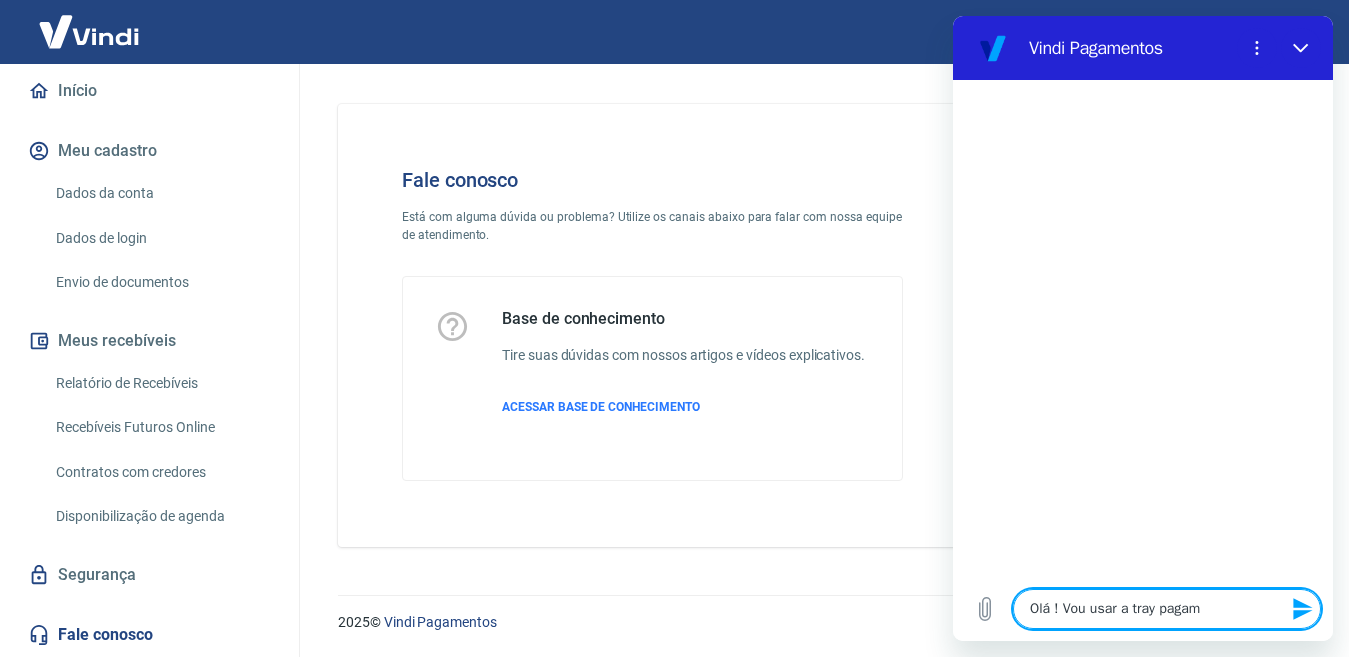 type on "Olá ! Vou usar a tray pagame" 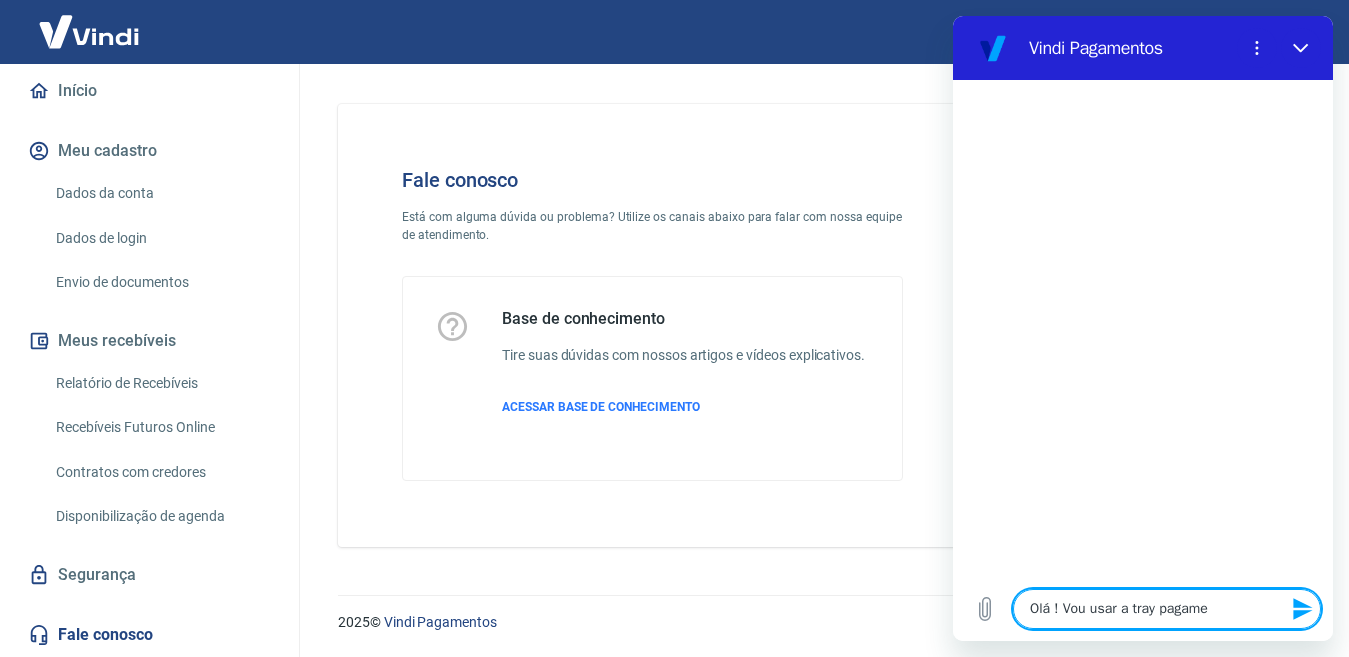 type on "Olá ! Vou usar a tray pagamen" 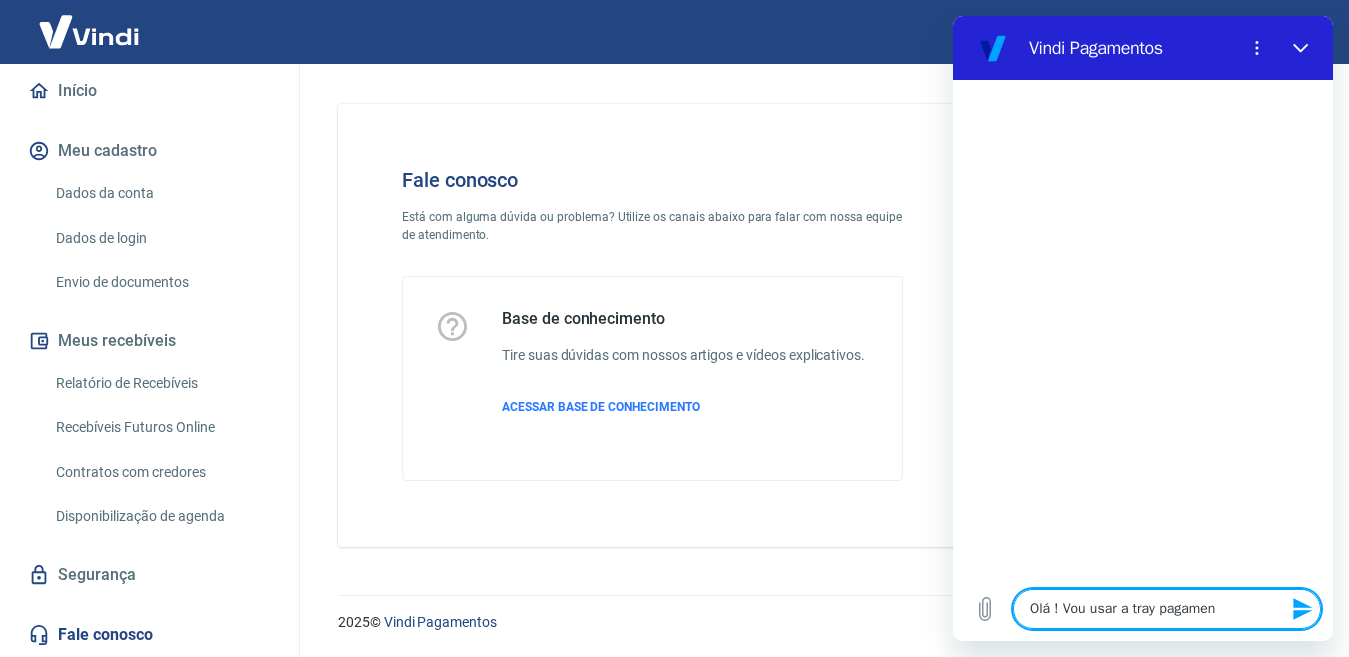 type on "Olá ! Vou usar a tray pagameno" 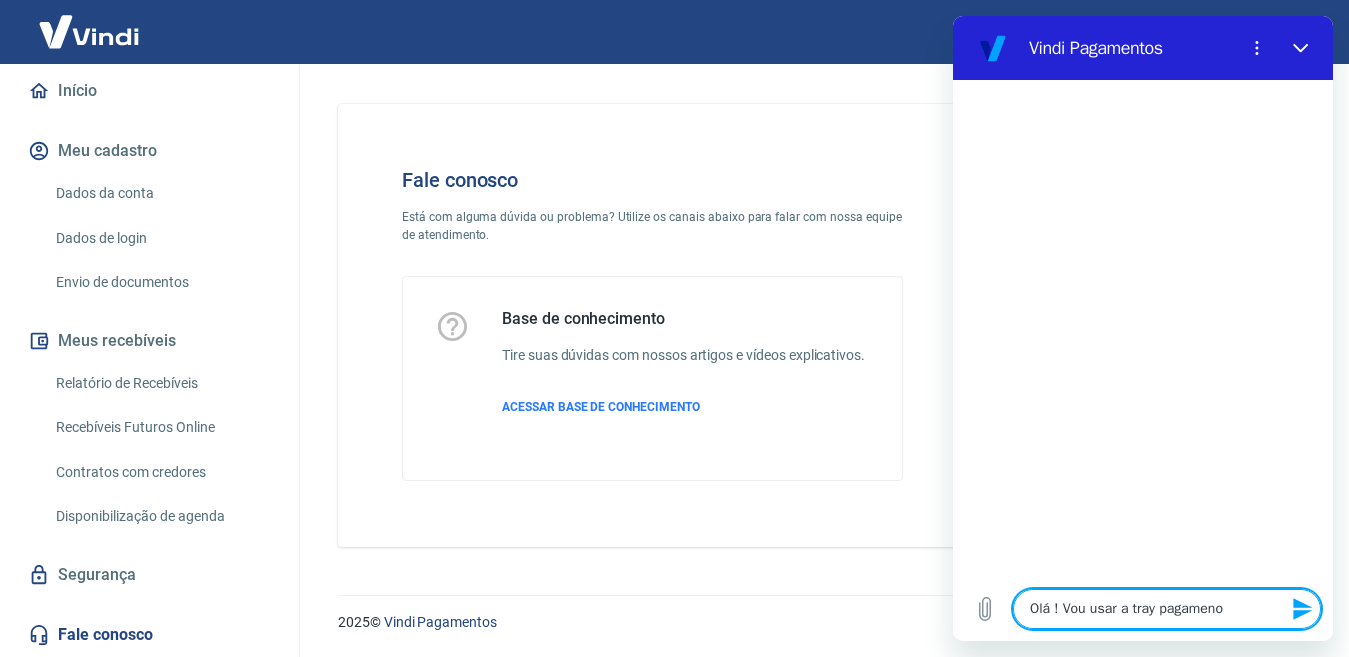 type on "Olá ! Vou usar a tray pagamenot" 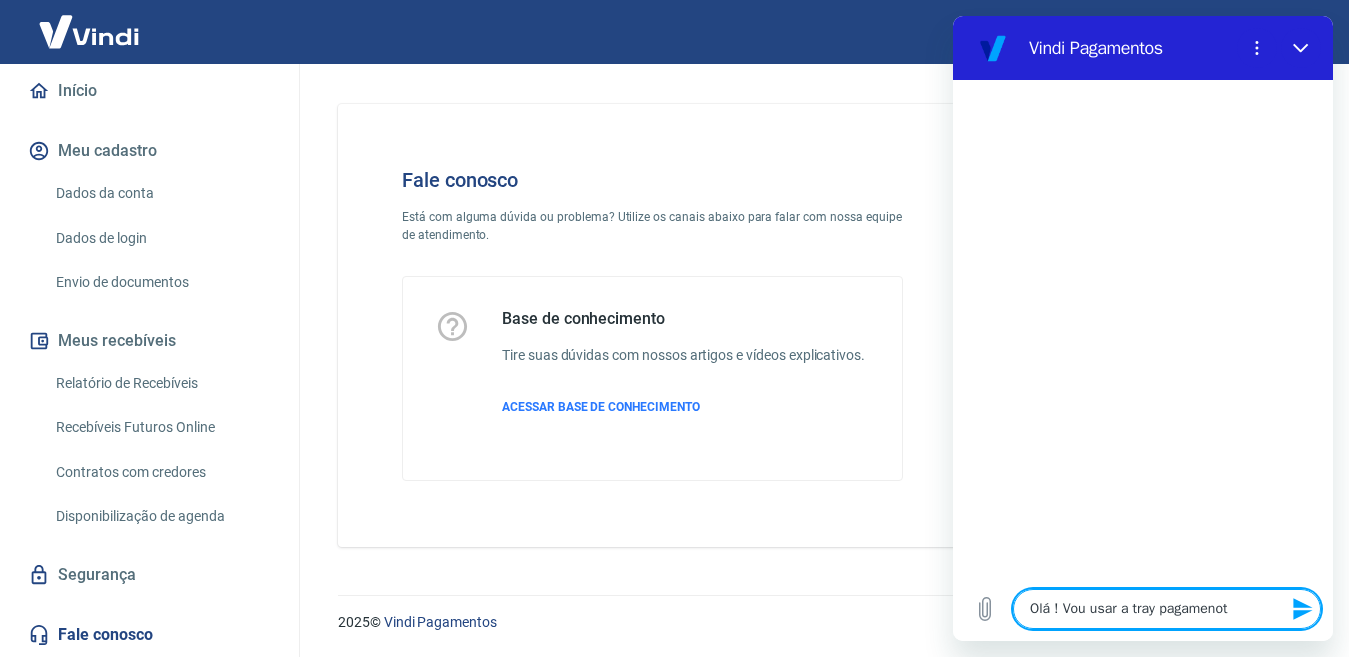 type on "Olá ! Vou usar a tray pagameno" 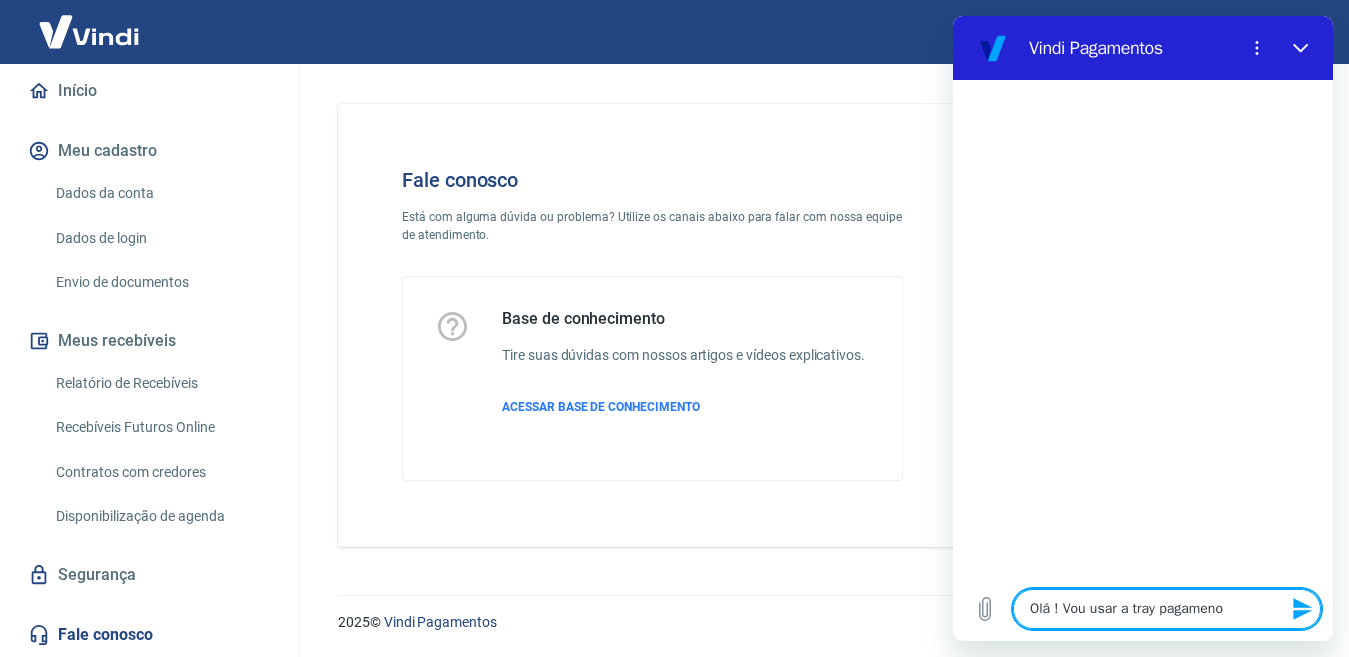 type on "Olá ! Vou usar a tray pagamen" 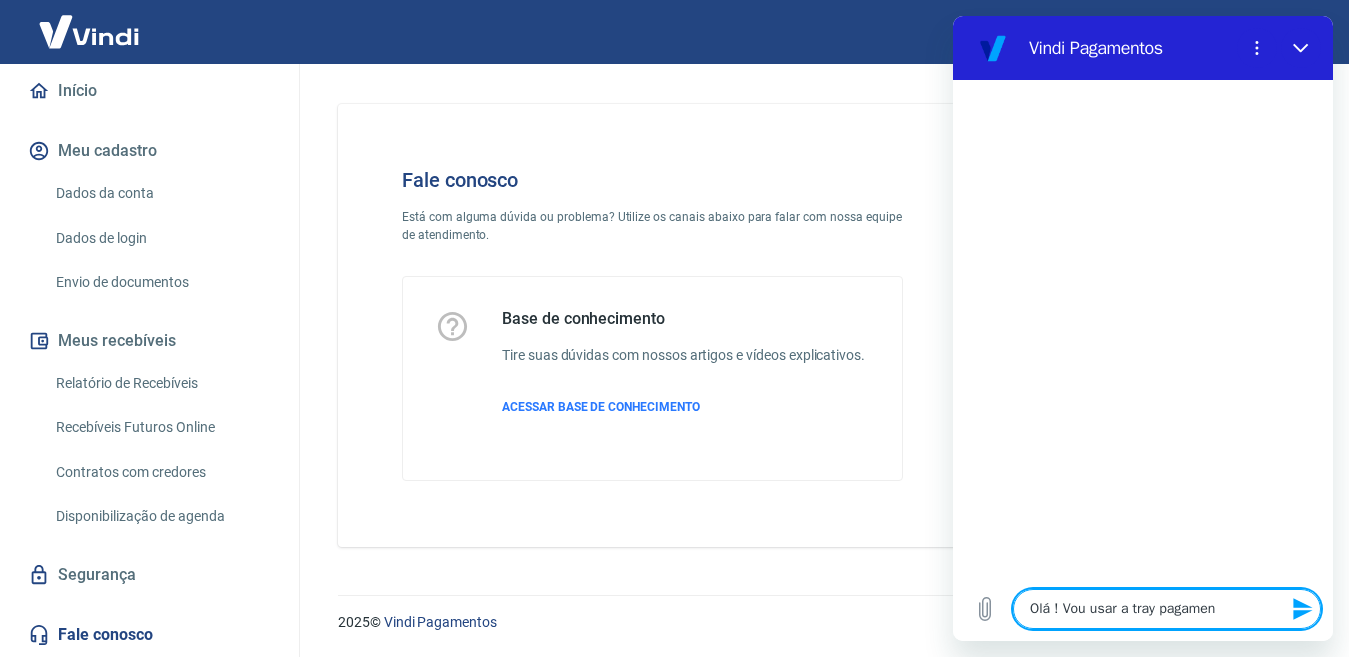 type on "Olá ! Vou usar a tray pagament" 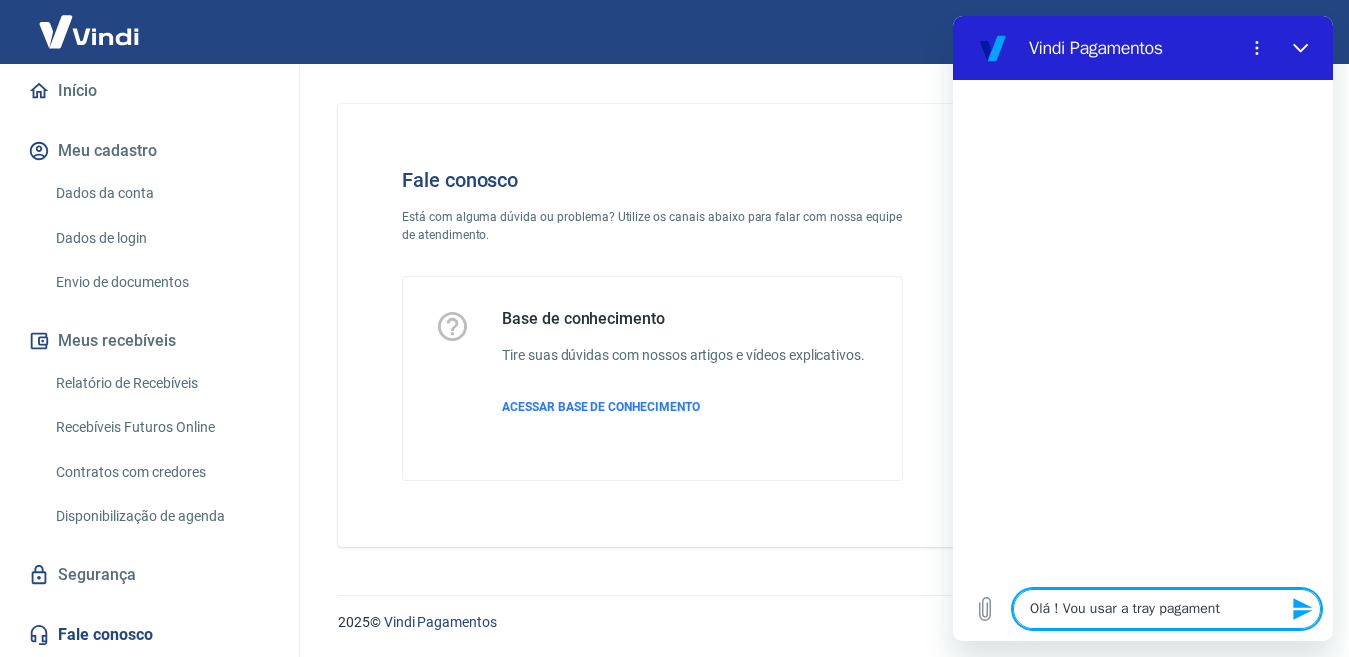 type on "Olá ! Vou usar a tray pagamento" 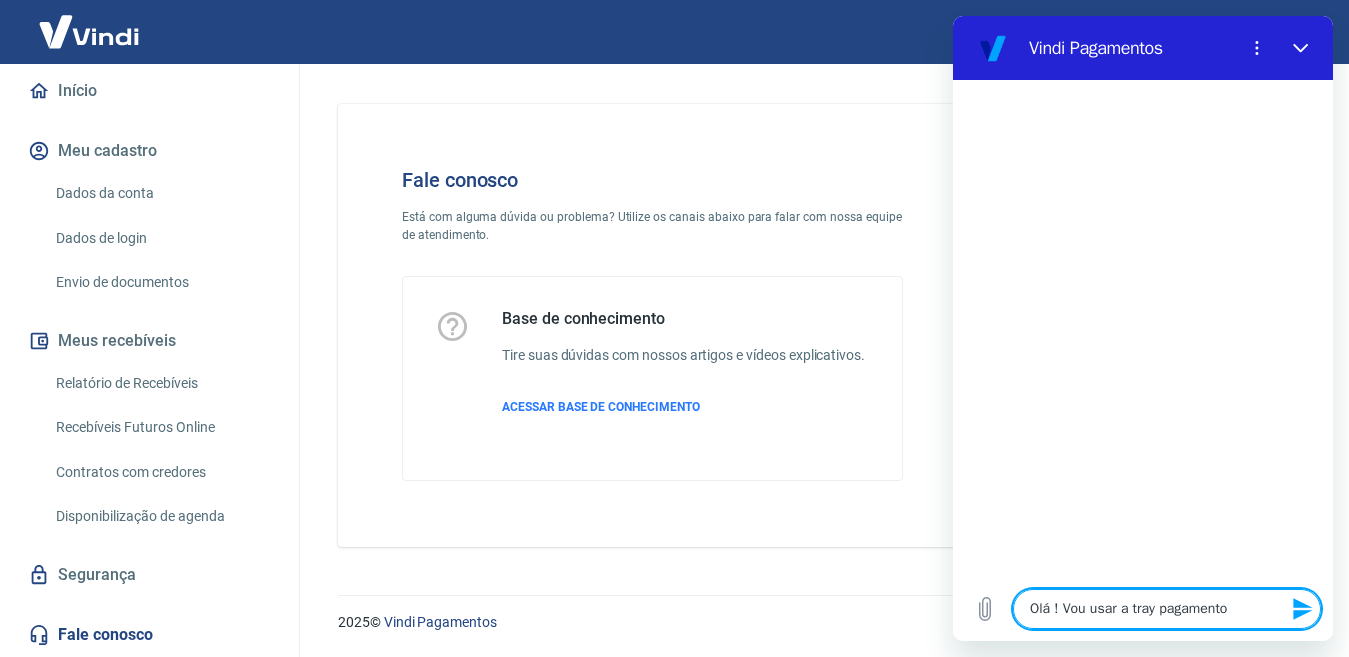 type on "Olá ! Vou usar a tray pagamentos" 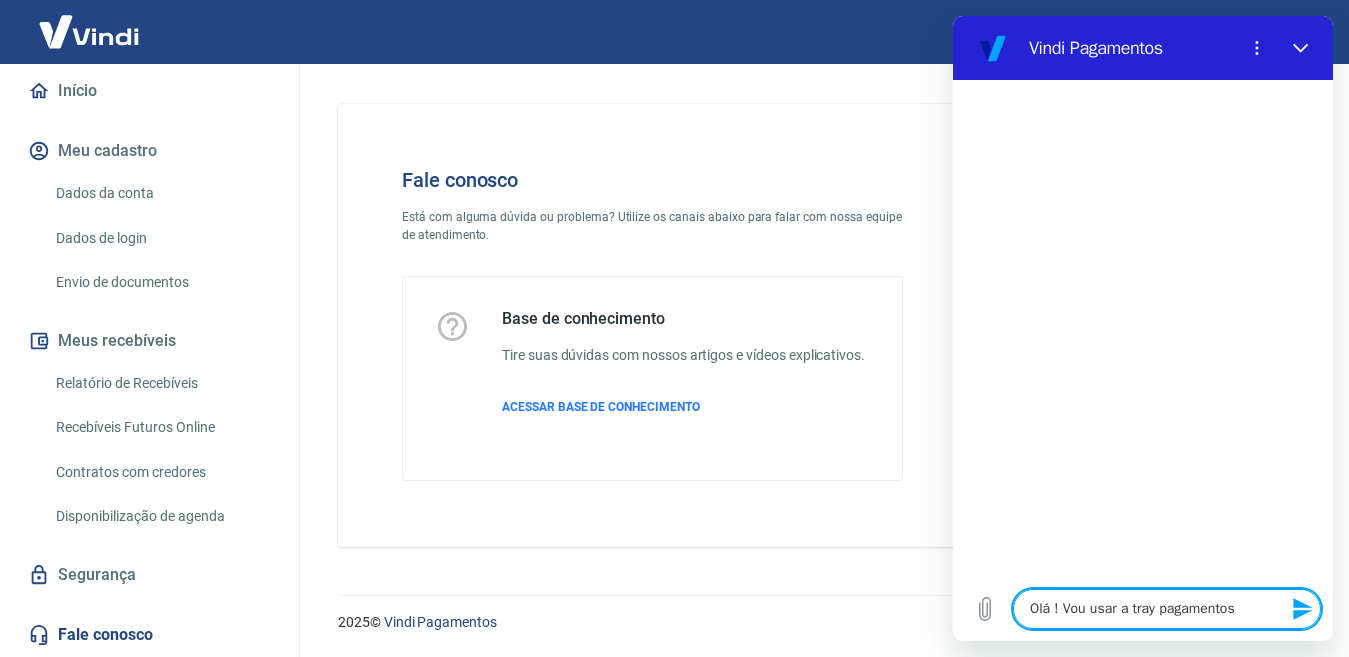 type on "Olá ! Vou usar a tray pagamentos" 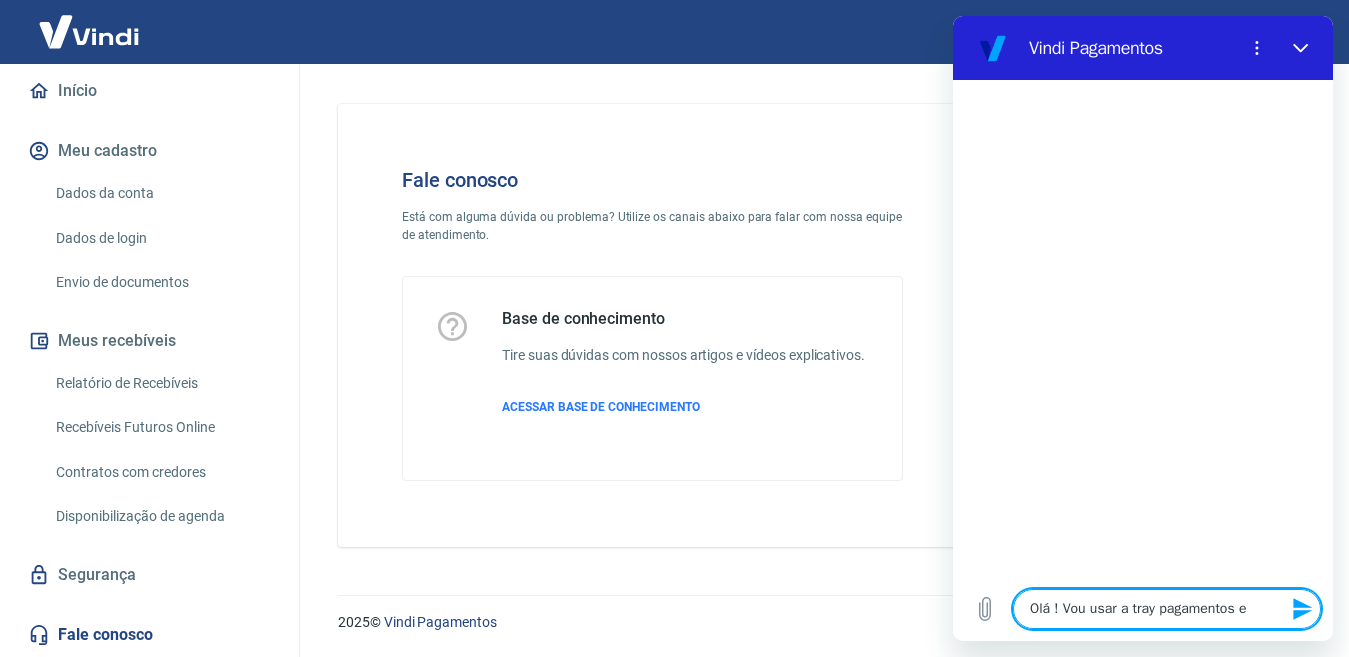type on "Olá ! Vou usar a tray pagamentos e" 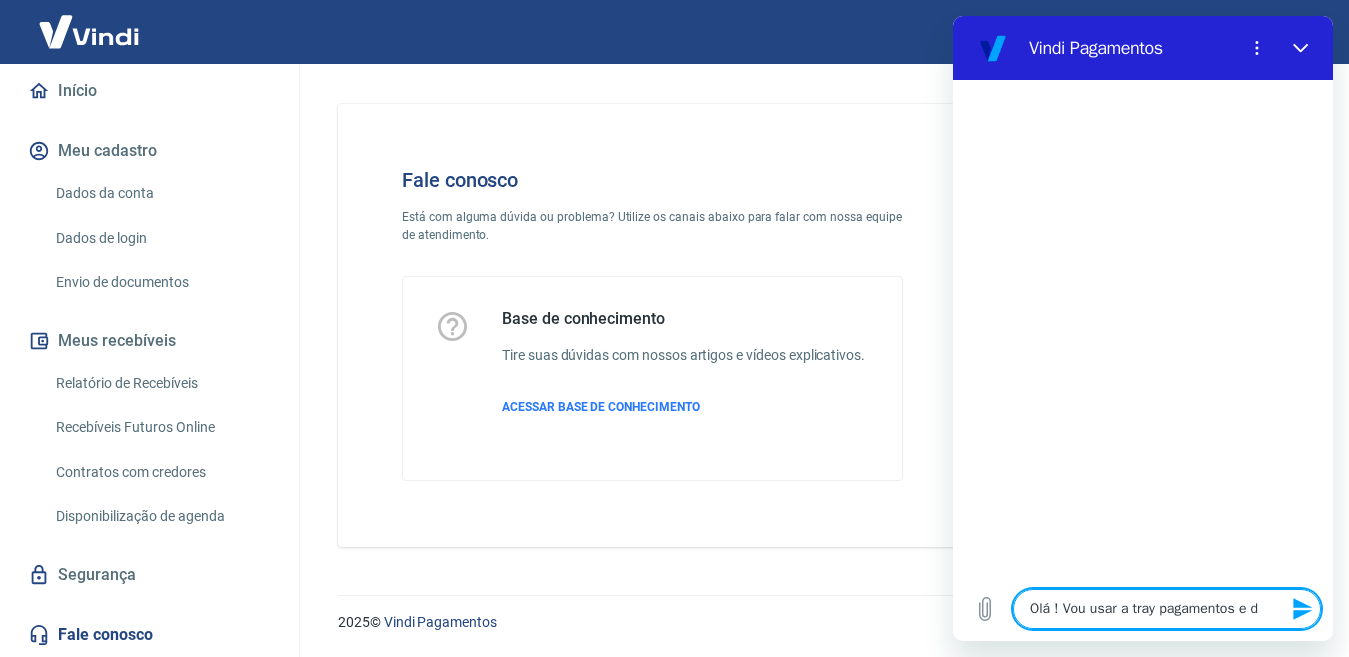 type on "Olá ! Vou usar a tray pagamentos e de" 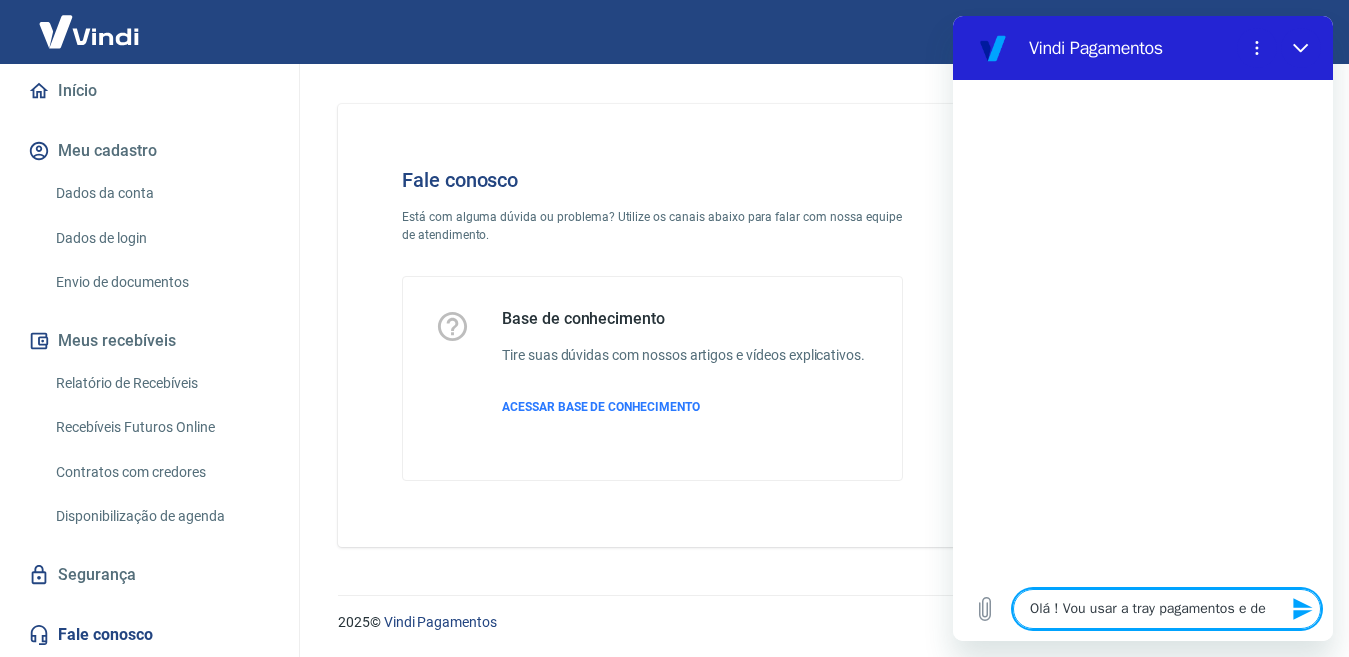 type on "Olá ! Vou usar a tray pagamentos e dei" 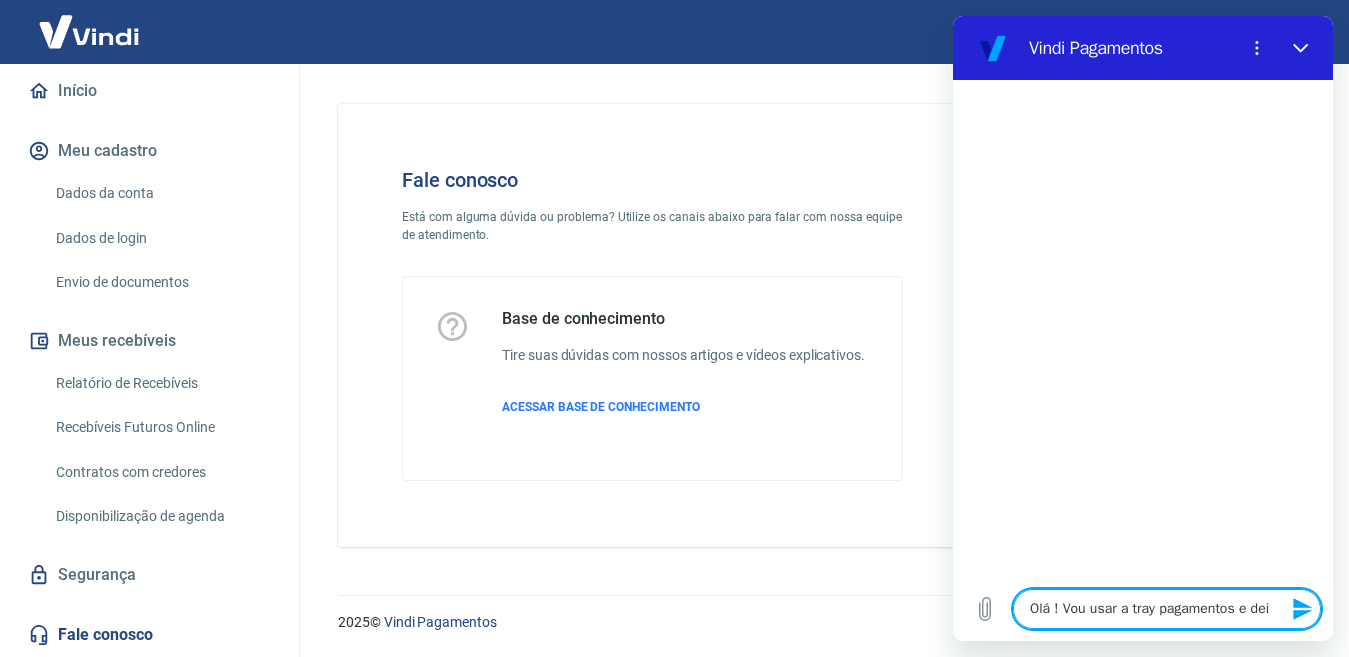 type on "Olá ! Vou usar a tray pagamentos e dei" 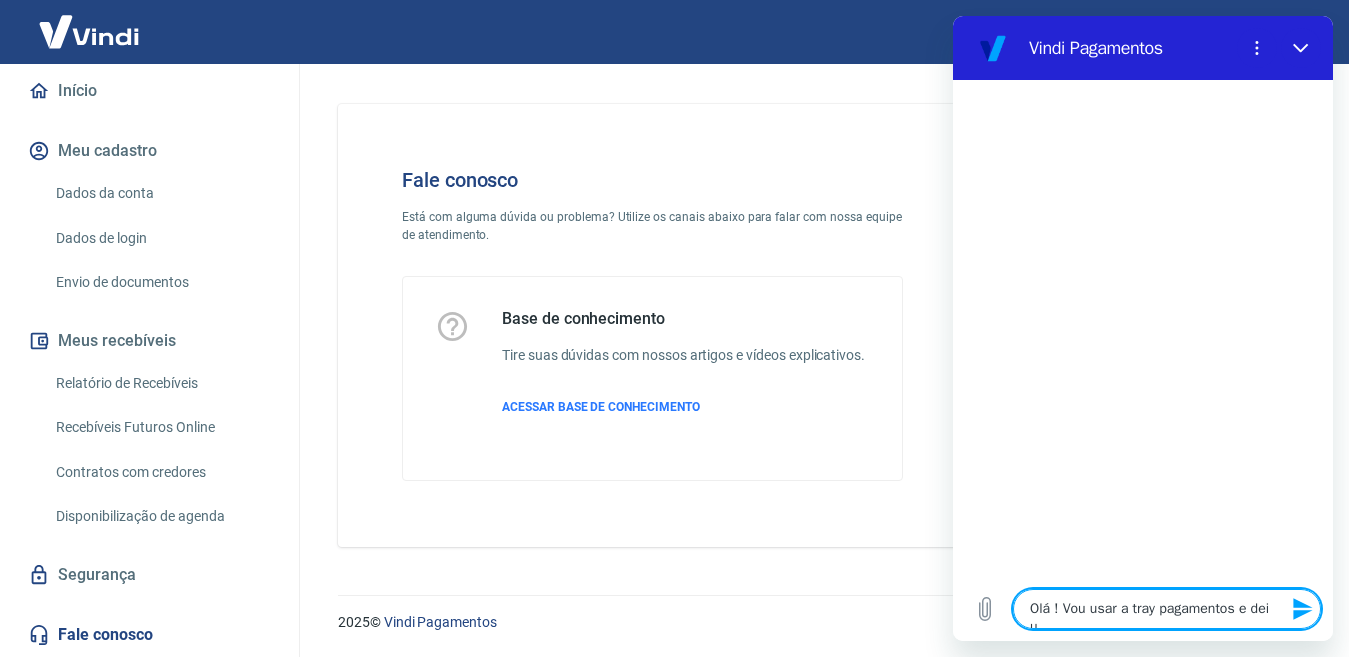 type on "Olá ! Vou usar a tray pagamentos e dei um" 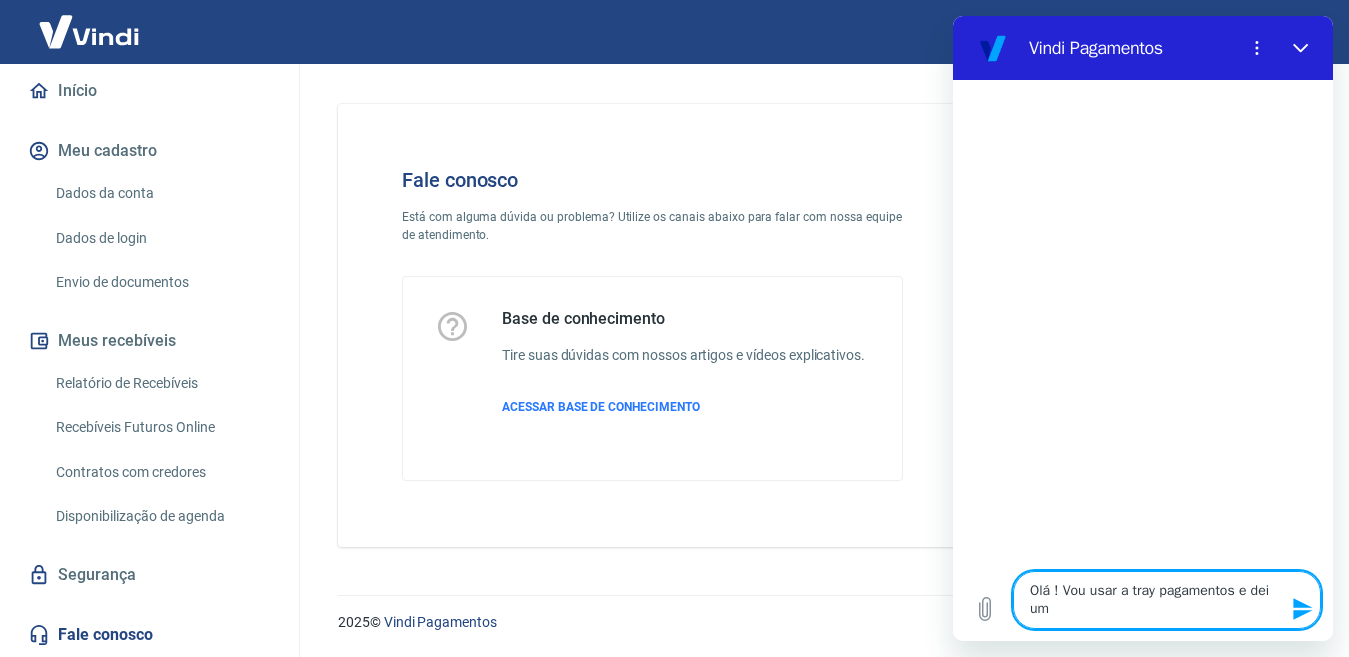 type on "Olá ! Vou usar a tray pagamentos e dei uma" 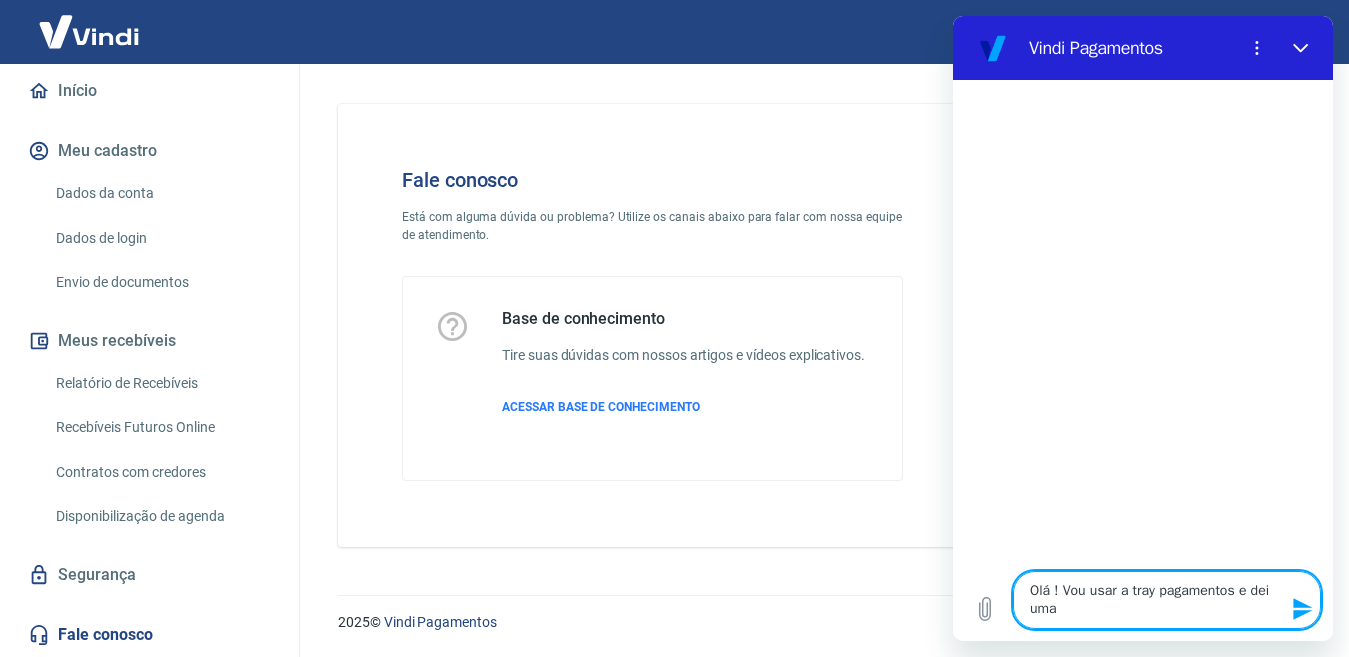 type on "Olá ! Vou usar a tray pagamentos e dei uma" 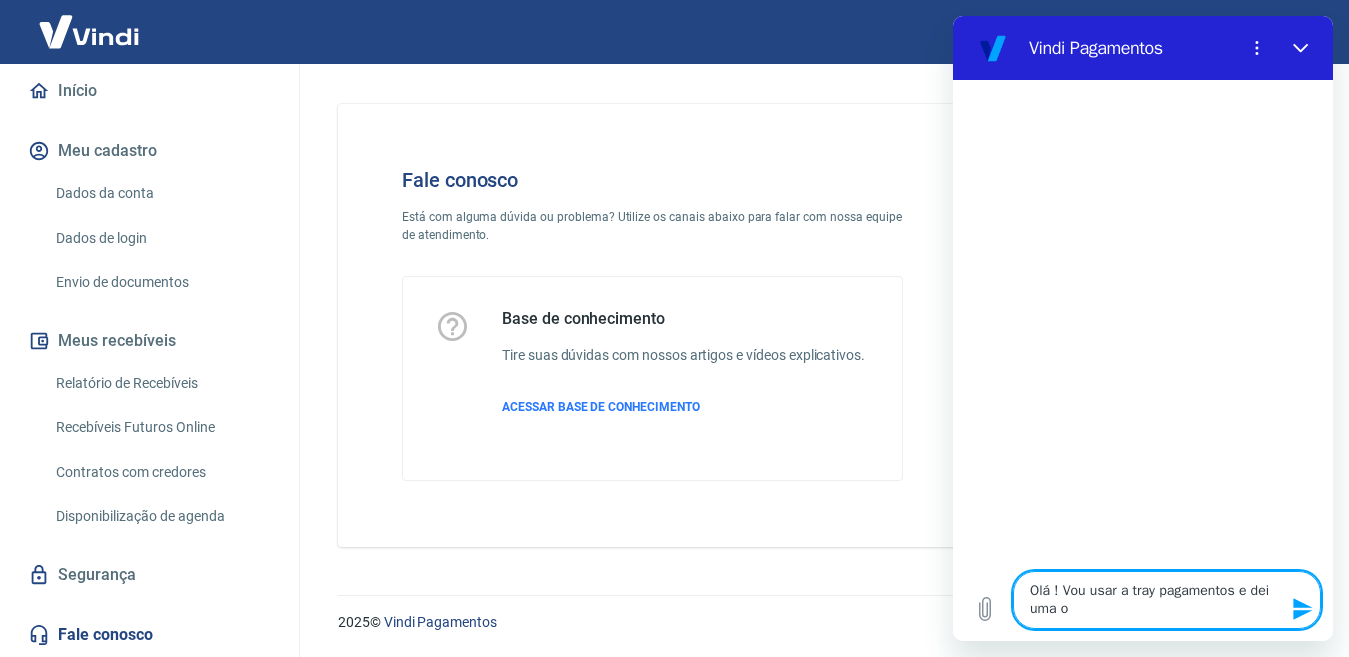 type on "Olá ! Vou usar a tray pagamentos e dei uma ol" 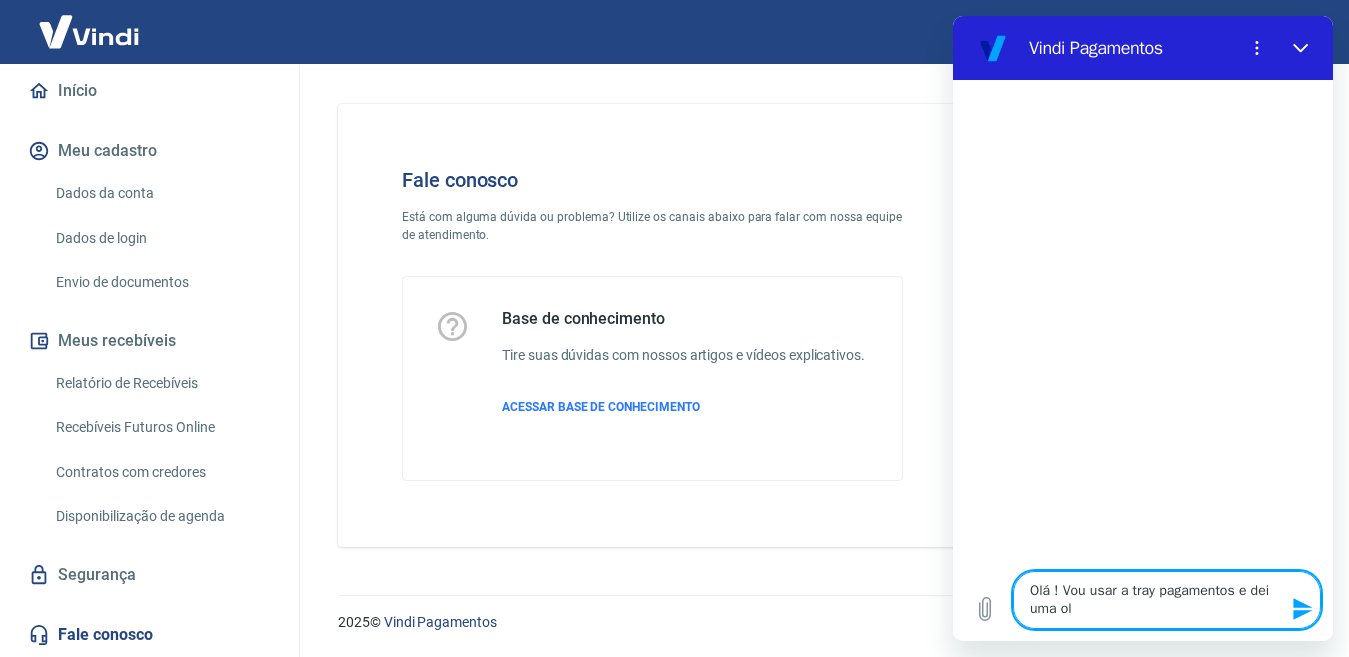 type on "Olá ! Vou usar a tray pagamentos e dei uma olh" 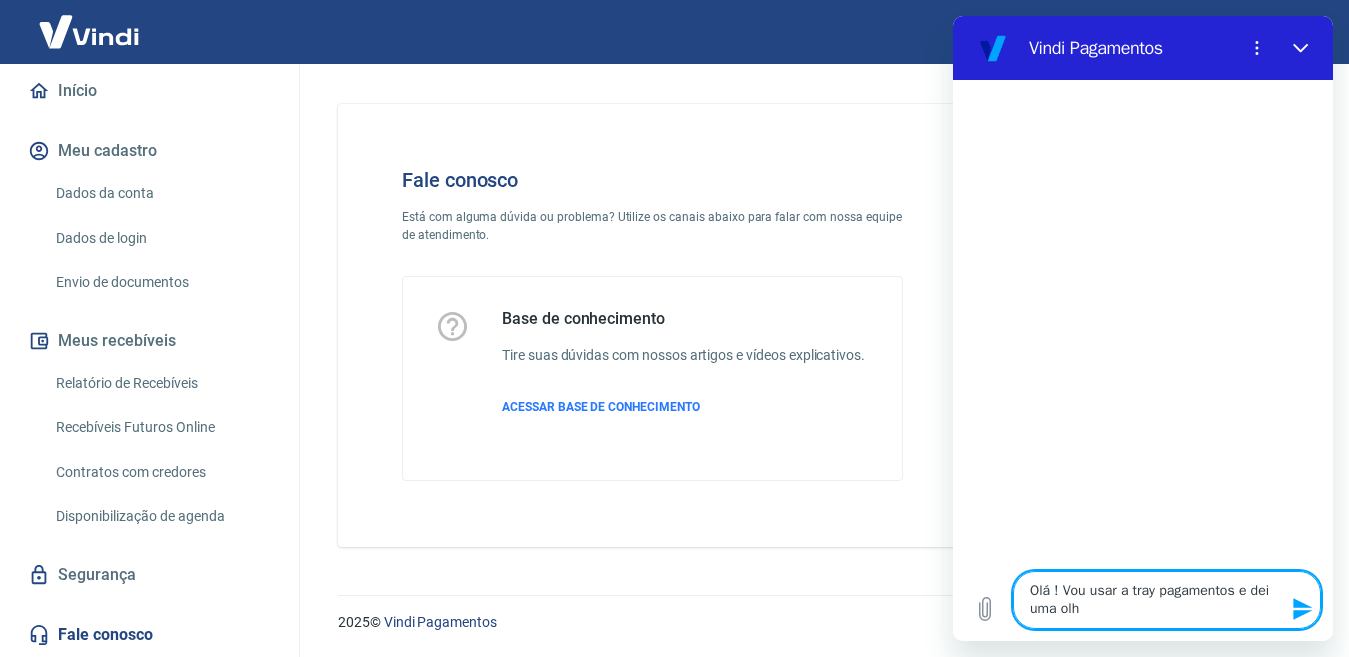 type on "Olá ! Vou usar a tray pagamentos e dei uma olha" 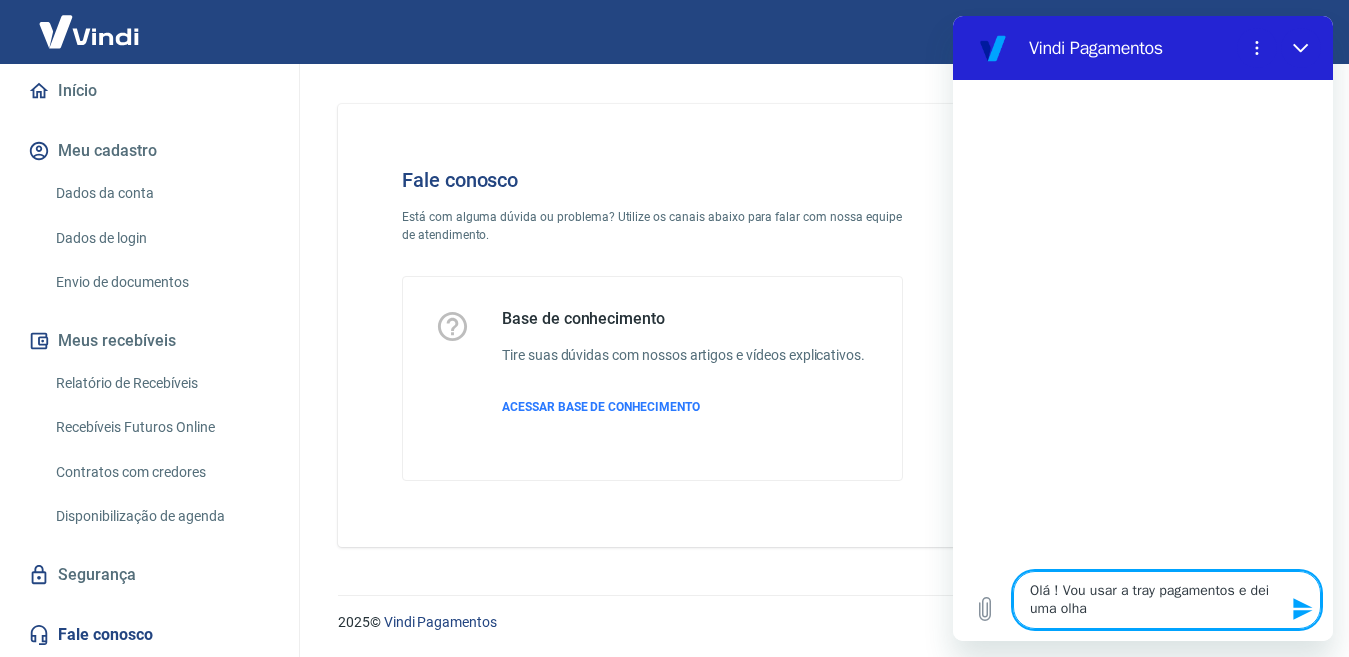type on "Olá ! Vou usar a tray pagamentos e dei uma olhad" 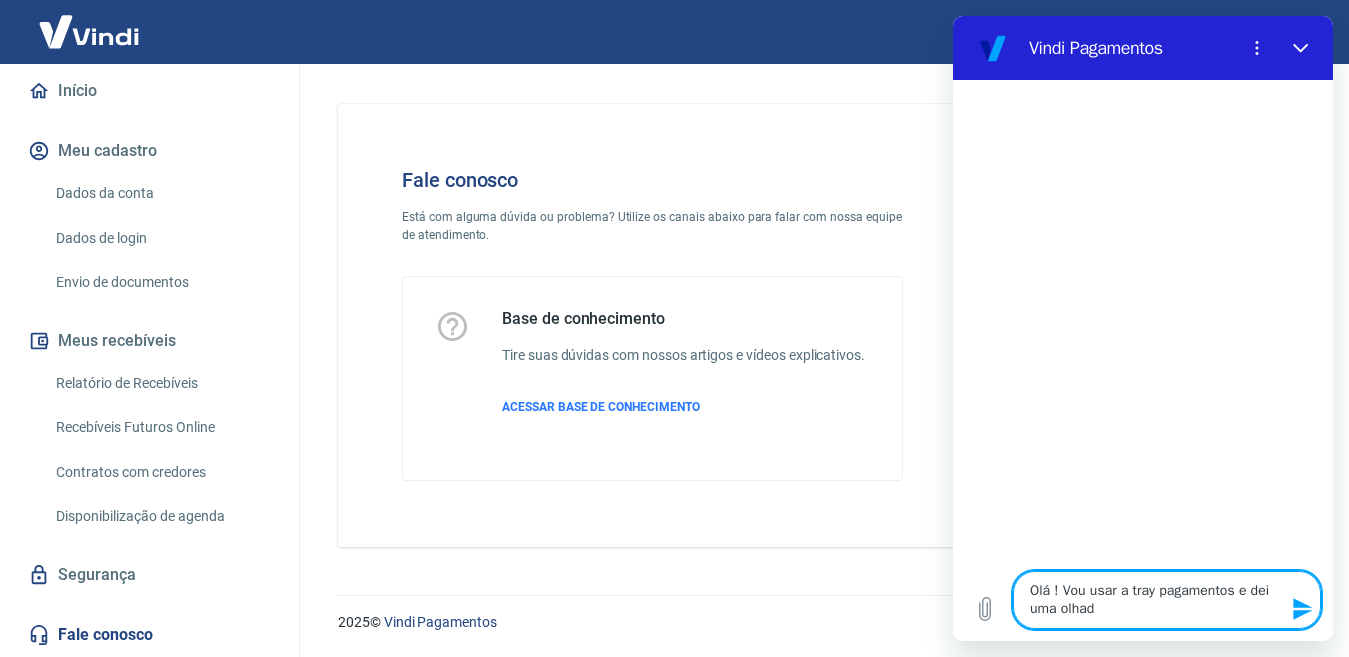 type on "Olá ! Vou usar a tray pagamentos e dei uma olhadi" 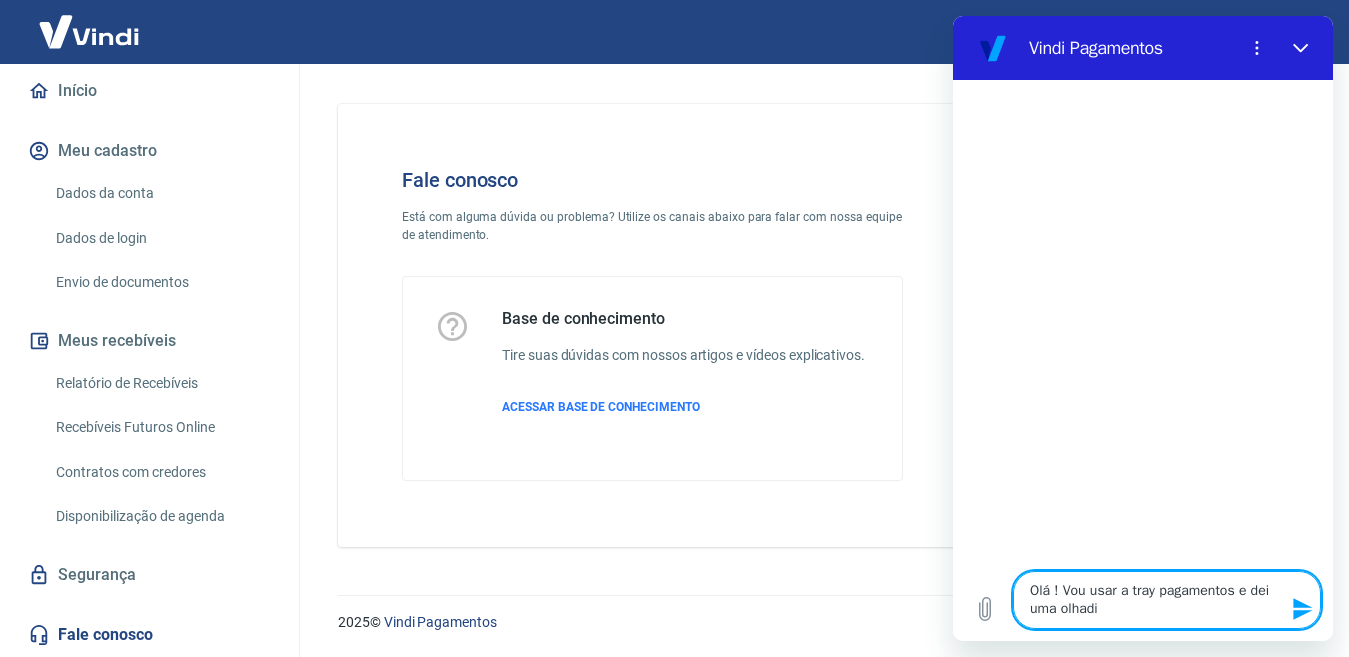type on "Olá ! Vou usar a tray pagamentos e dei uma olhadin" 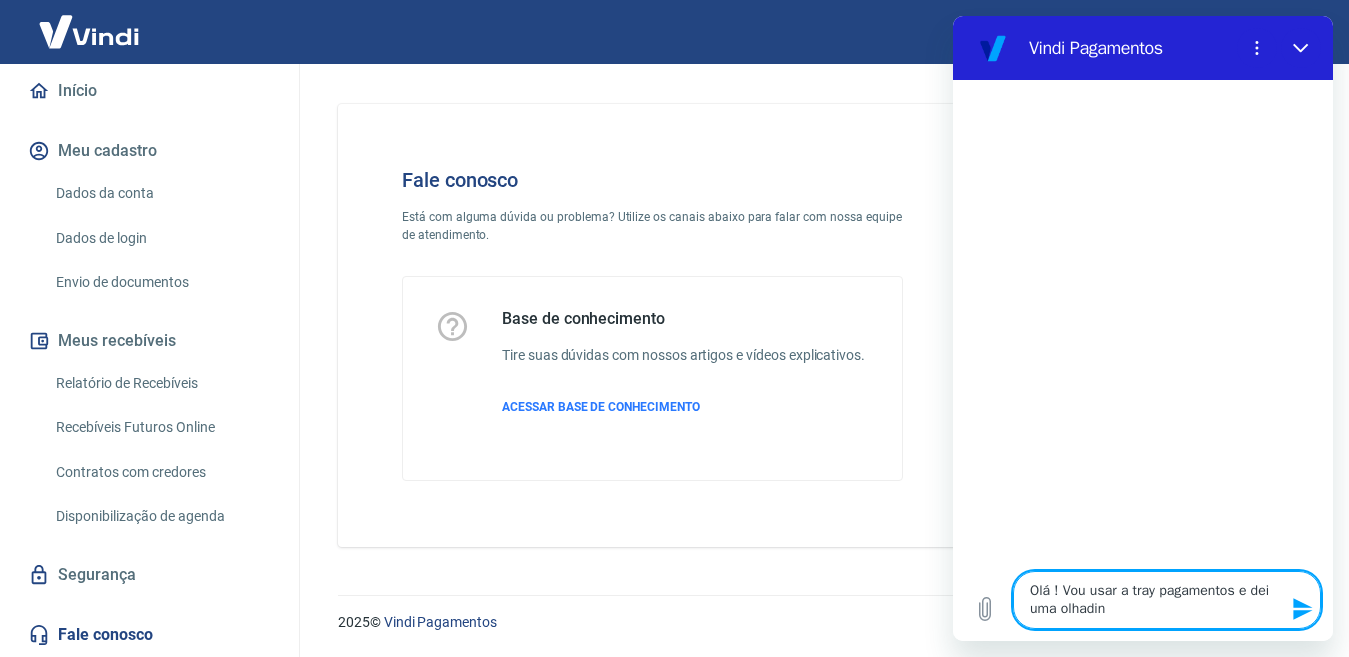 type on "Olá ! Vou usar a tray pagamentos e dei uma olhadinh" 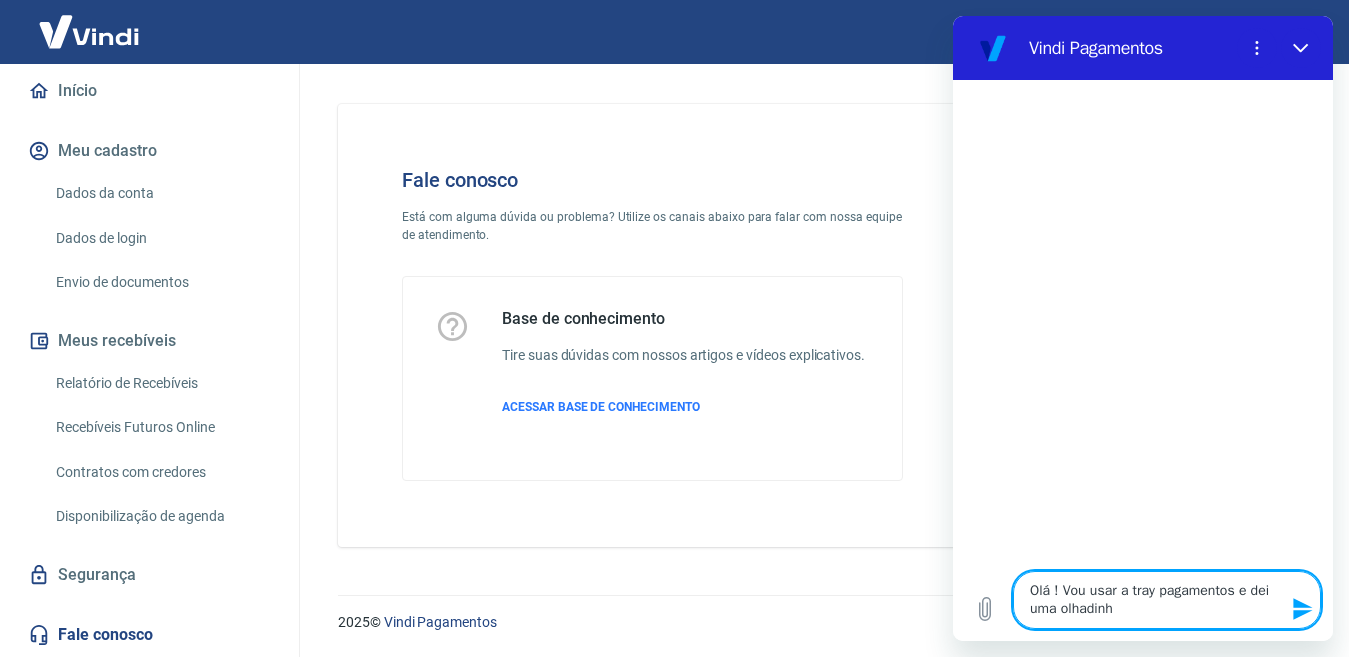 type on "Olá ! Vou usar a tray pagamentos e dei uma olhadinha" 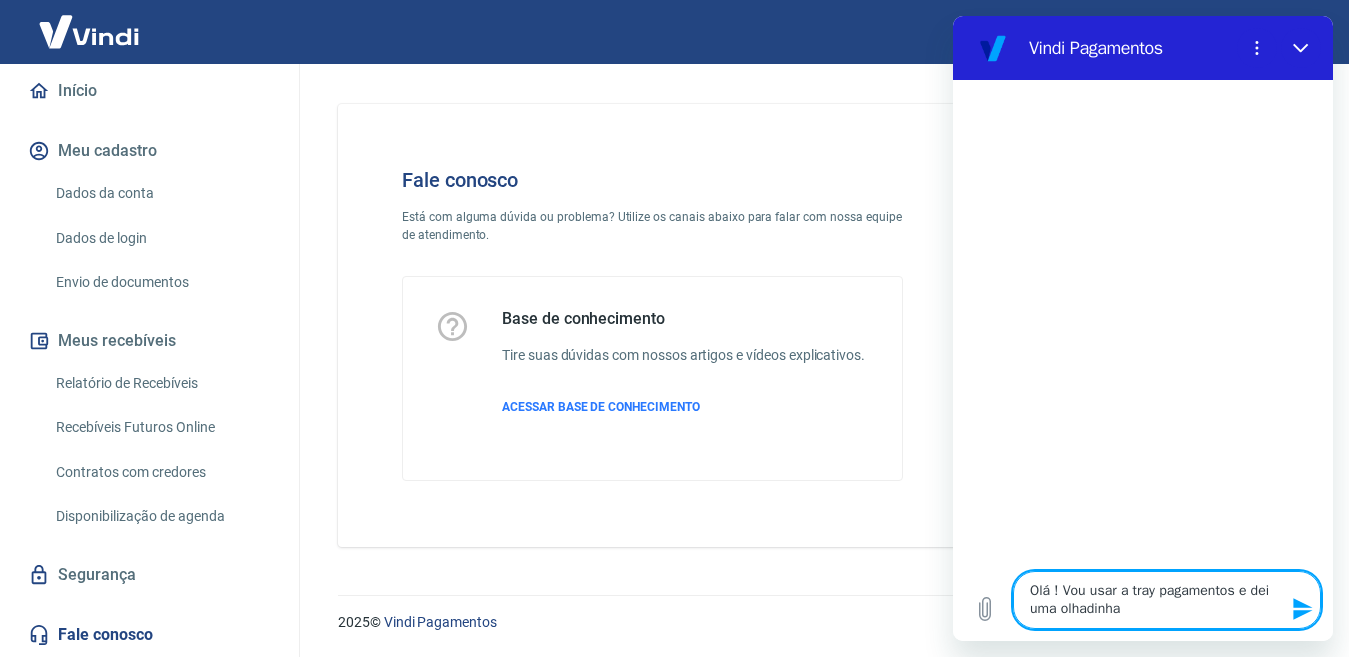 type on "x" 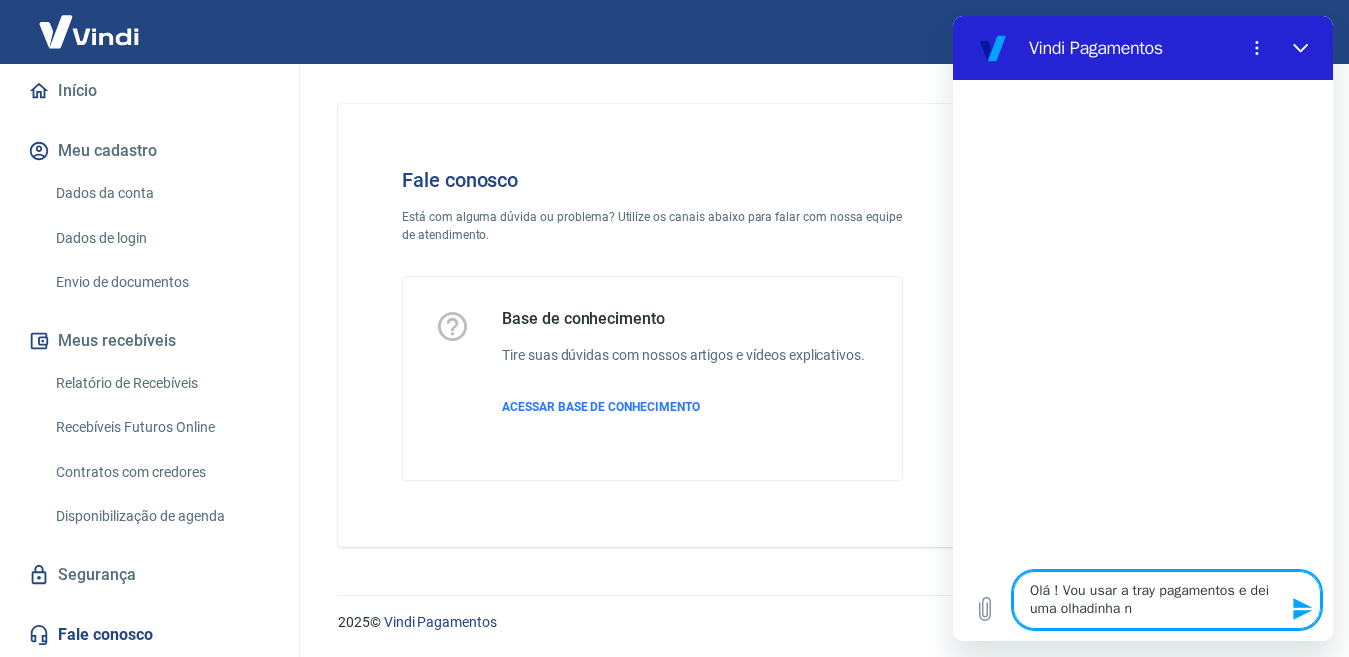 type on "Olá ! Vou usar a tray pagamentos e dei uma olhadinha no" 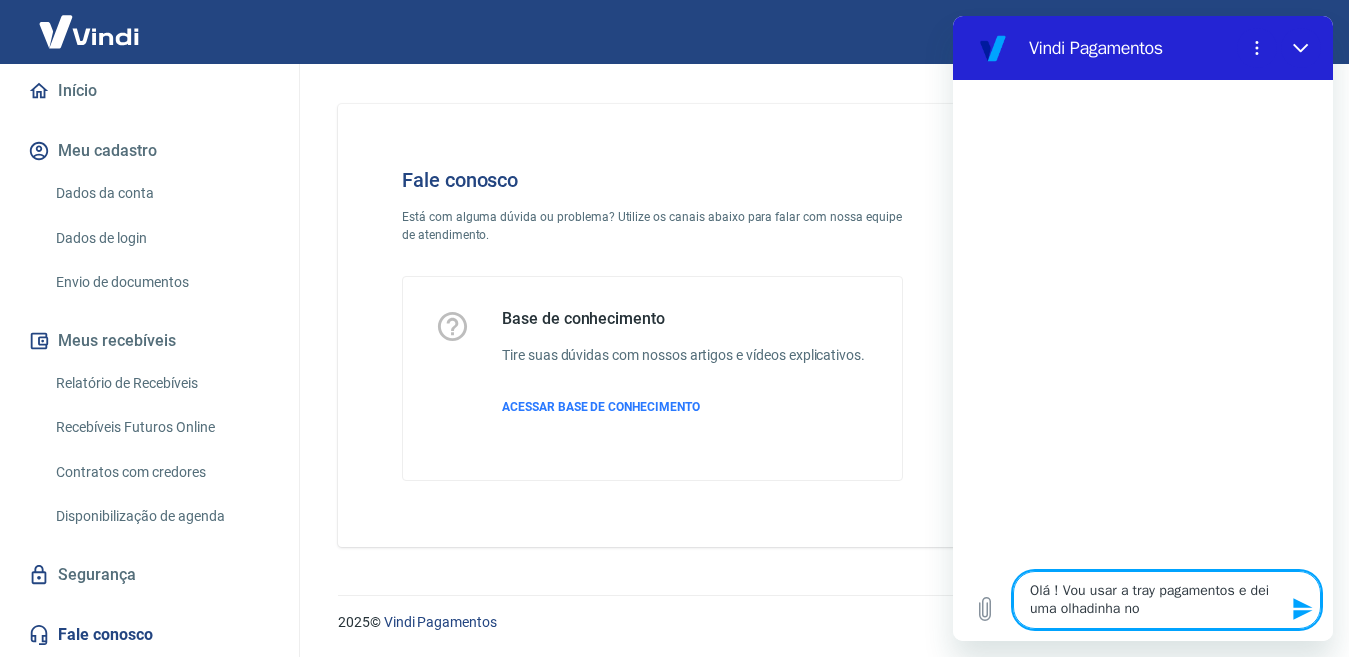type on "Olá ! Vou usar a tray pagamentos e dei uma olhadinha no" 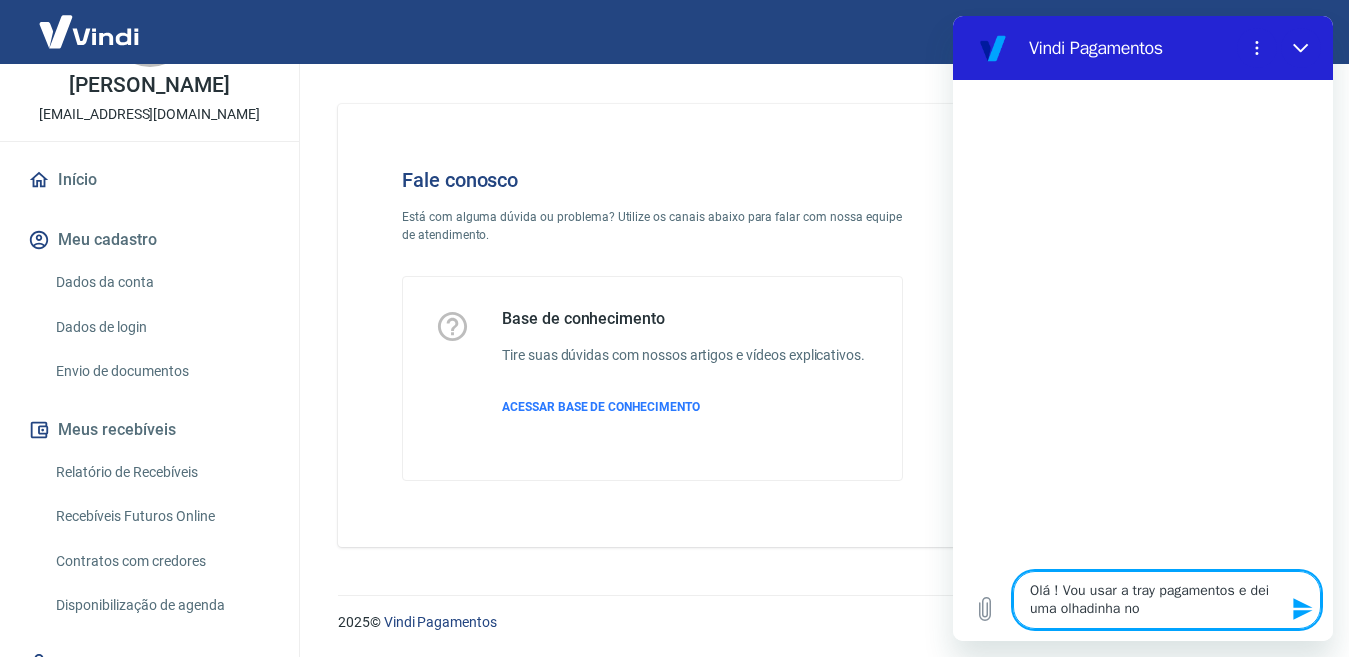 scroll, scrollTop: 0, scrollLeft: 0, axis: both 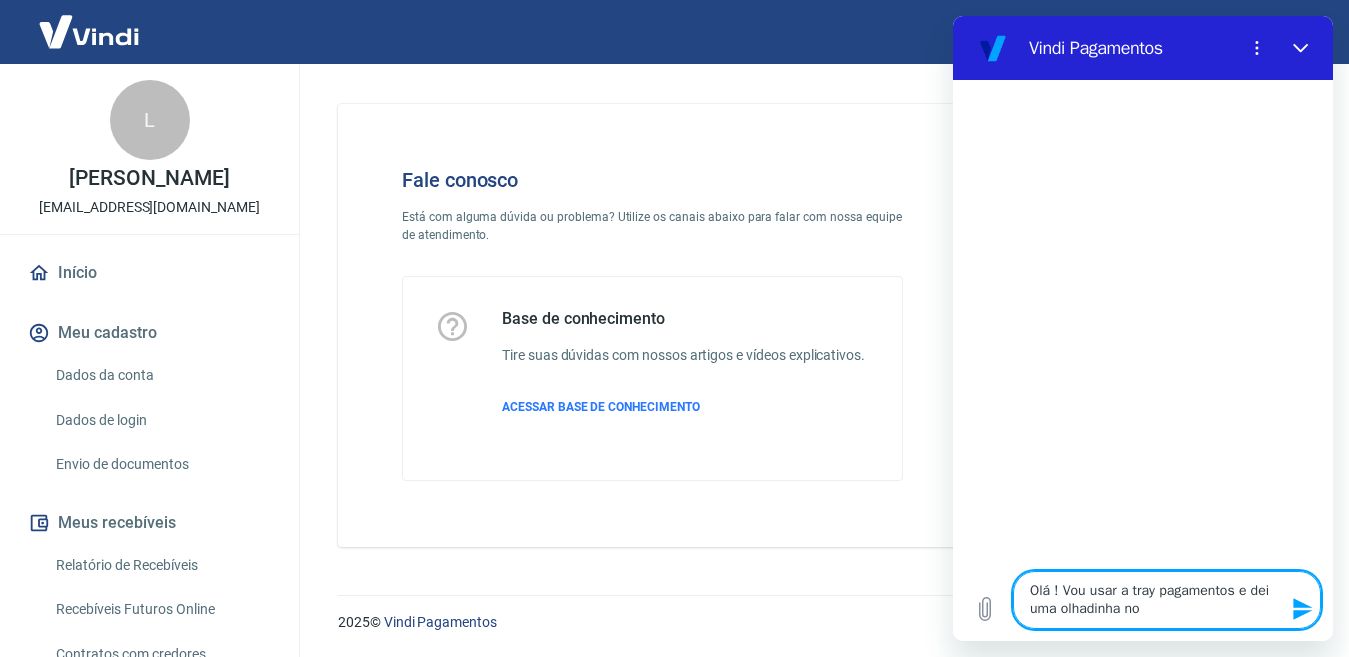 type on "Olá ! Vou usar a tray pagamentos e dei uma olhadinha no" 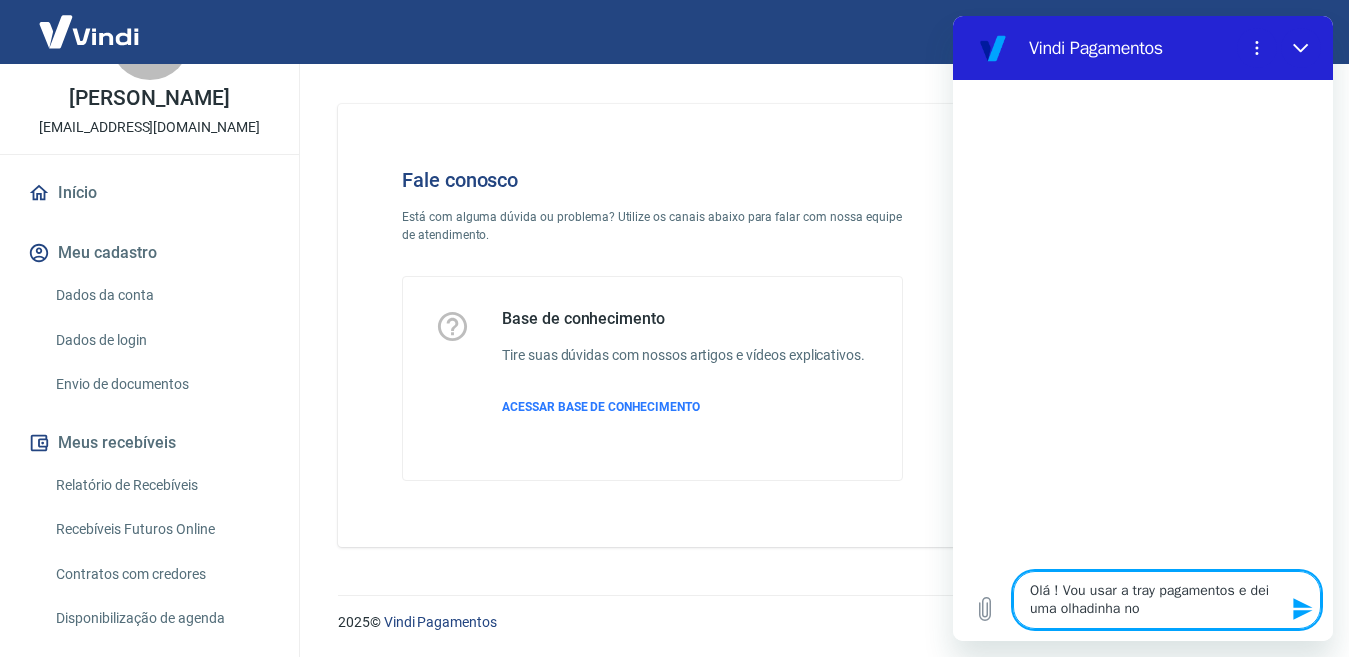 scroll, scrollTop: 182, scrollLeft: 0, axis: vertical 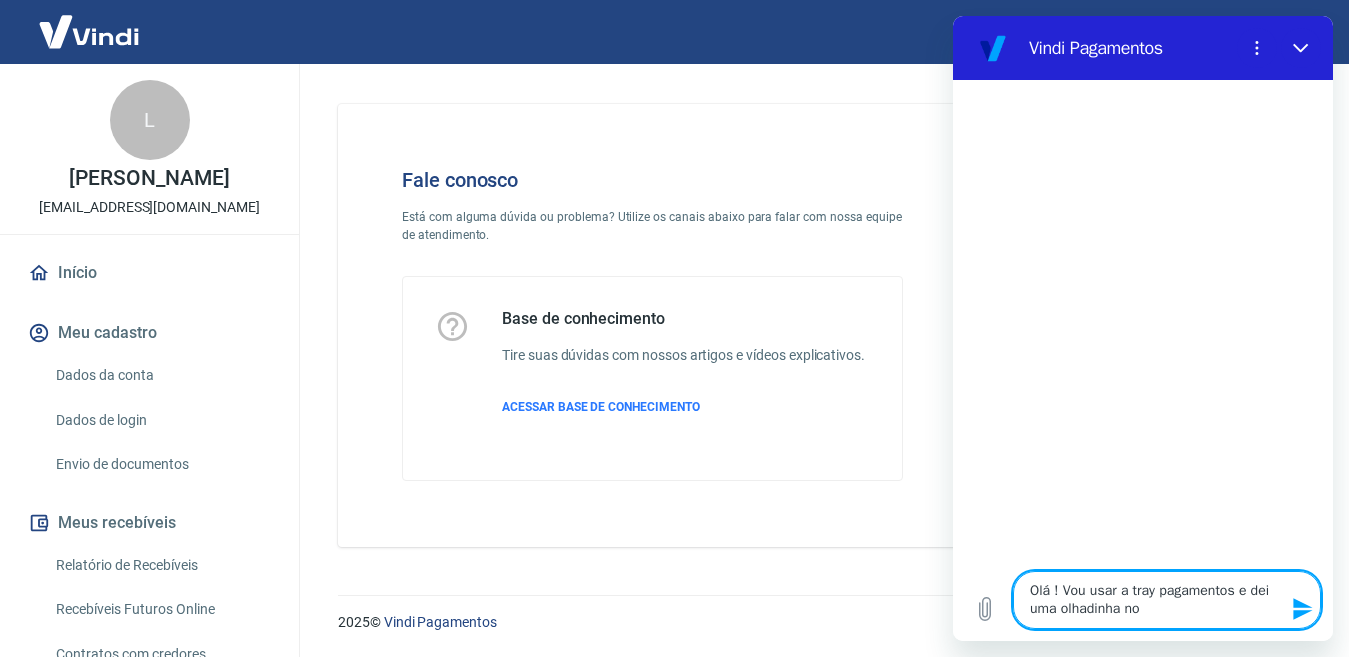 click on "Início" at bounding box center [149, 273] 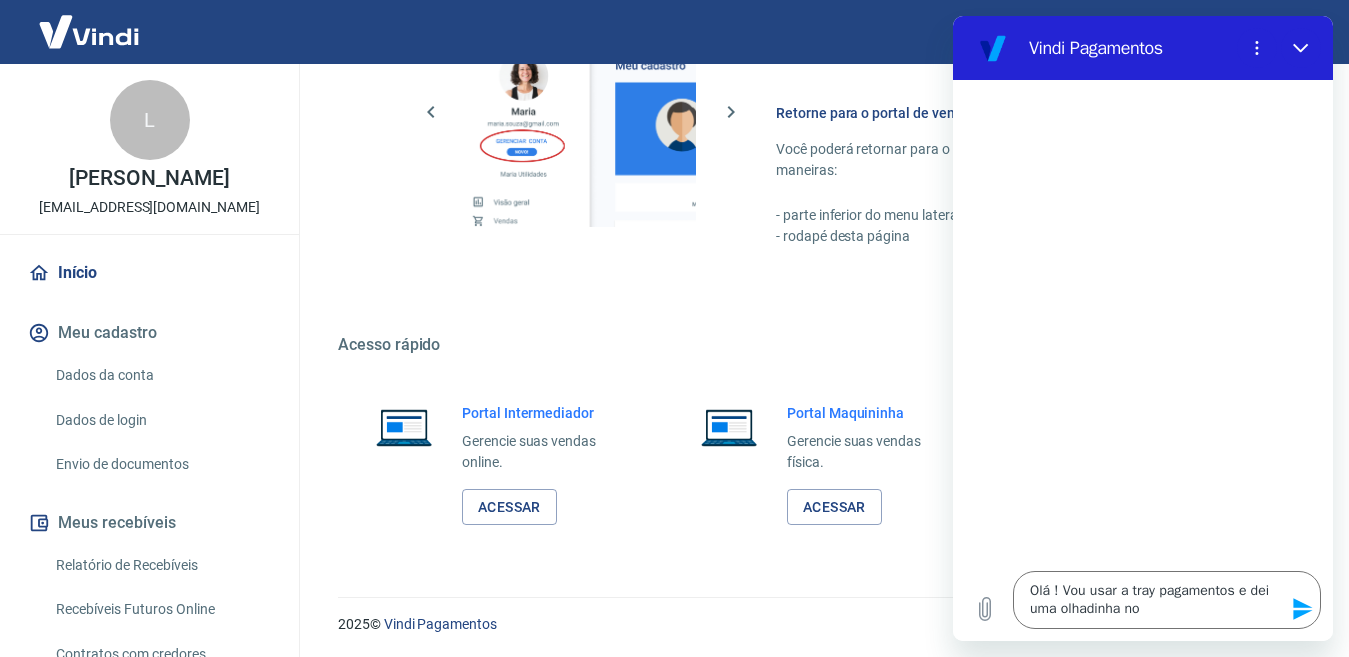 scroll, scrollTop: 1371, scrollLeft: 0, axis: vertical 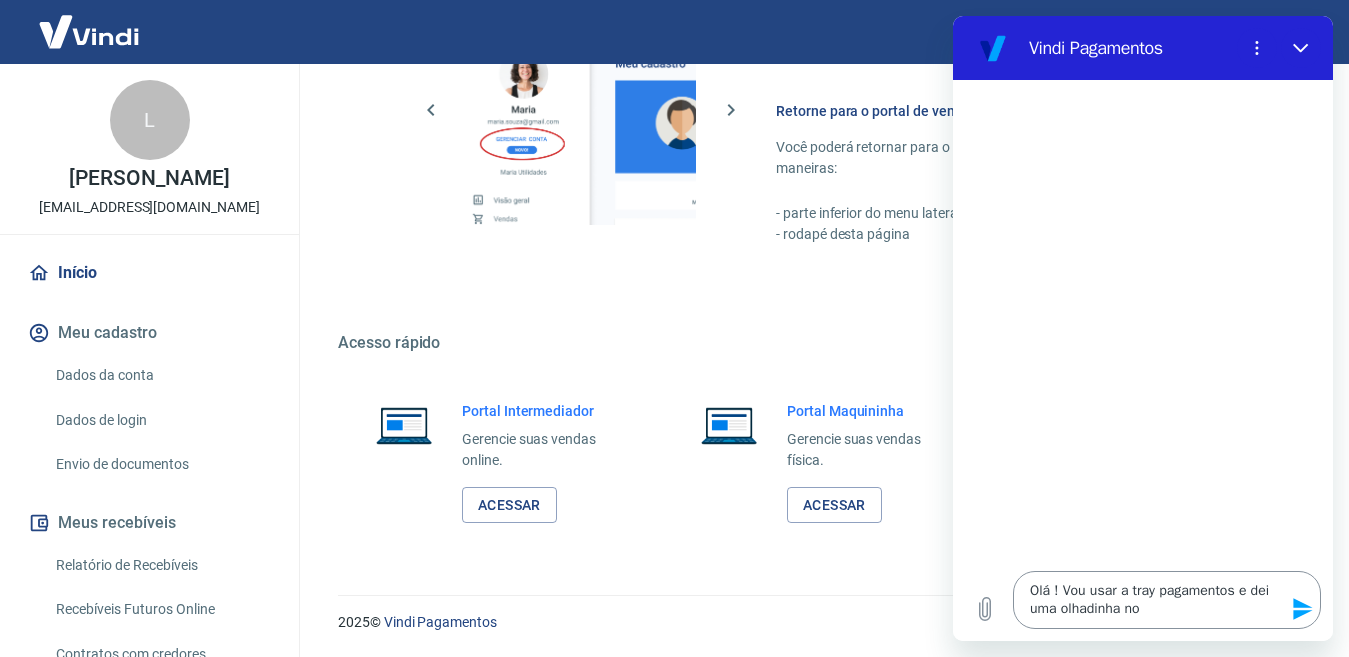 click on "Olá ! Vou usar a tray pagamentos e dei uma olhadinha no" at bounding box center (1167, 600) 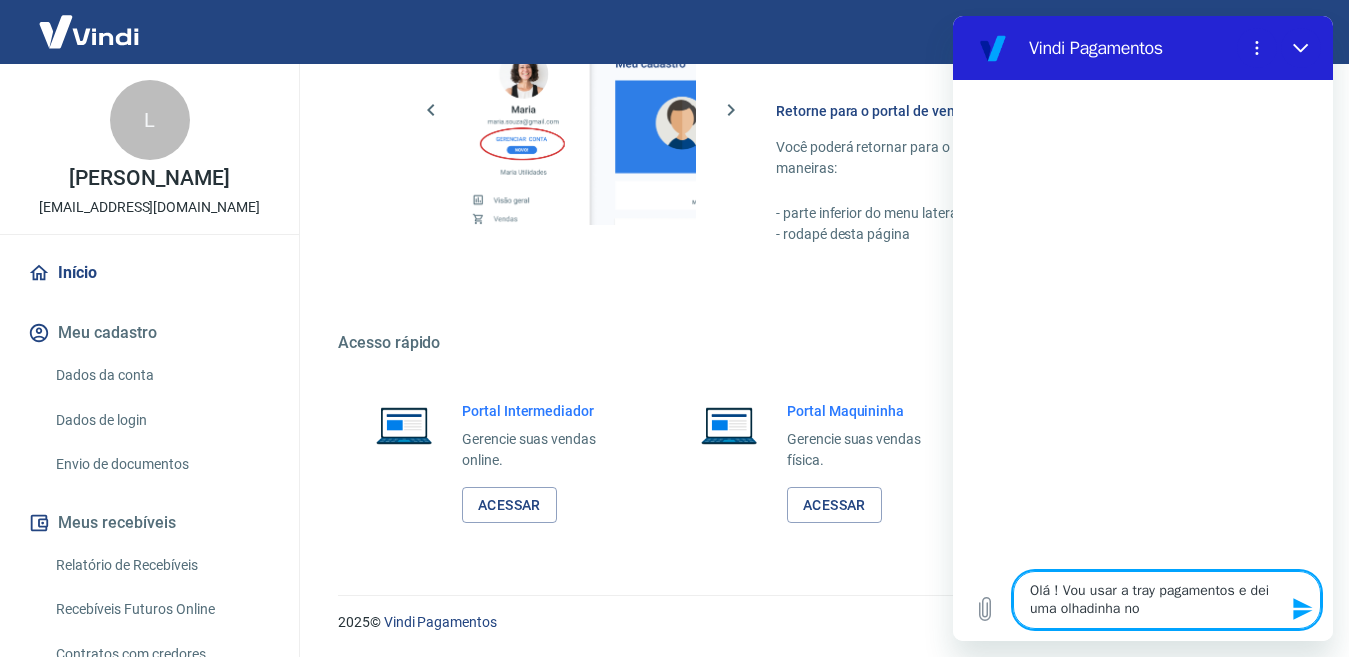 type on "Olá ! Vou usar a tray pagamentos e dei uma olhadinha no p" 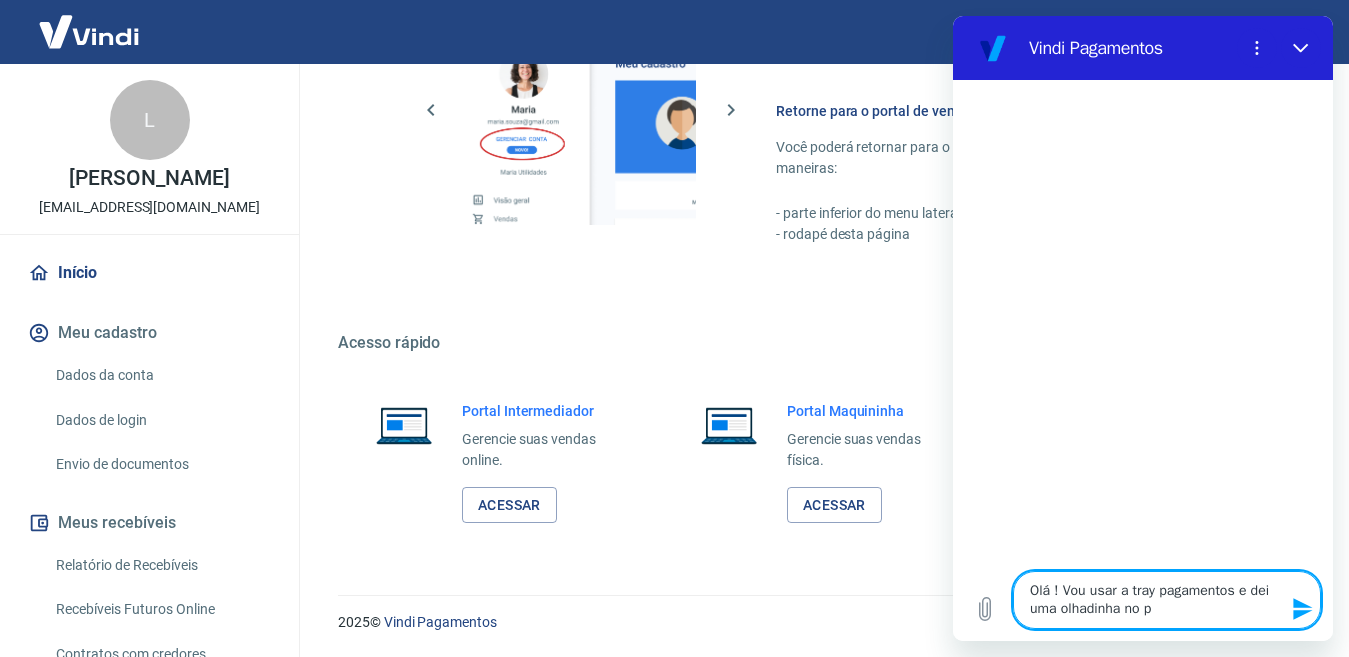 type on "Olá ! Vou usar a tray pagamentos e dei uma olhadinha no po" 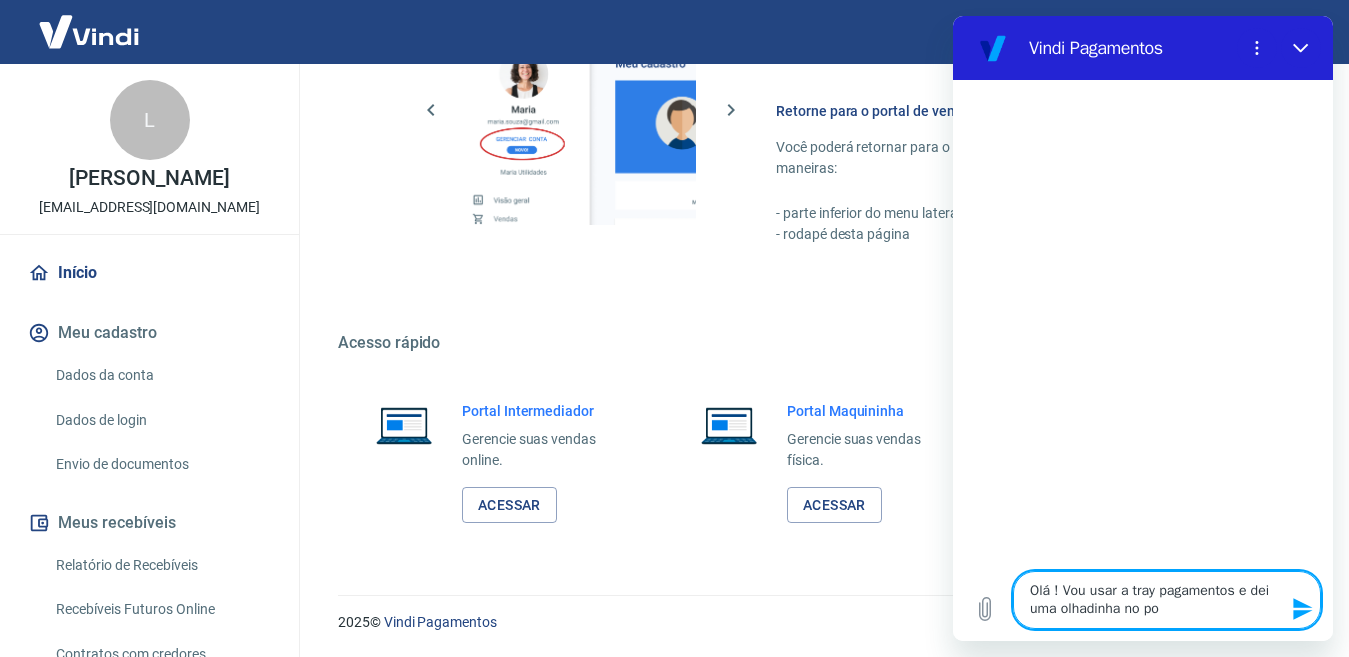 type on "Olá ! Vou usar a tray pagamentos e dei uma olhadinha no pot" 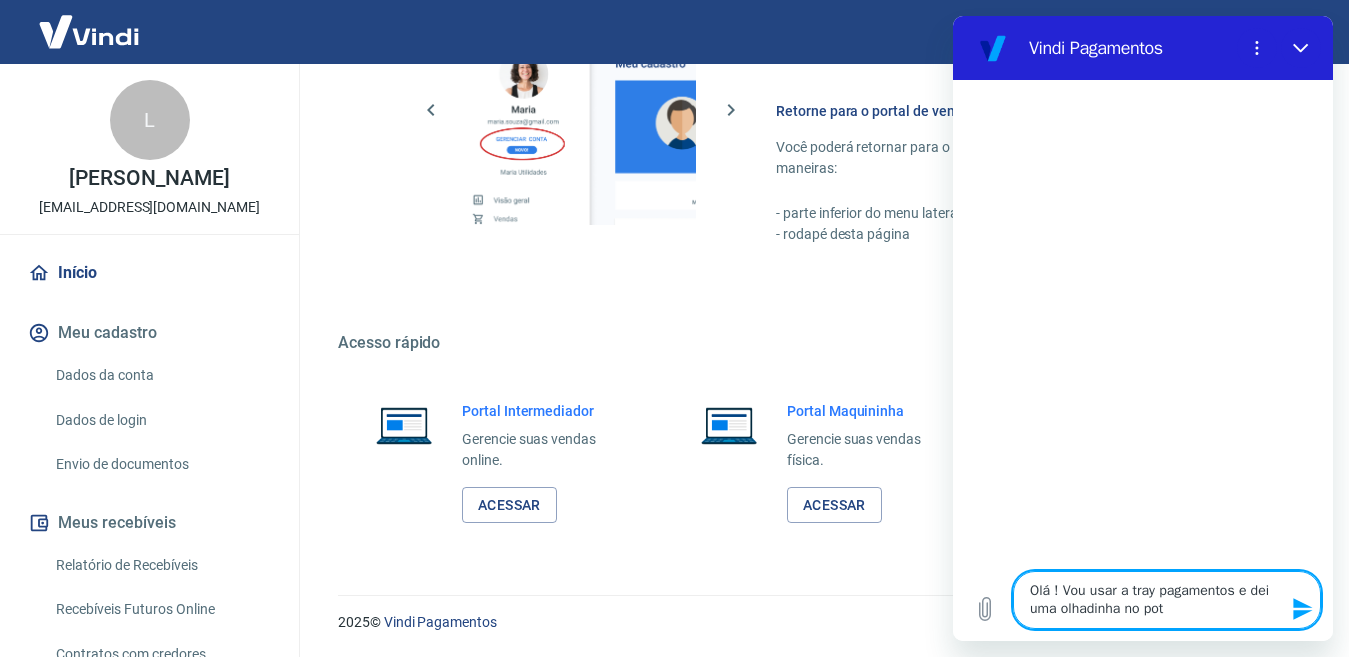 type on "Olá ! Vou usar a tray pagamentos e dei ruma olhadinha no pot" 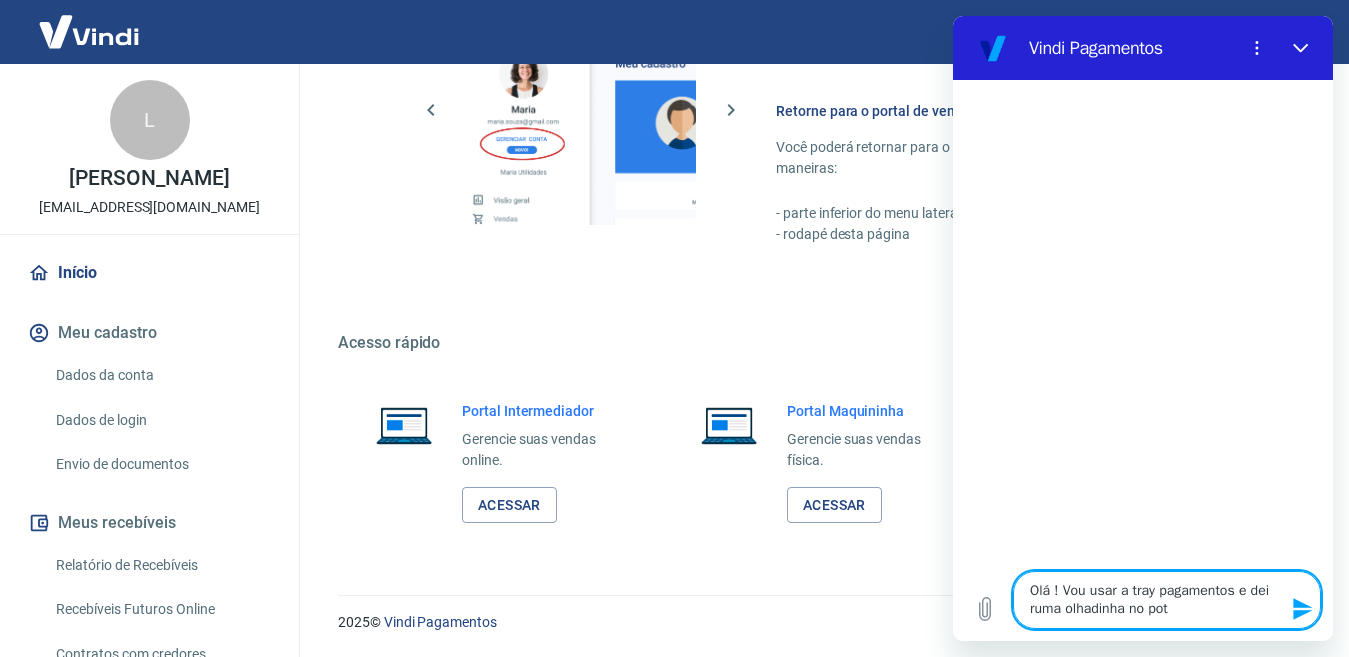 type on "Olá ! Vou usar a tray pagamentos e dei uma olhadinha no pot" 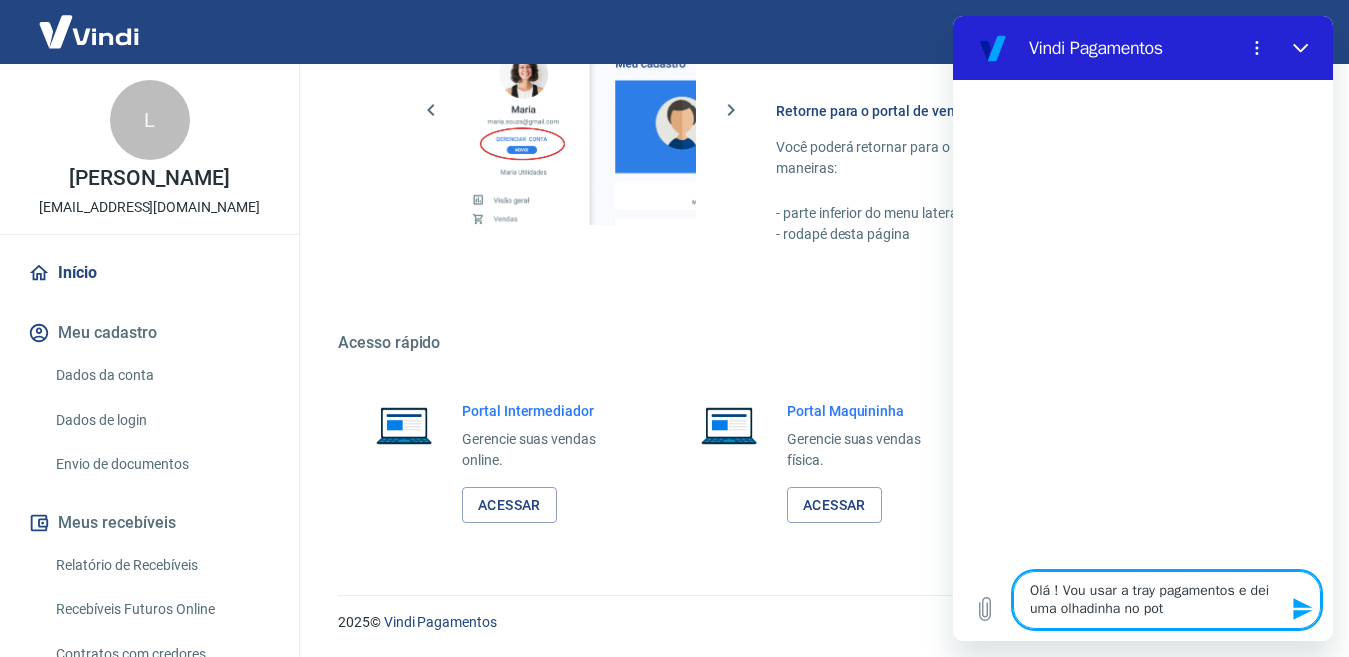 click on "Olá ! Vou usar a tray pagamentos e dei uma olhadinha no pot" at bounding box center [1167, 600] 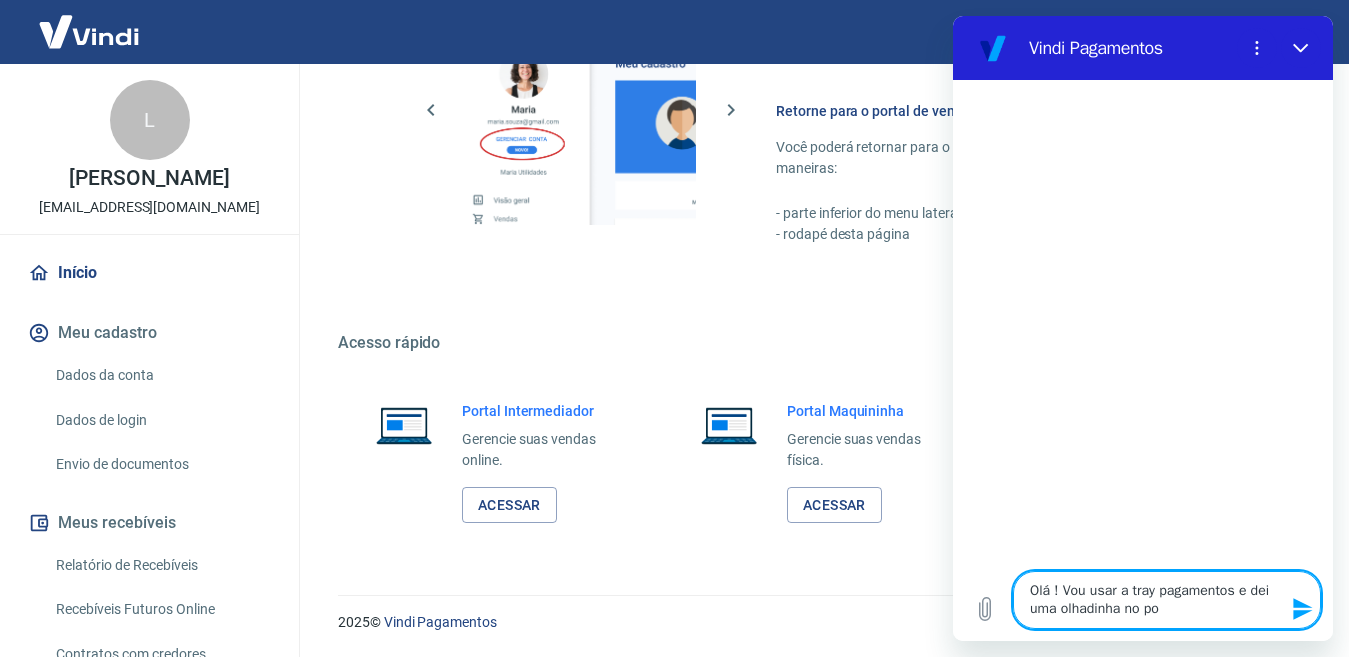 type on "x" 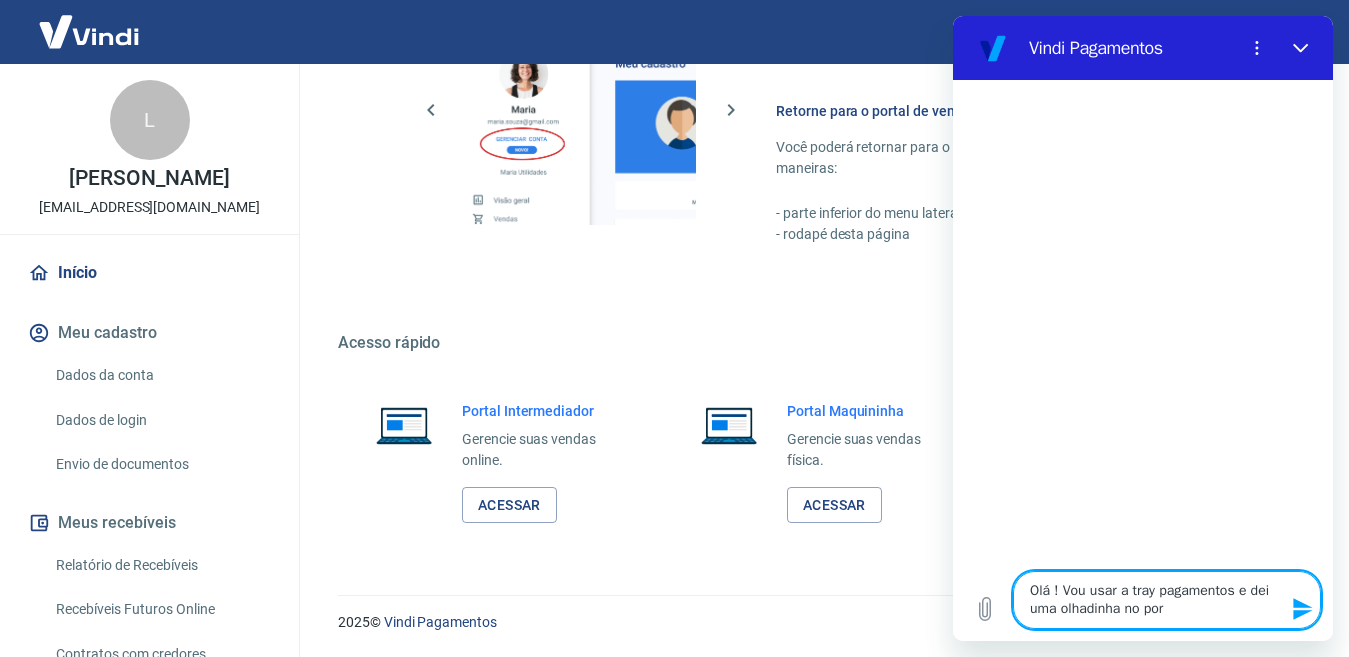 type on "Olá ! Vou usar a tray pagamentos e dei uma olhadinha no port" 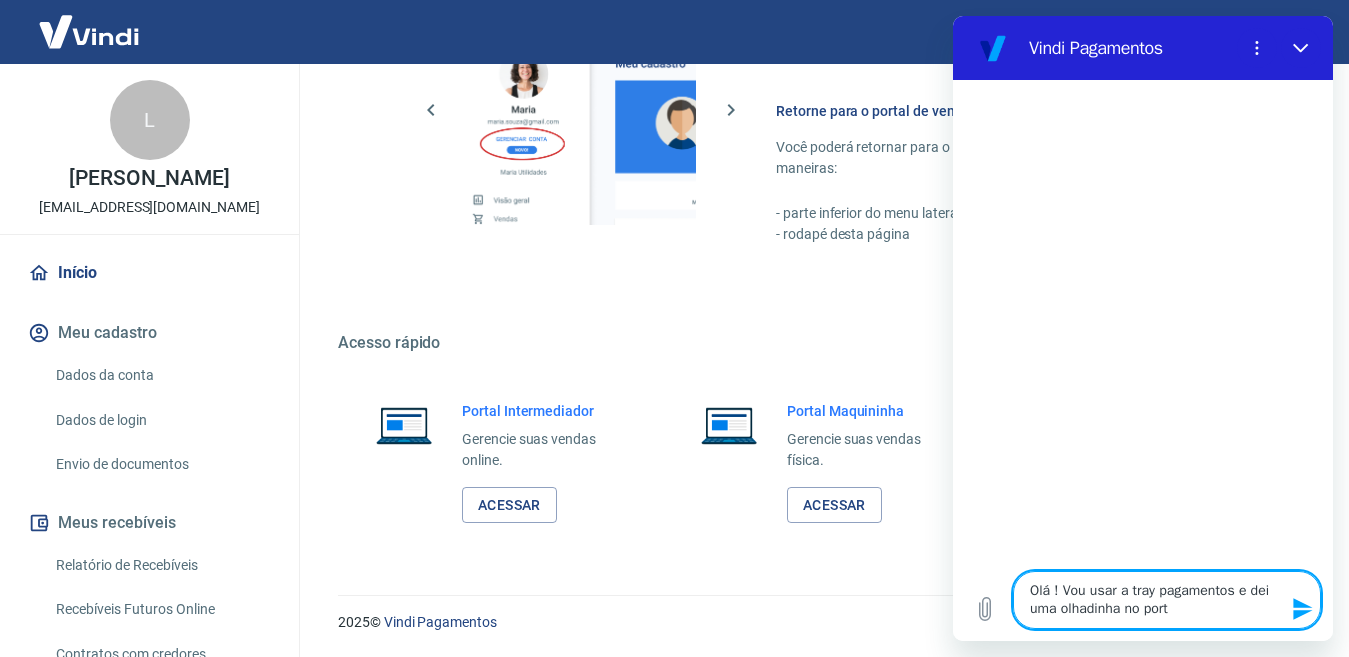 type on "Olá ! Vou usar a tray pagamentos e dei uma olhadinha no porta" 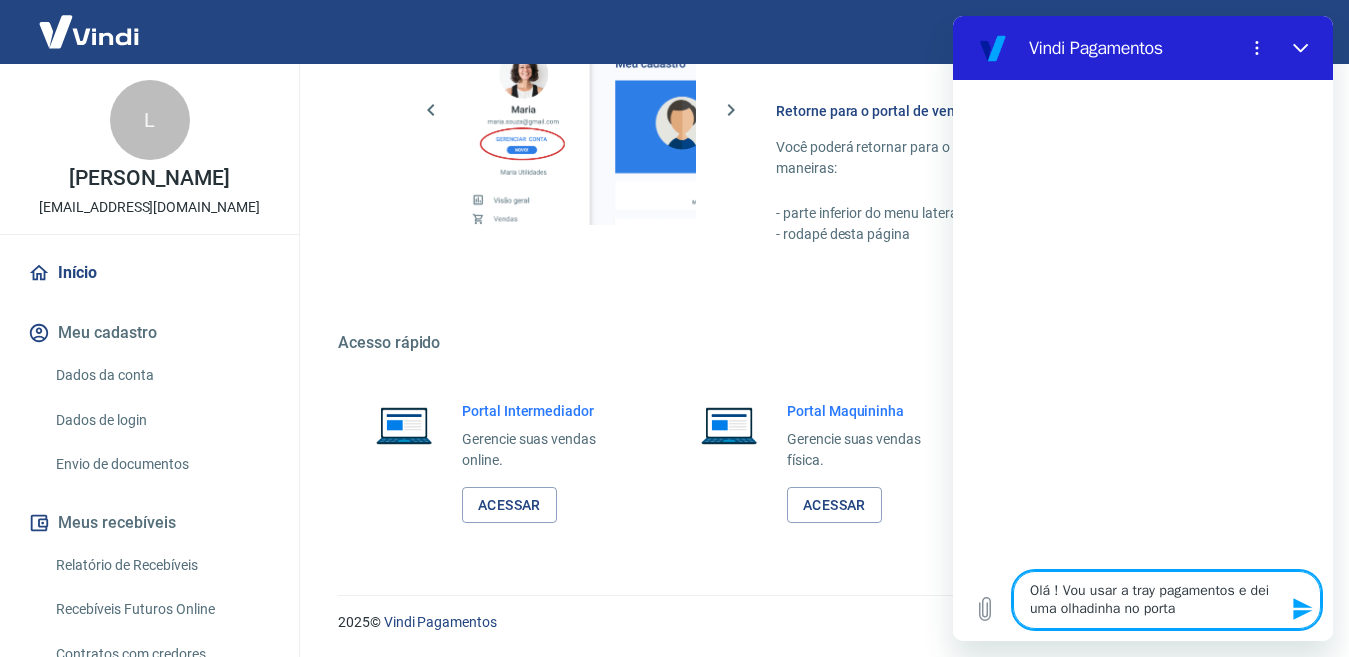 type on "Olá ! Vou usar a tray pagamentos e dei uma olhadinha no portal" 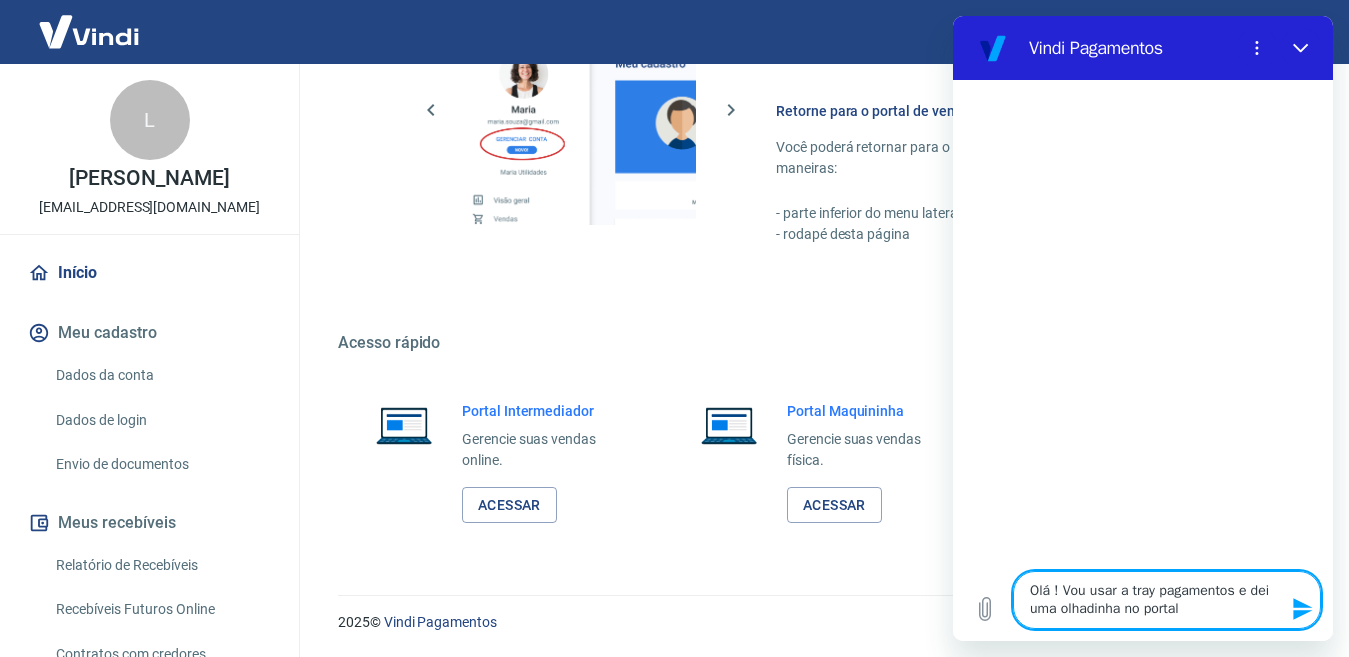 type on "Olá ! Vou usar a tray pagamentos e dei uma olhadinha no portal" 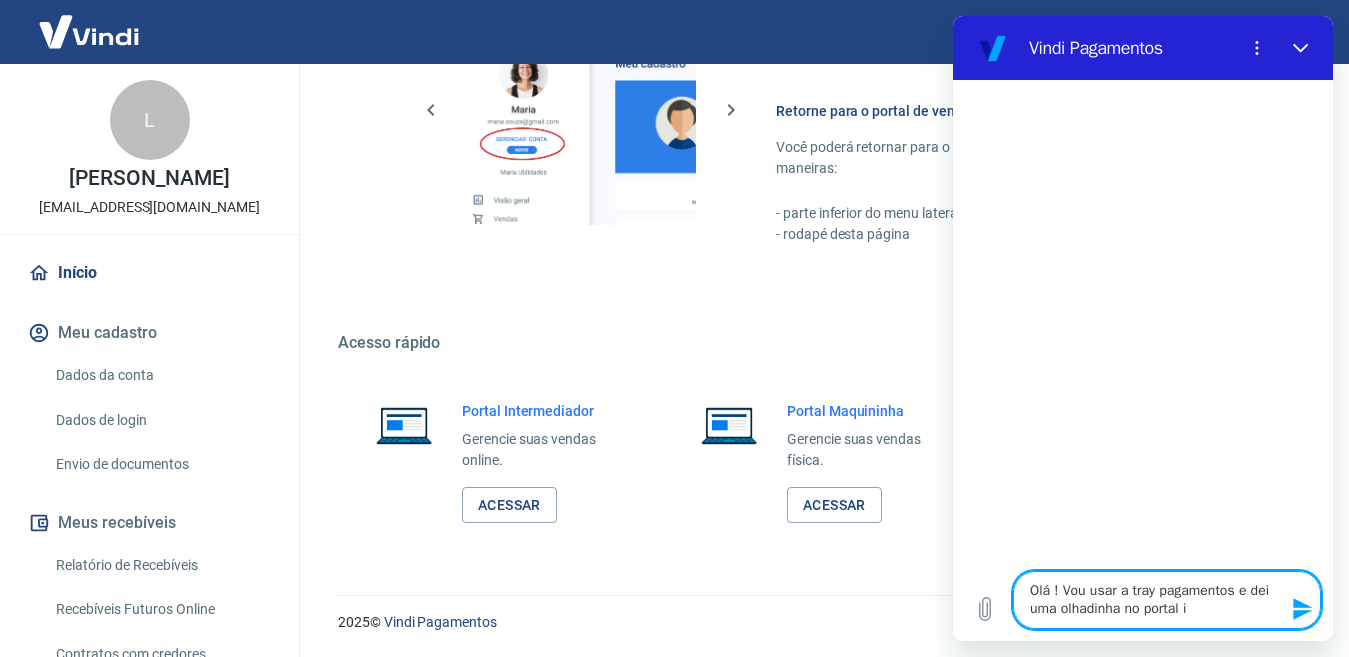type on "x" 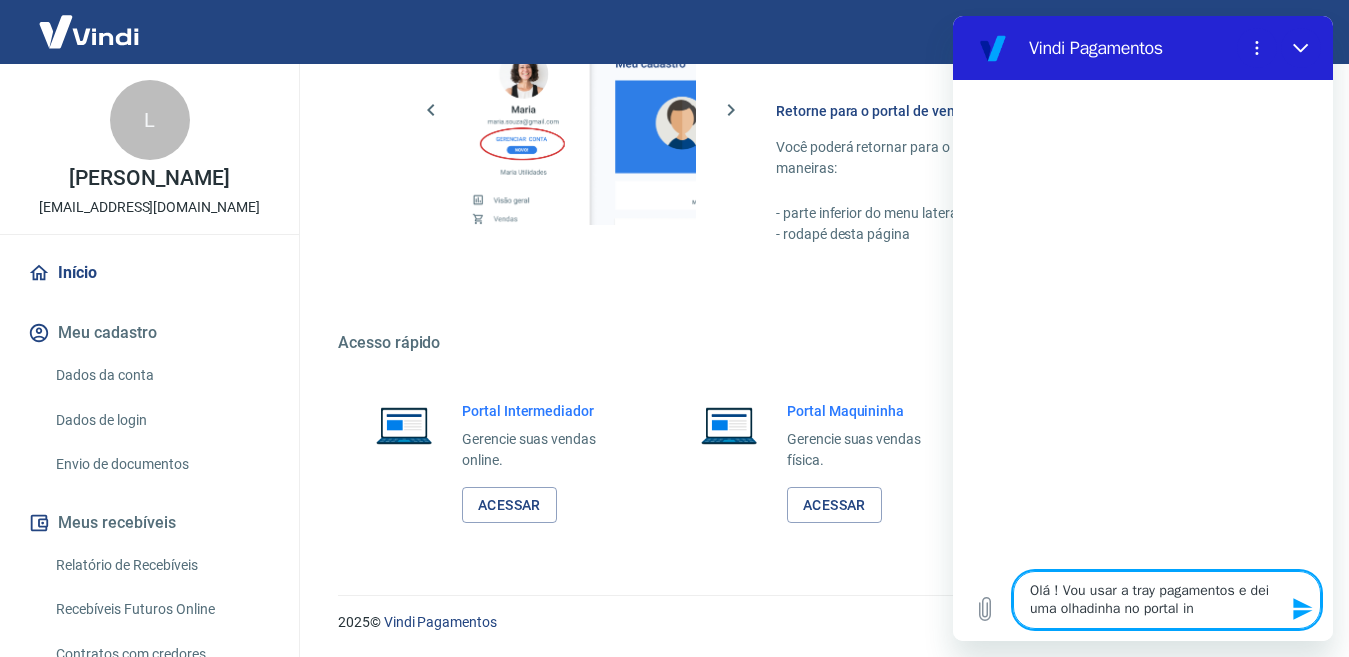 type on "Olá ! Vou usar a tray pagamentos e dei uma olhadinha no portal int" 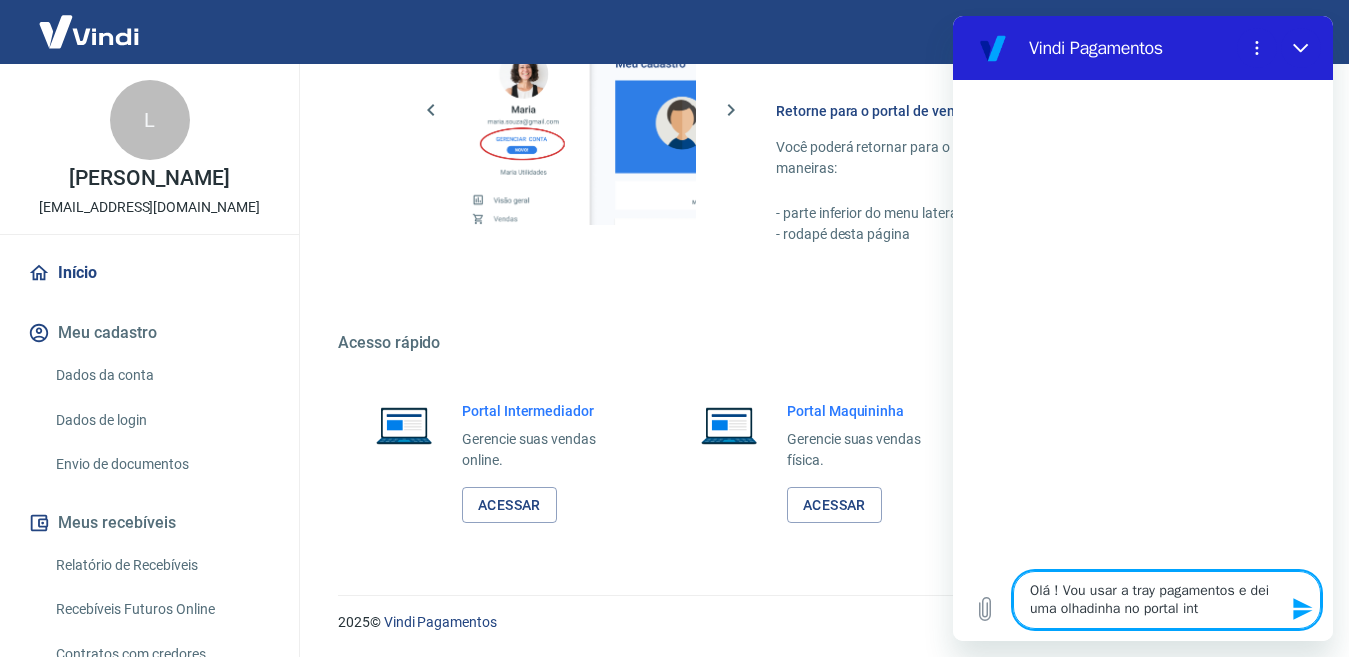 type on "Olá ! Vou usar a tray pagamentos e dei uma olhadinha no portal inte" 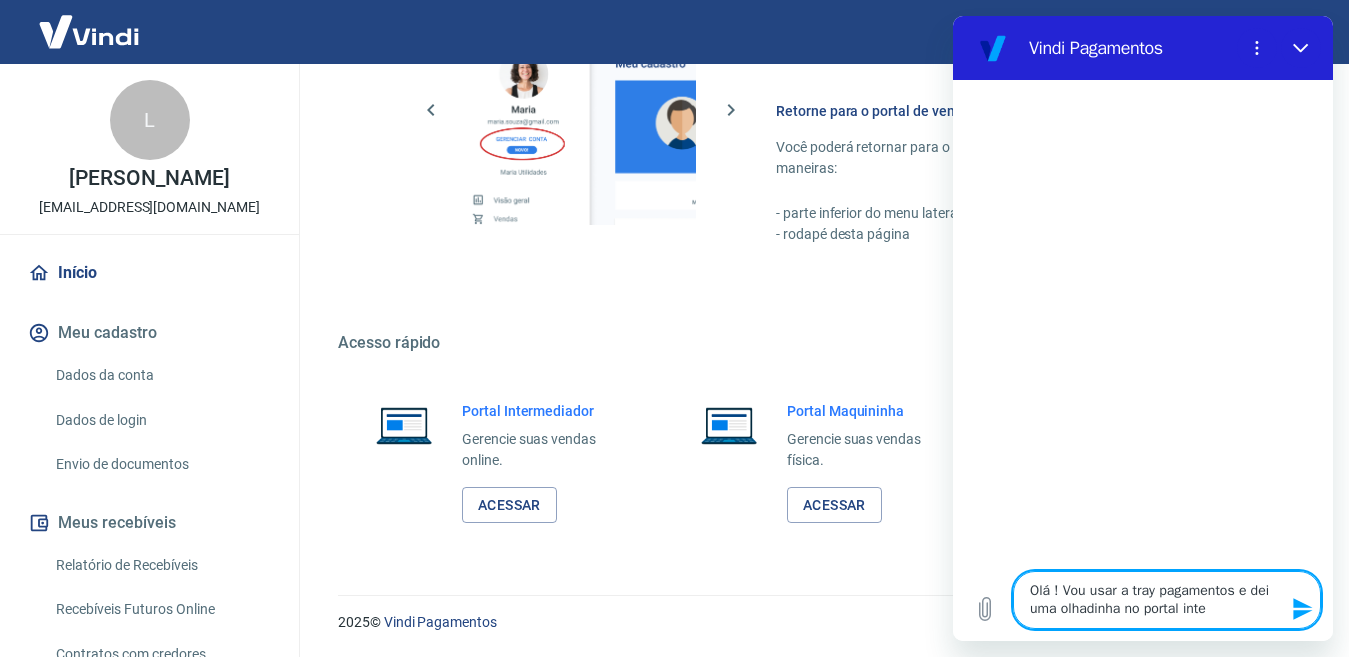 type on "Olá ! Vou usar a tray pagamentos e dei uma olhadinha no portal inter" 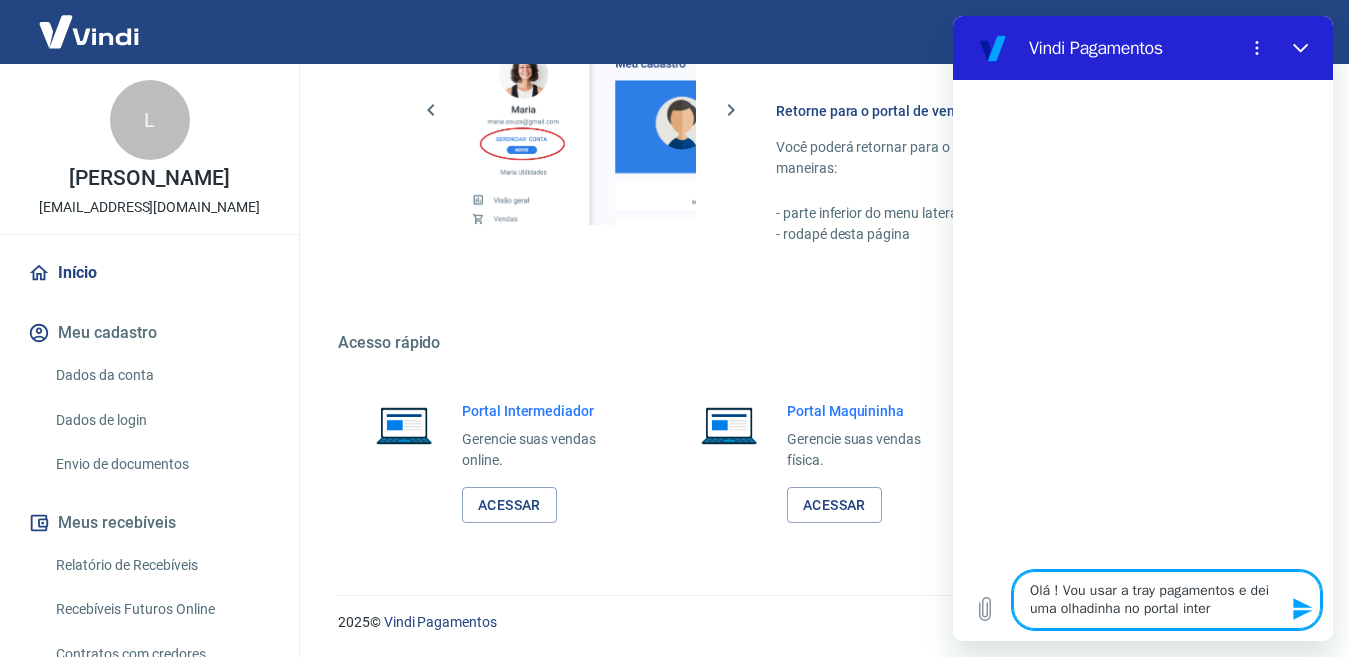 type on "Olá ! Vou usar a tray pagamentos e dei uma olhadinha no portal interm" 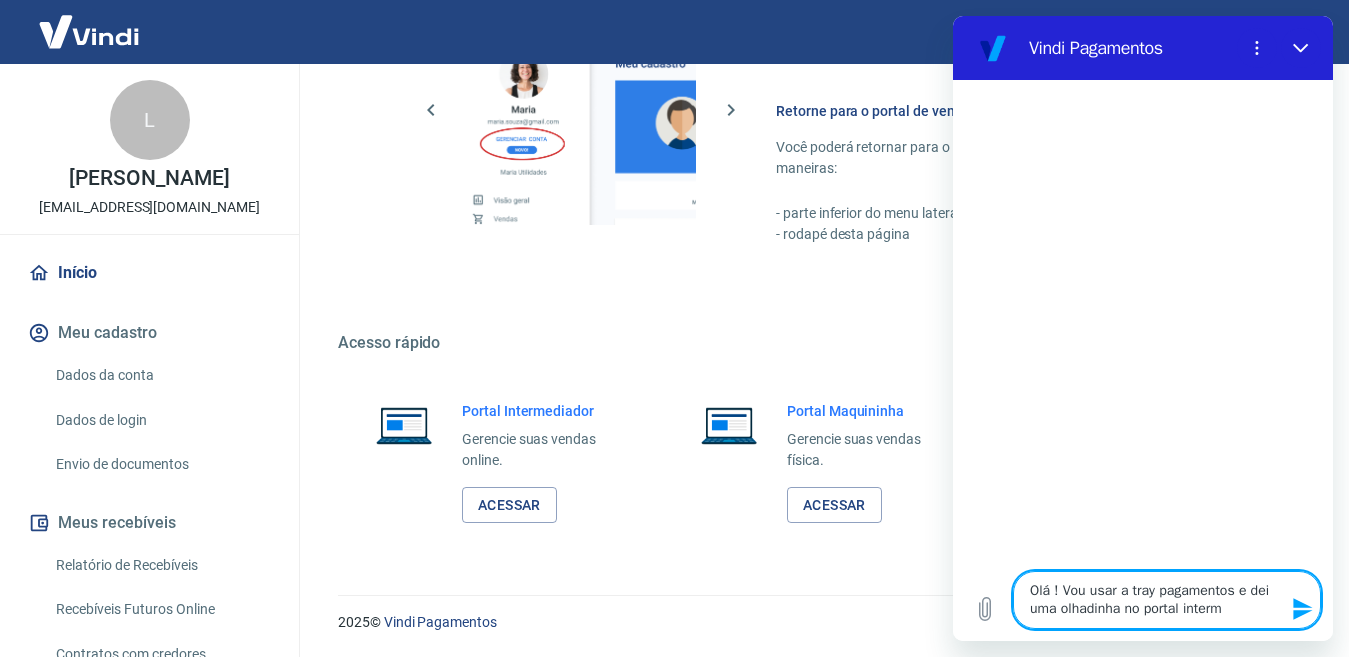 type on "Olá ! Vou usar a tray pagamentos e dei uma olhadinha no portal interme" 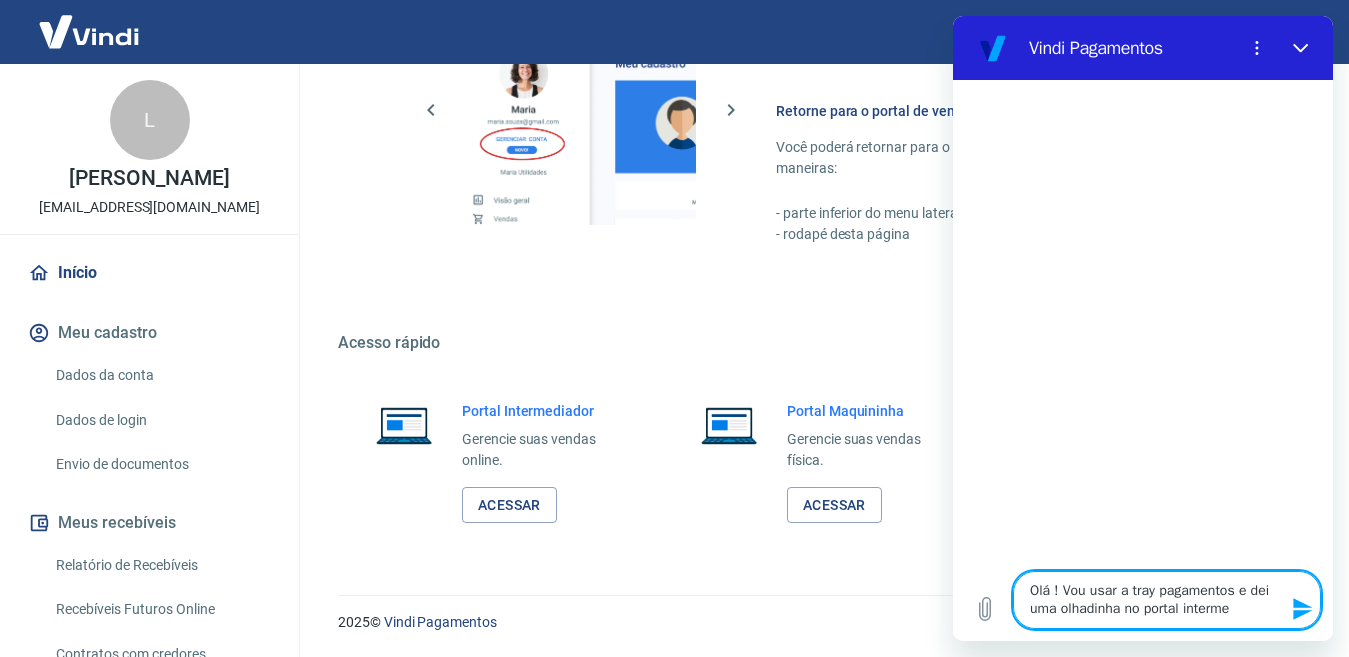 type on "x" 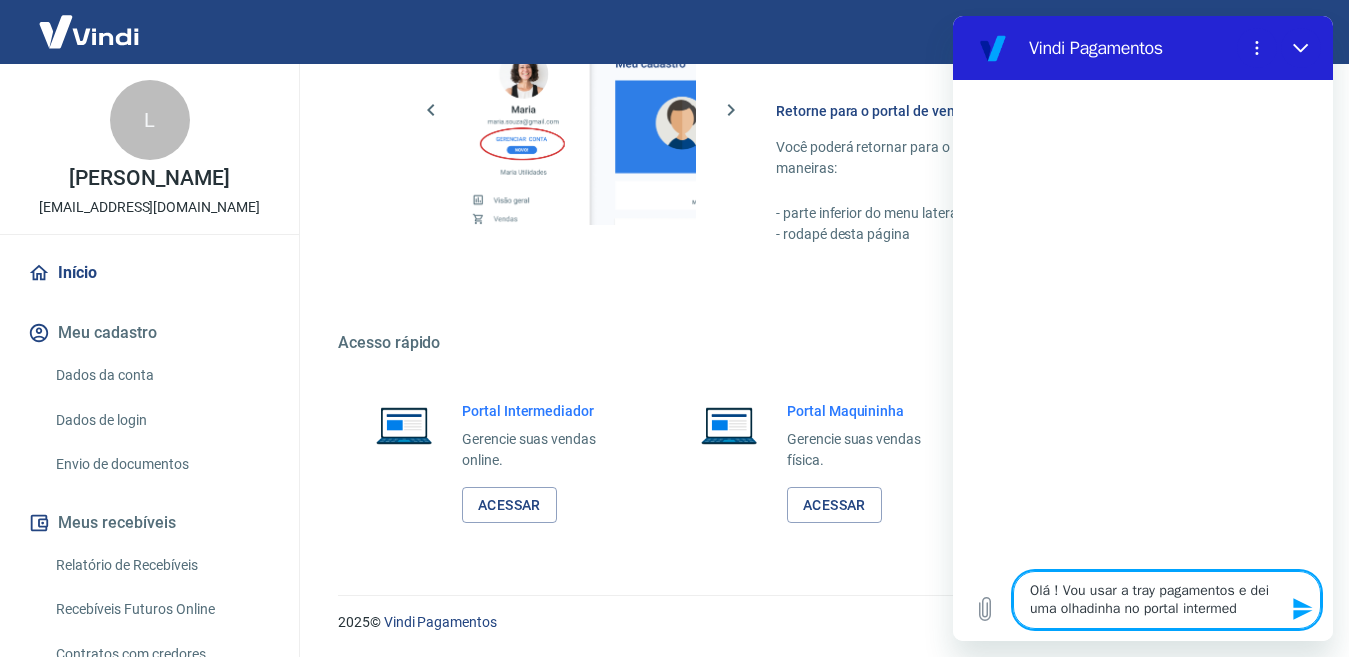 type on "Olá ! Vou usar a tray pagamentos e dei uma olhadinha no portal intermedi" 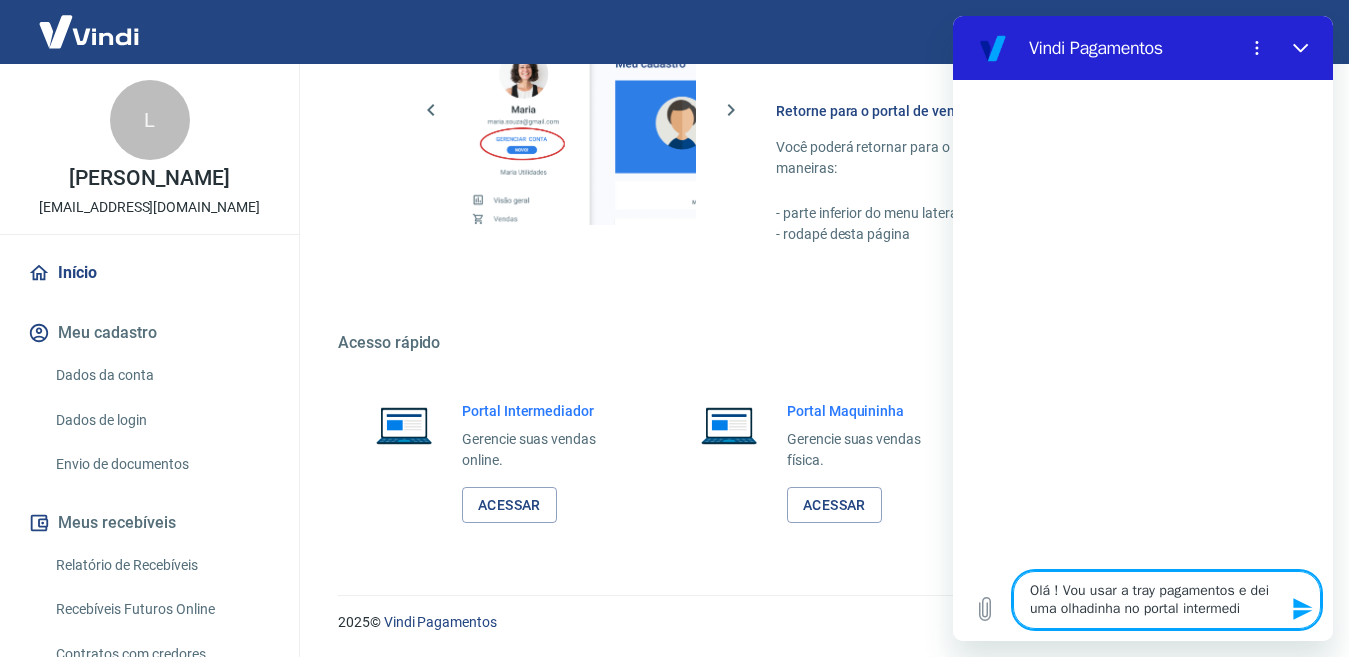 type on "Olá ! Vou usar a tray pagamentos e dei uma olhadinha no portal intermedia" 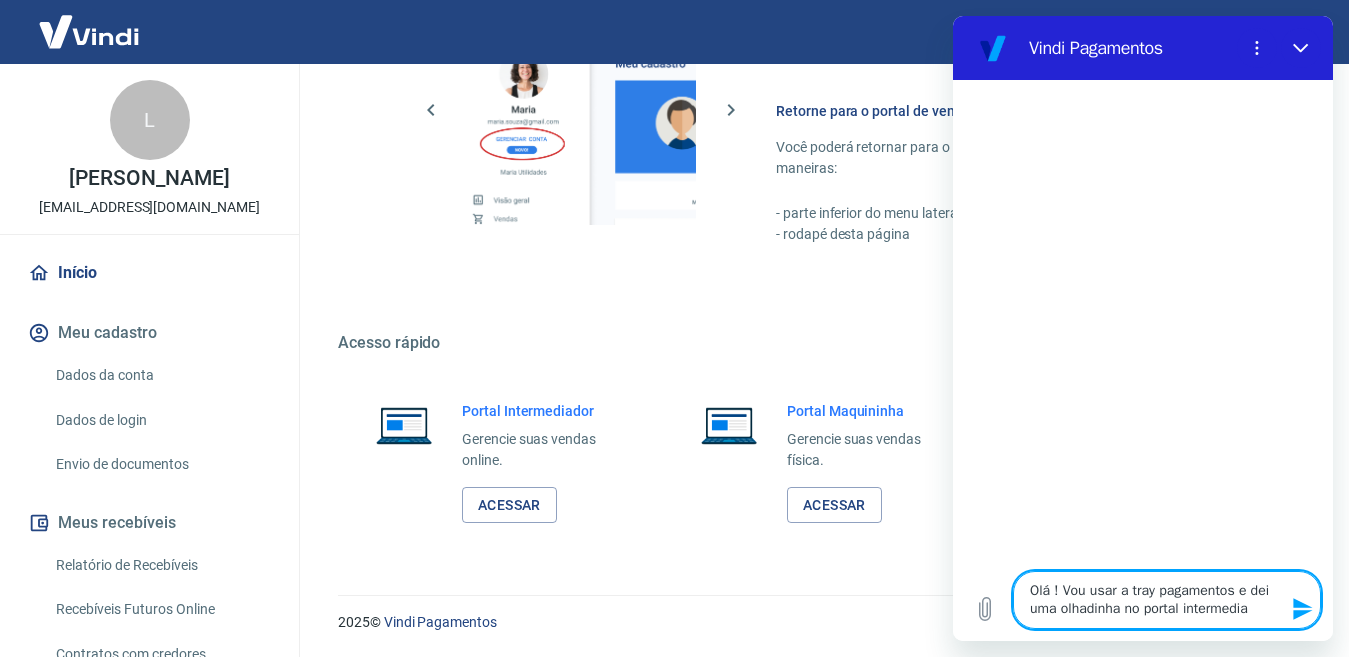 type on "Olá ! Vou usar a tray pagamentos e dei uma olhadinha no portal intermediad" 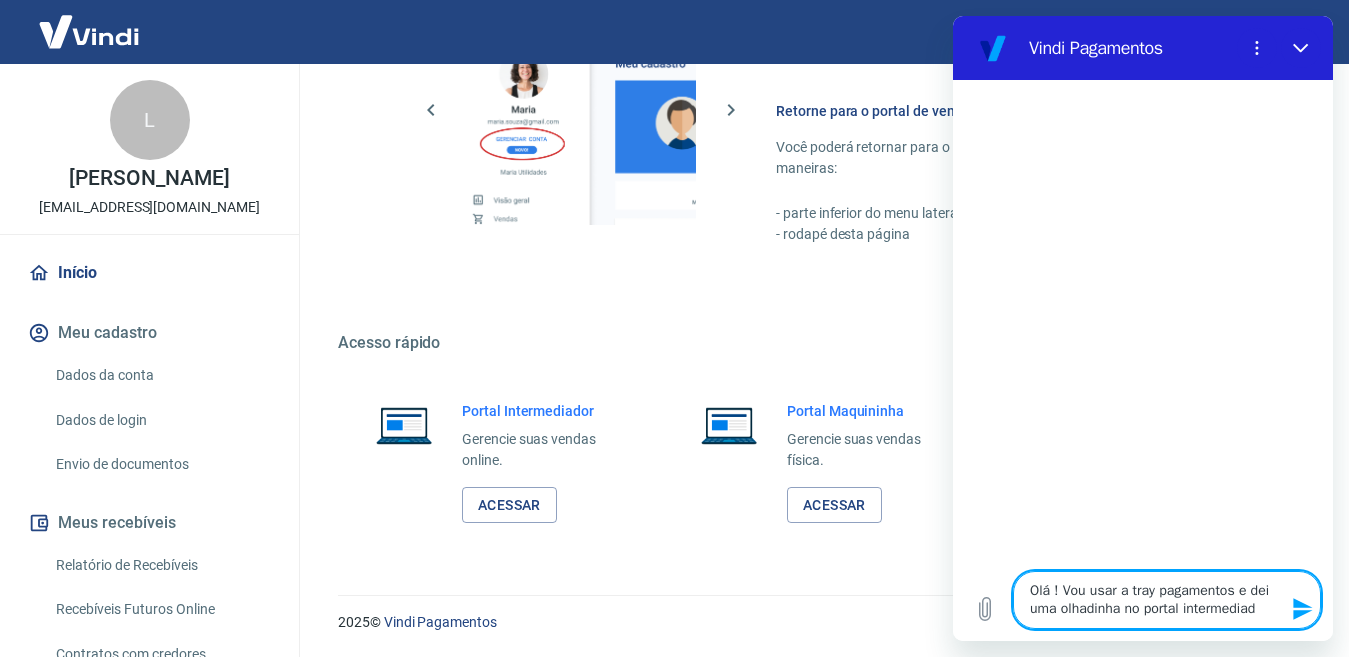 type on "Olá ! Vou usar a tray pagamentos e dei uma olhadinha no portal intermediado" 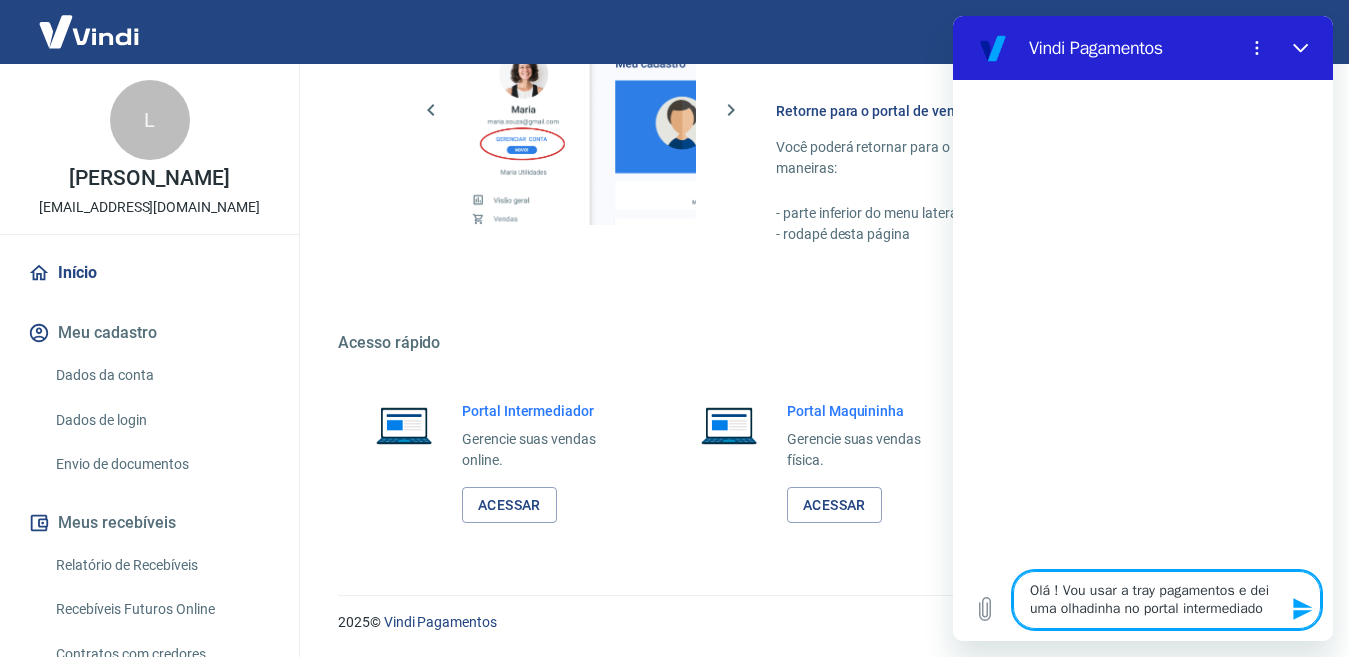 type on "Olá ! Vou usar a tray pagamentos e dei uma olhadinha no portal intermediador" 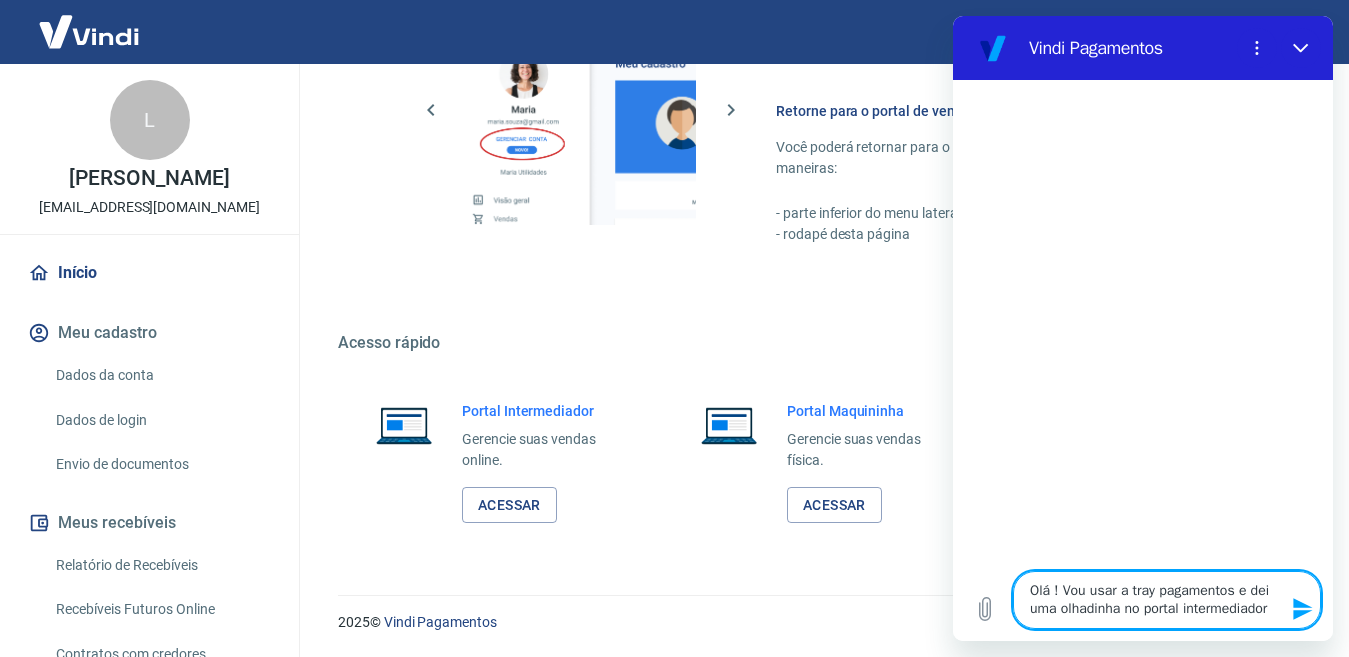 type on "Olá ! Vou usar a tray pagamentos e dei uma olhadinha no portal intermediador" 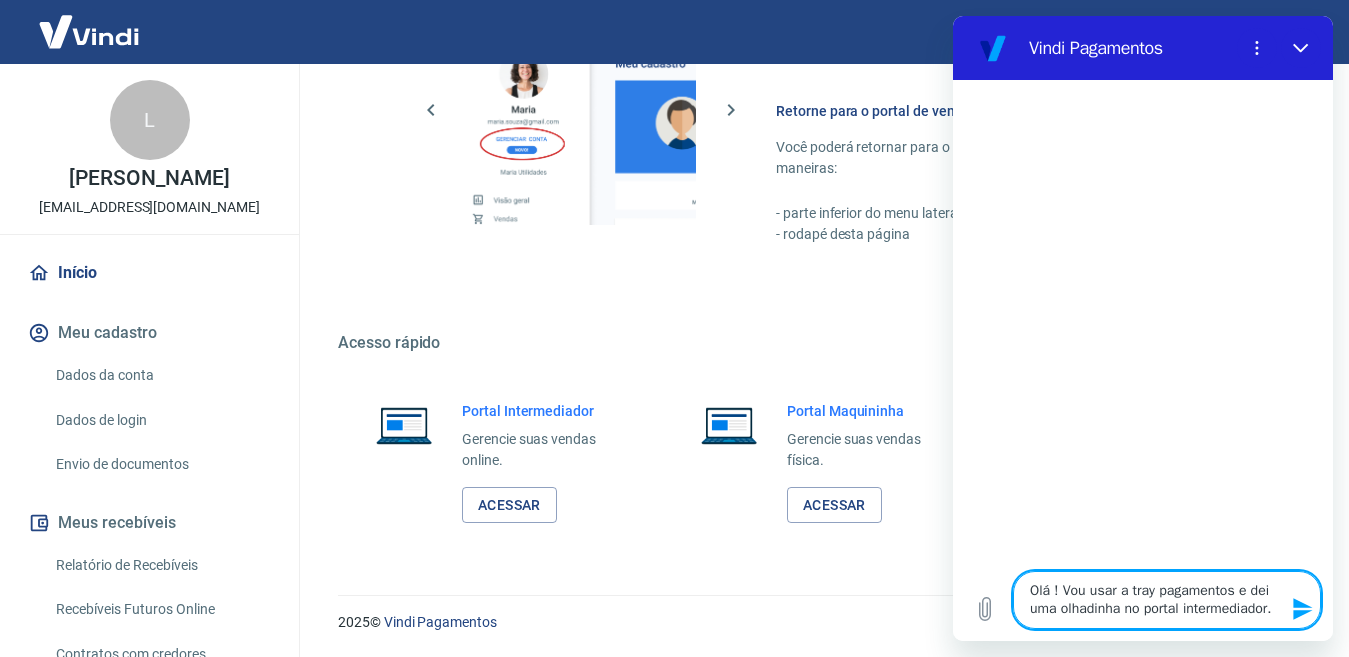 type on "Olá ! Vou usar a tray pagamentos e dei uma olhadinha no portal intermediador." 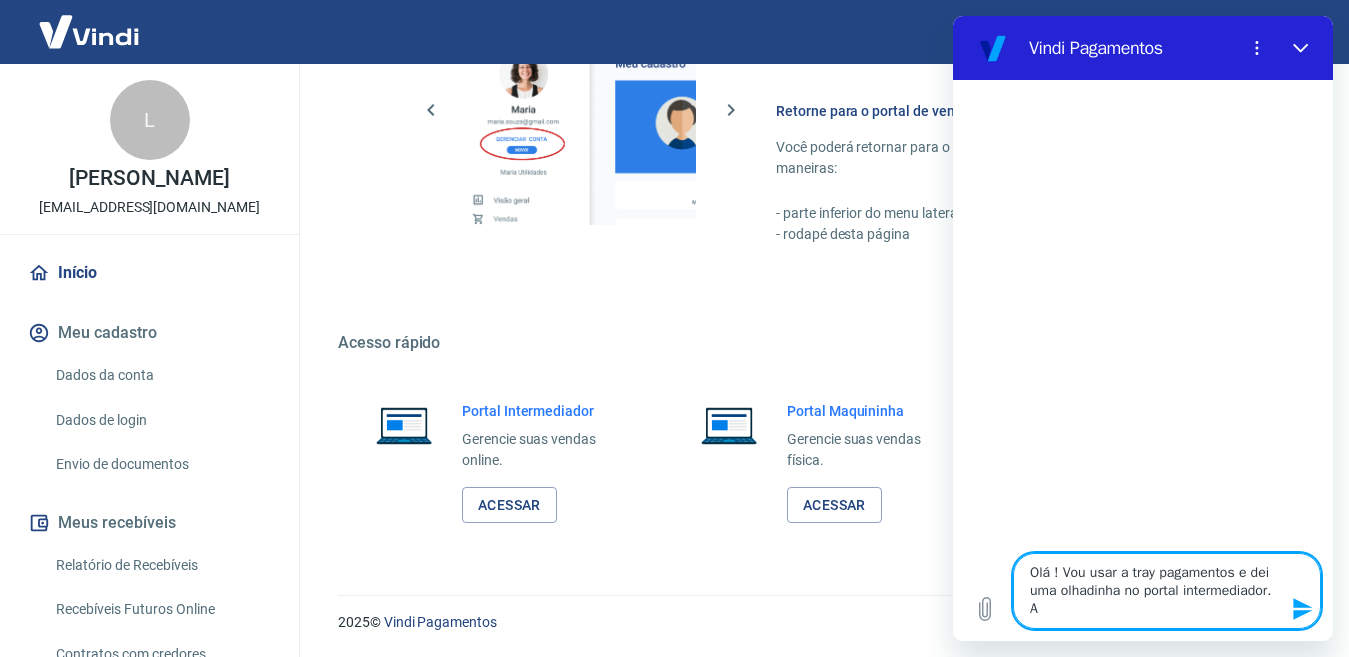 type on "Olá ! Vou usar a tray pagamentos e dei uma olhadinha no portal intermediador. Ao" 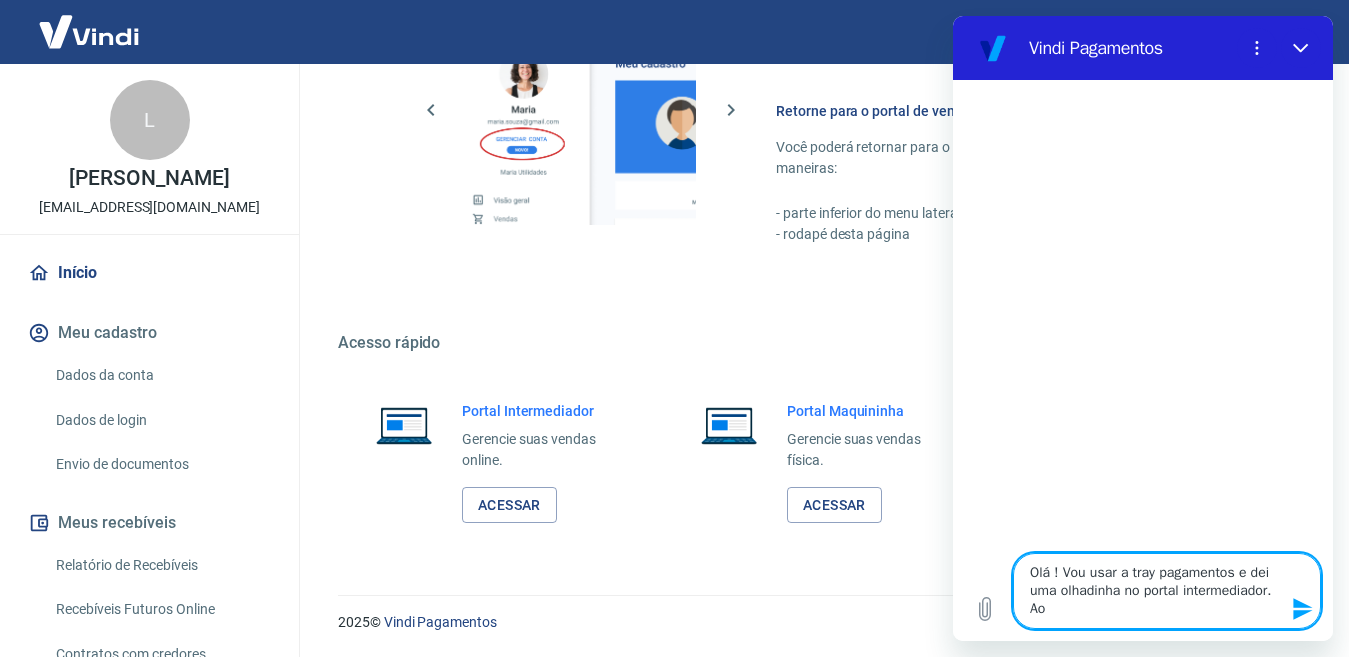 type on "Olá ! Vou usar a tray pagamentos e dei uma olhadinha no portal intermediador. Ao" 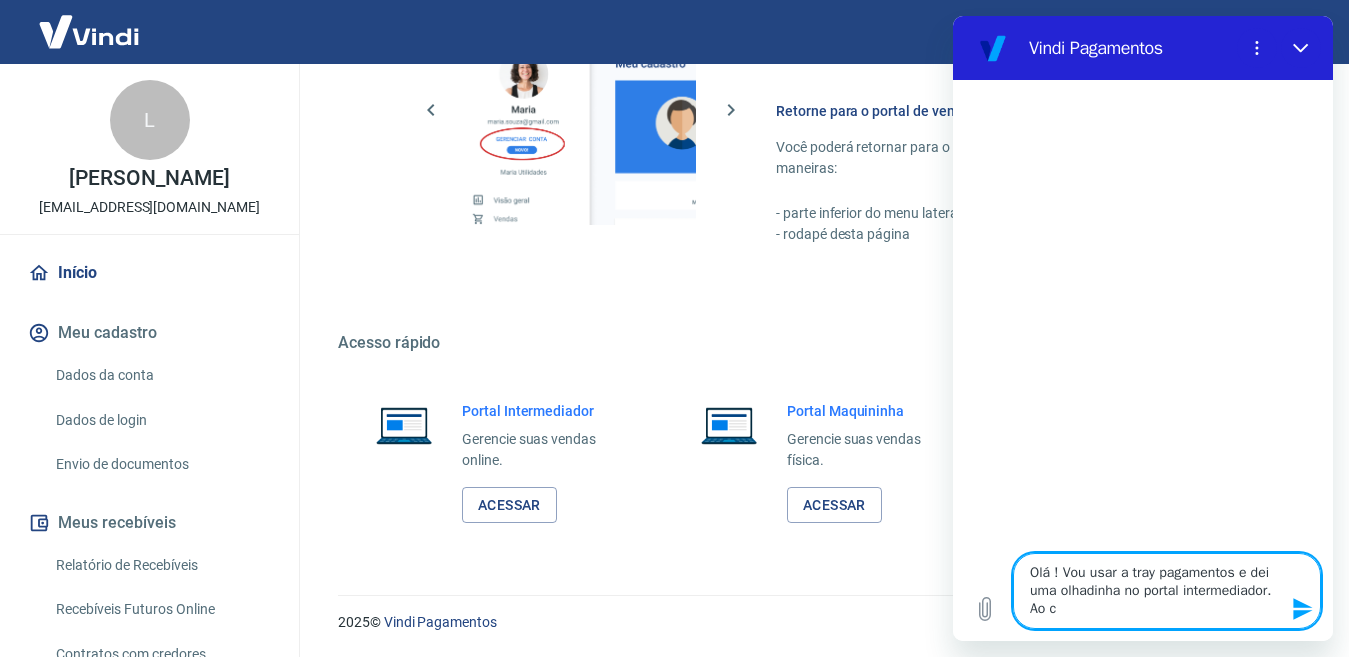 type on "Olá ! Vou usar a tray pagamentos e dei uma olhadinha no portal intermediador. Ao cl" 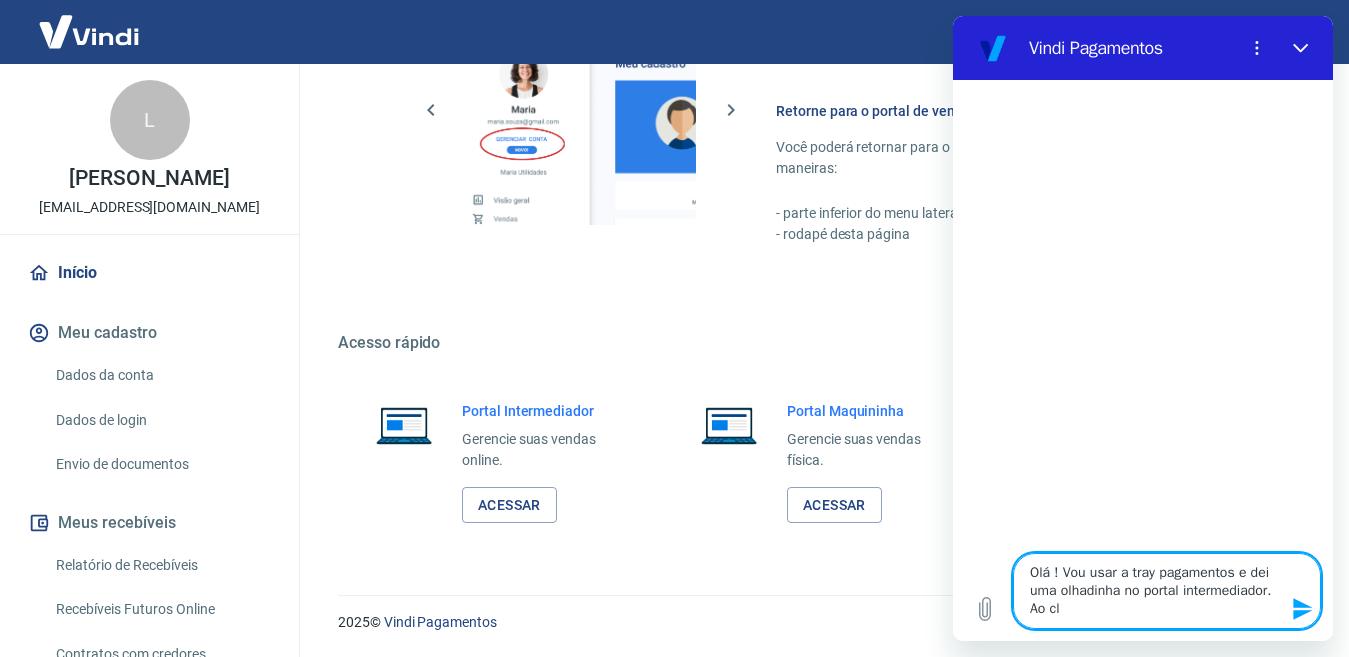 type on "x" 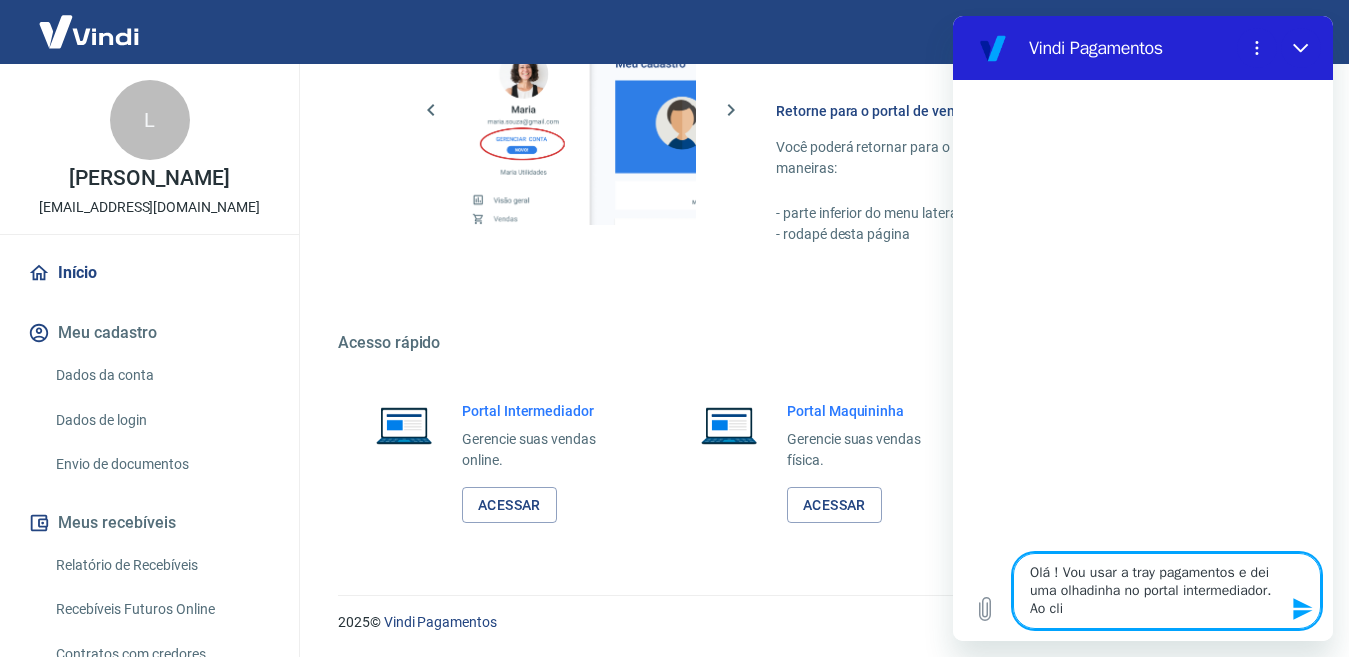 type on "Olá ! Vou usar a tray pagamentos e dei uma olhadinha no portal intermediador. Ao clic" 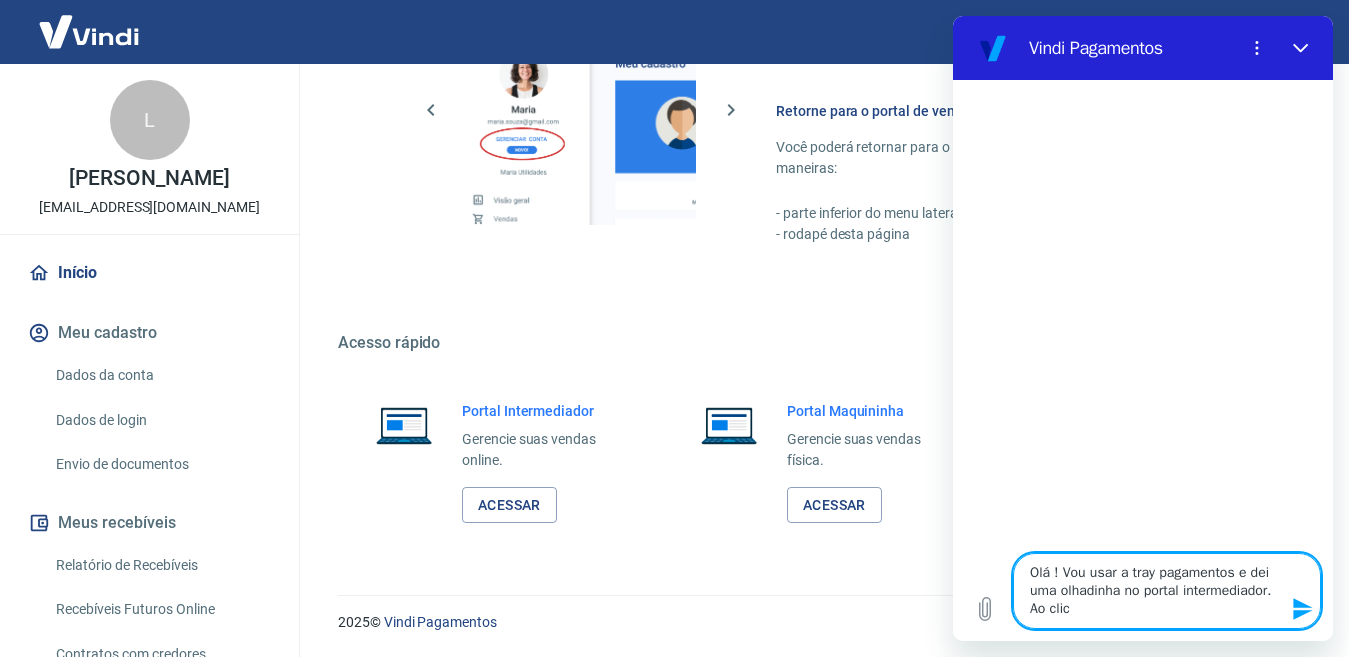 type 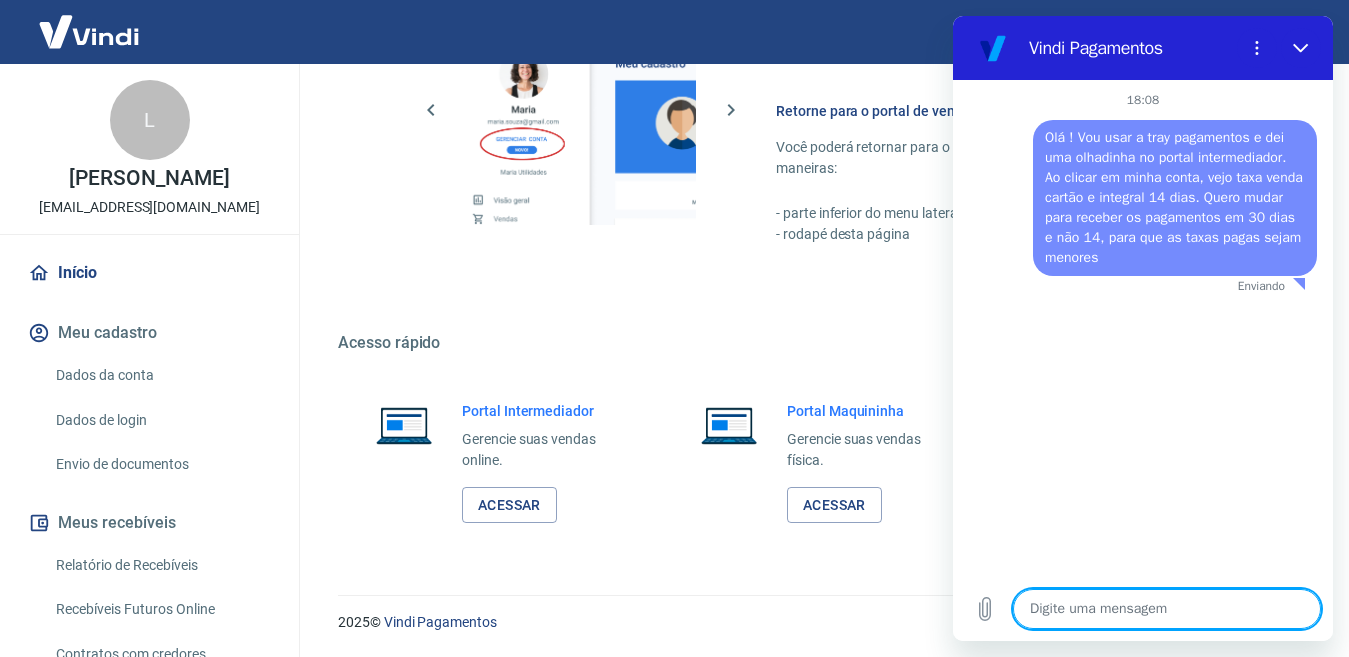 scroll, scrollTop: 0, scrollLeft: 0, axis: both 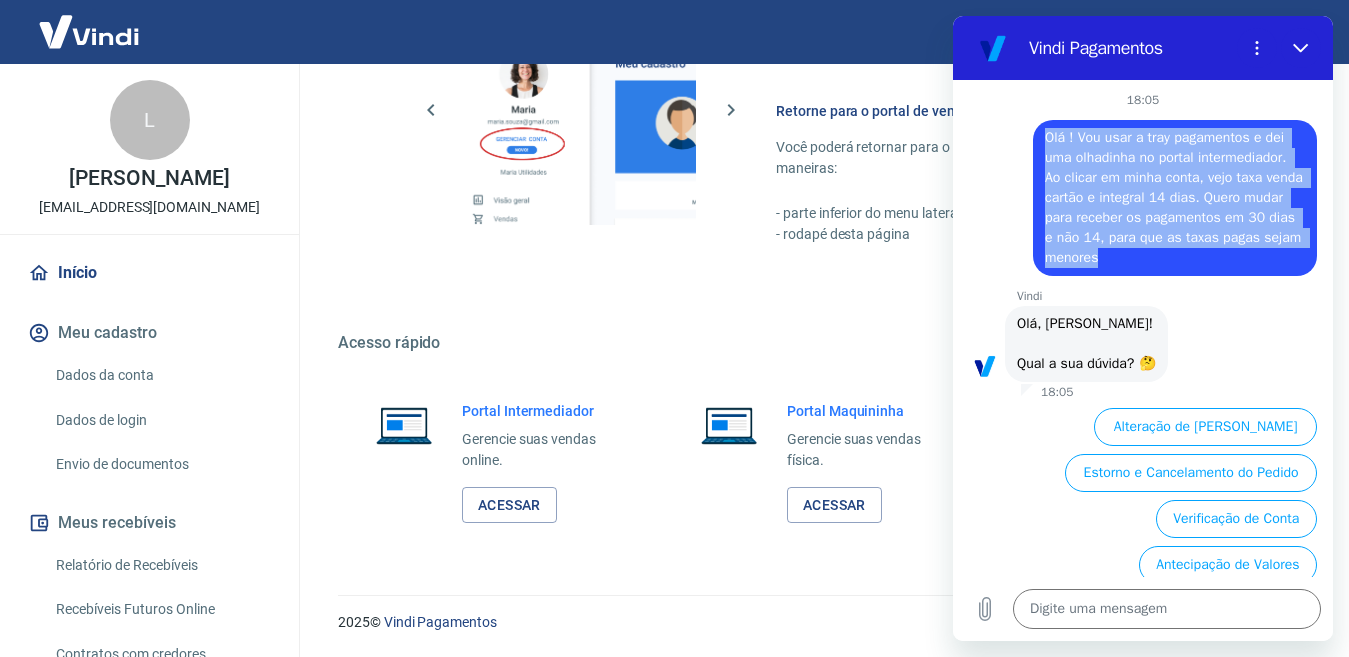 drag, startPoint x: 1265, startPoint y: 254, endPoint x: 1020, endPoint y: 129, distance: 275.04544 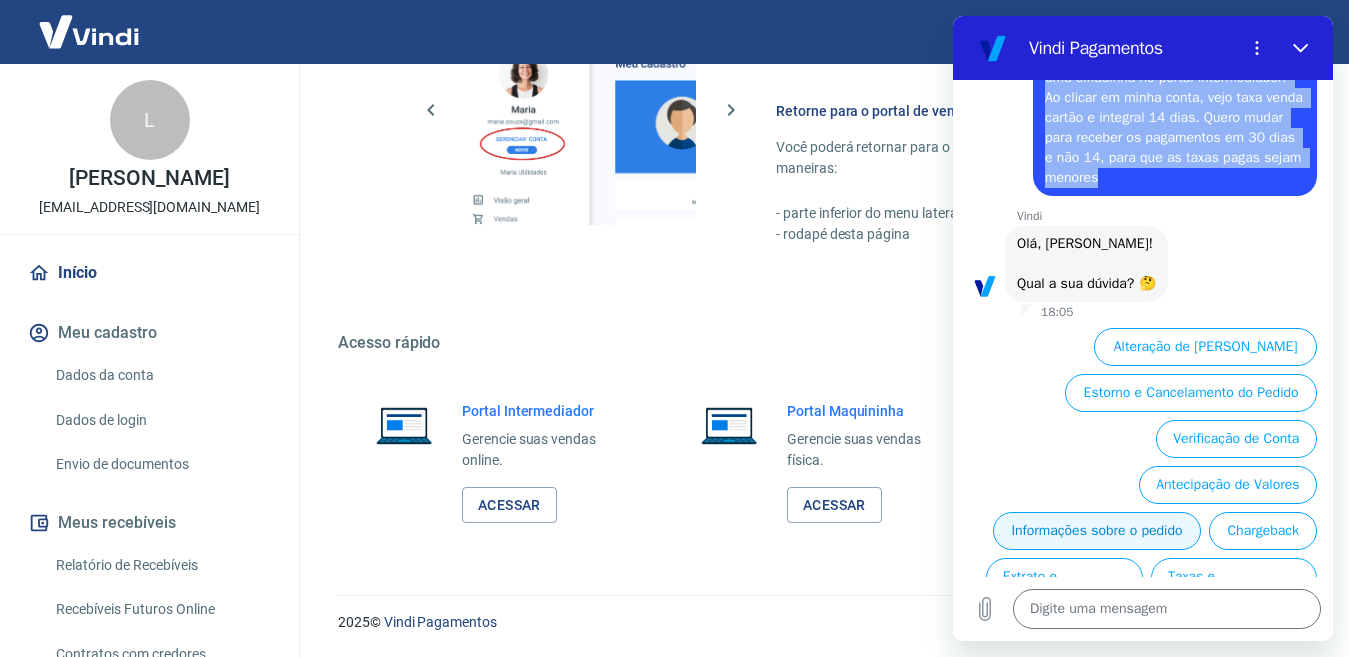 scroll, scrollTop: 196, scrollLeft: 0, axis: vertical 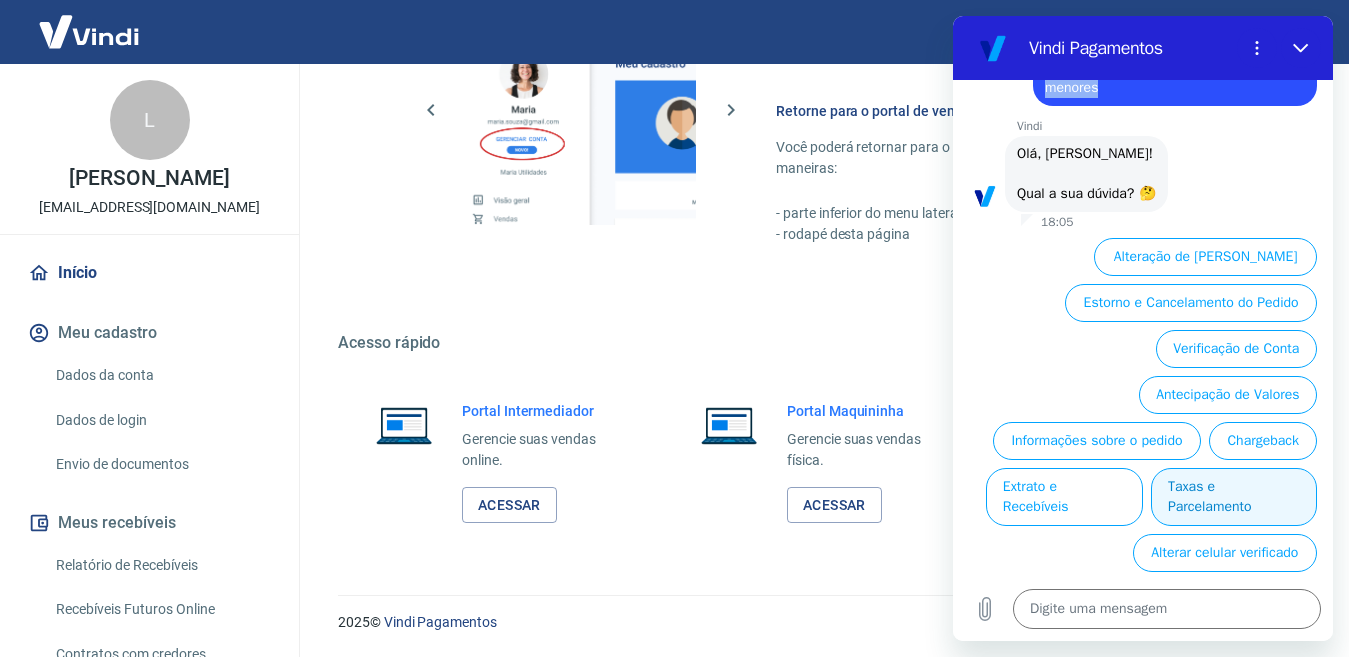 click on "Taxas e Parcelamento" at bounding box center (1234, 497) 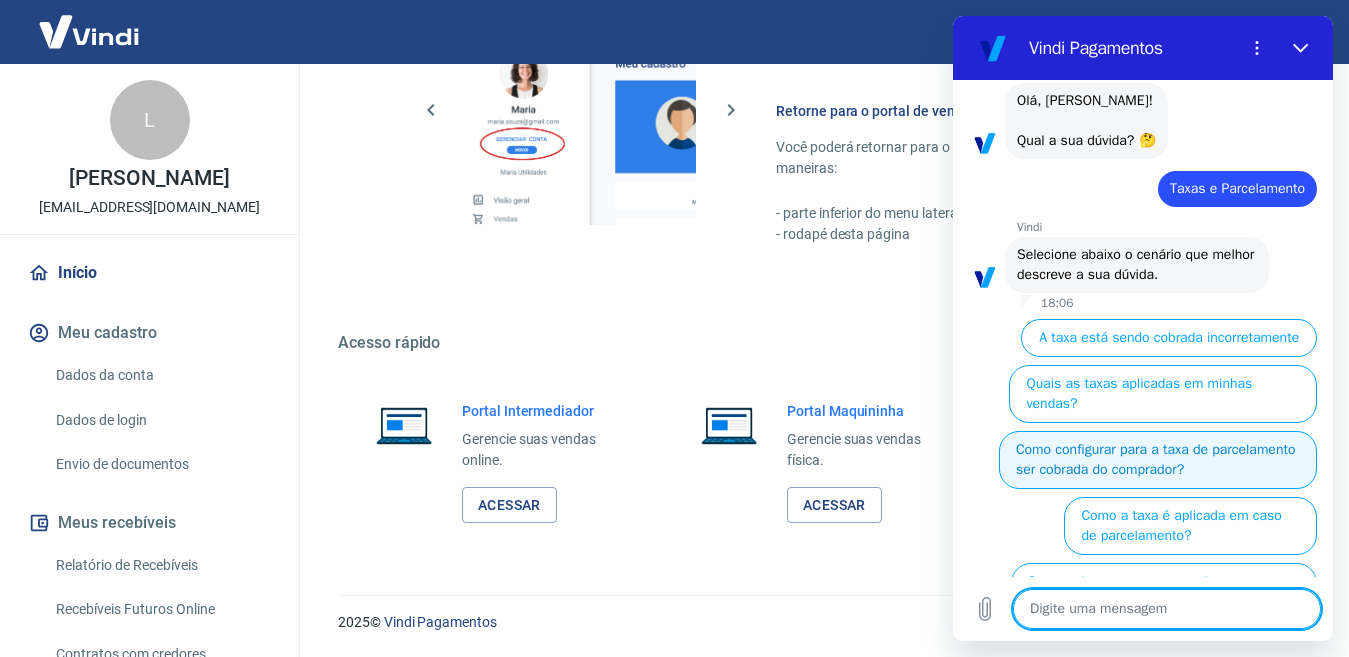 scroll, scrollTop: 232, scrollLeft: 0, axis: vertical 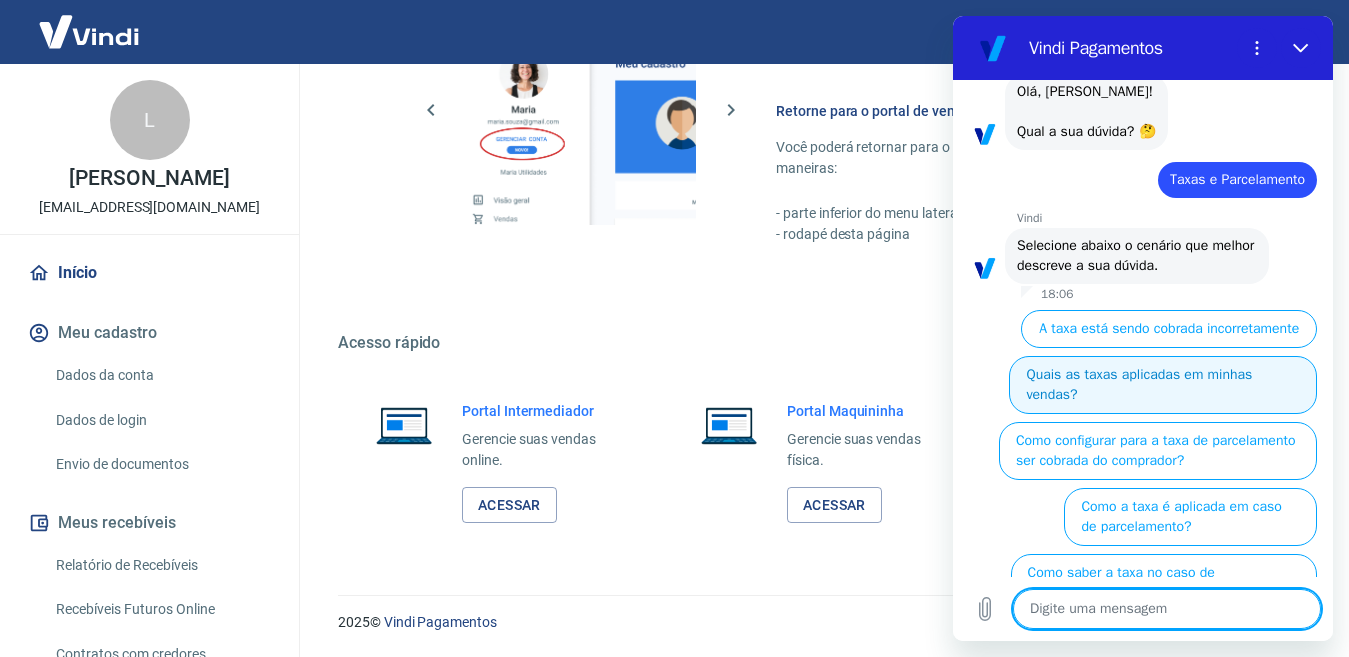 click on "Quais as taxas aplicadas em minhas vendas?" at bounding box center [1163, 385] 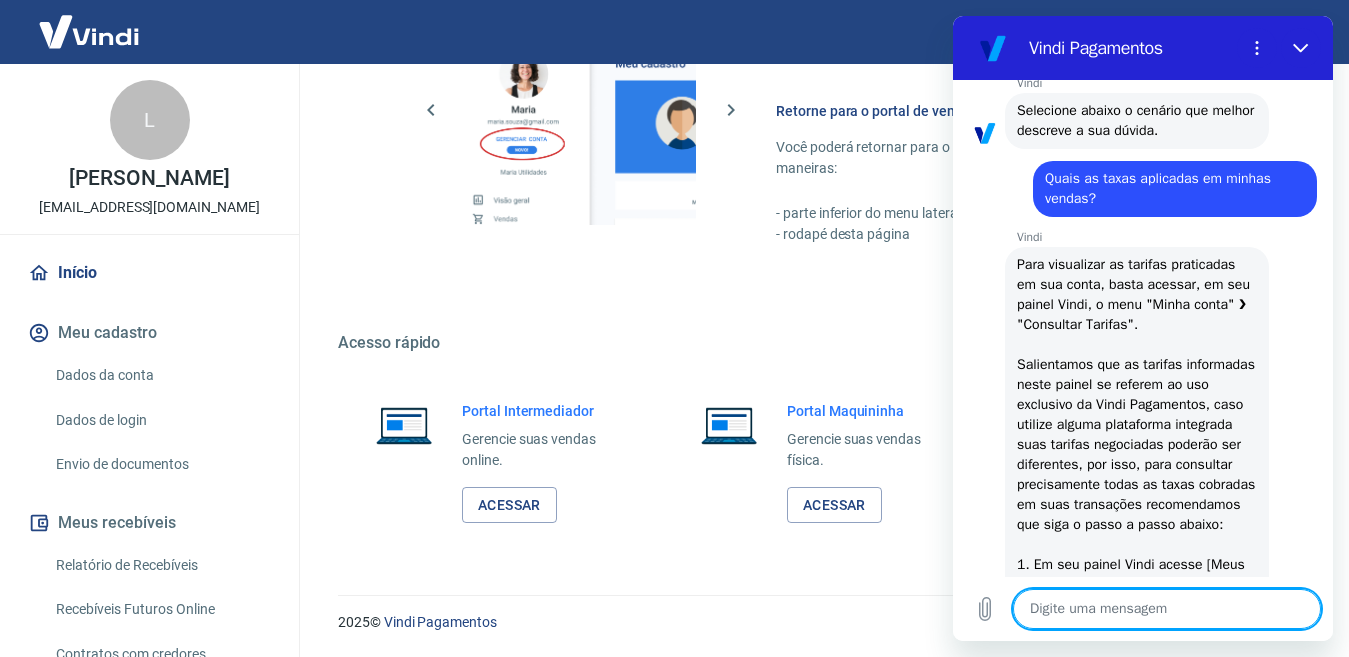 scroll, scrollTop: 506, scrollLeft: 0, axis: vertical 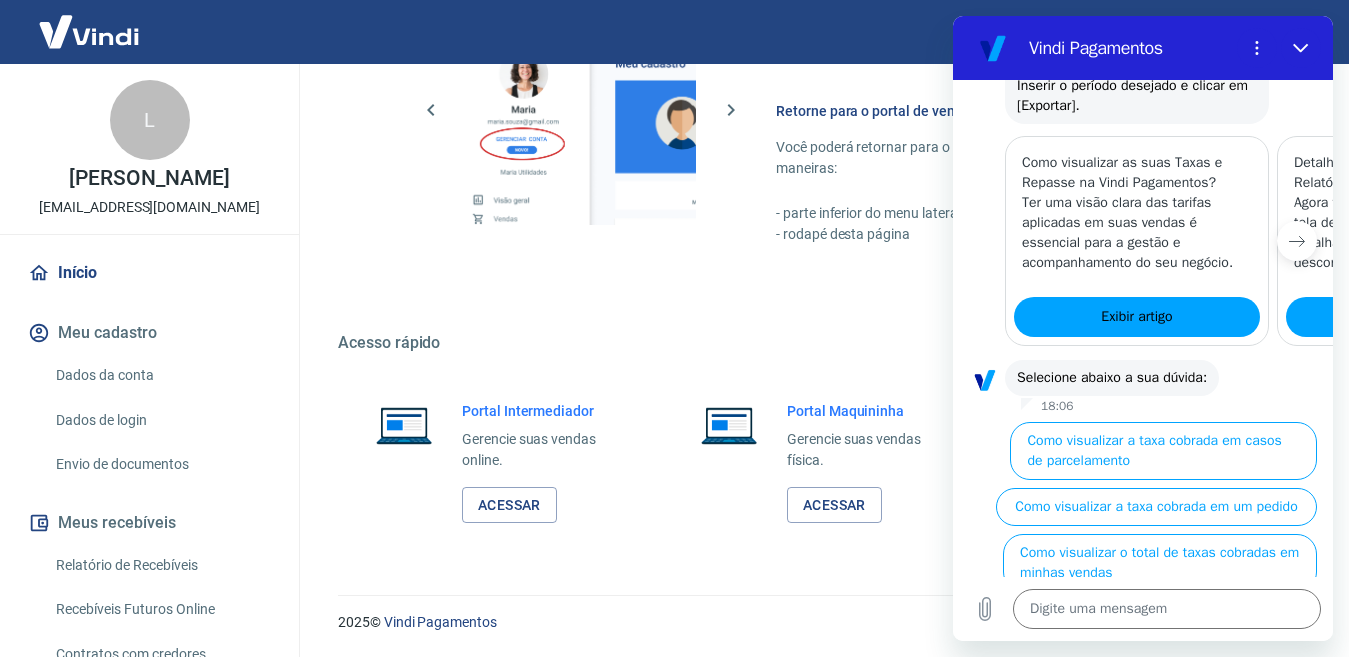click 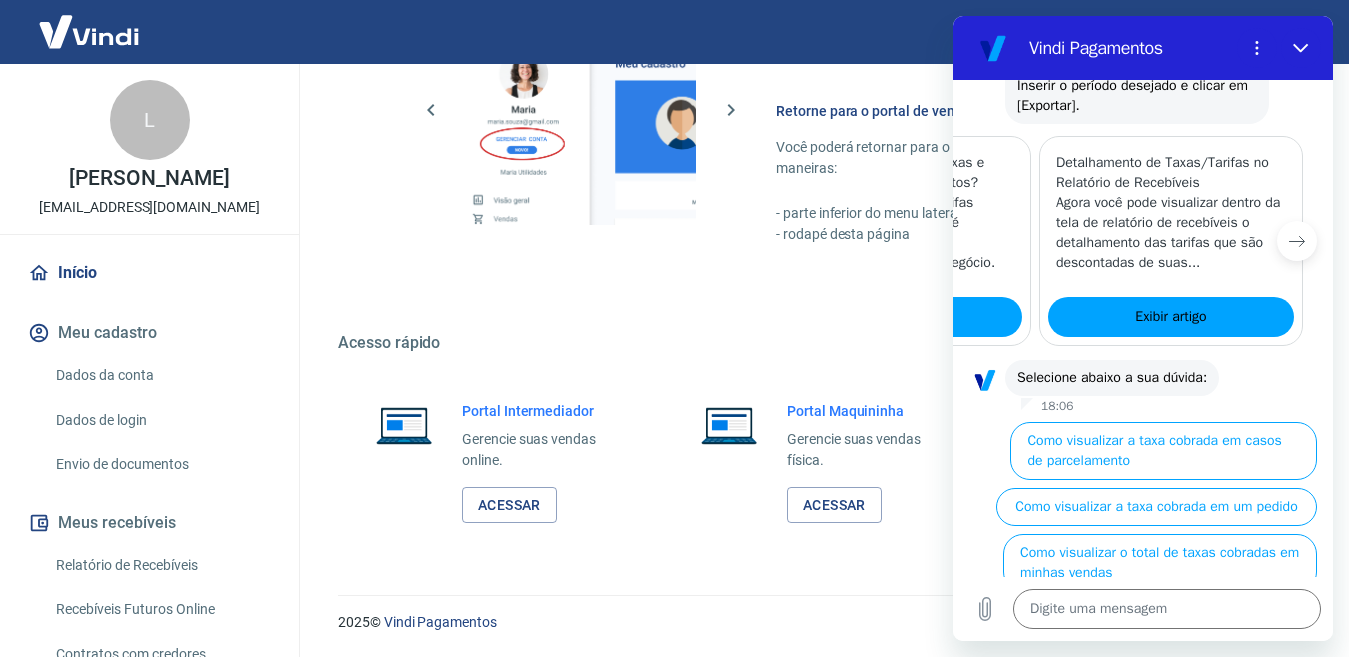 scroll, scrollTop: 0, scrollLeft: 244, axis: horizontal 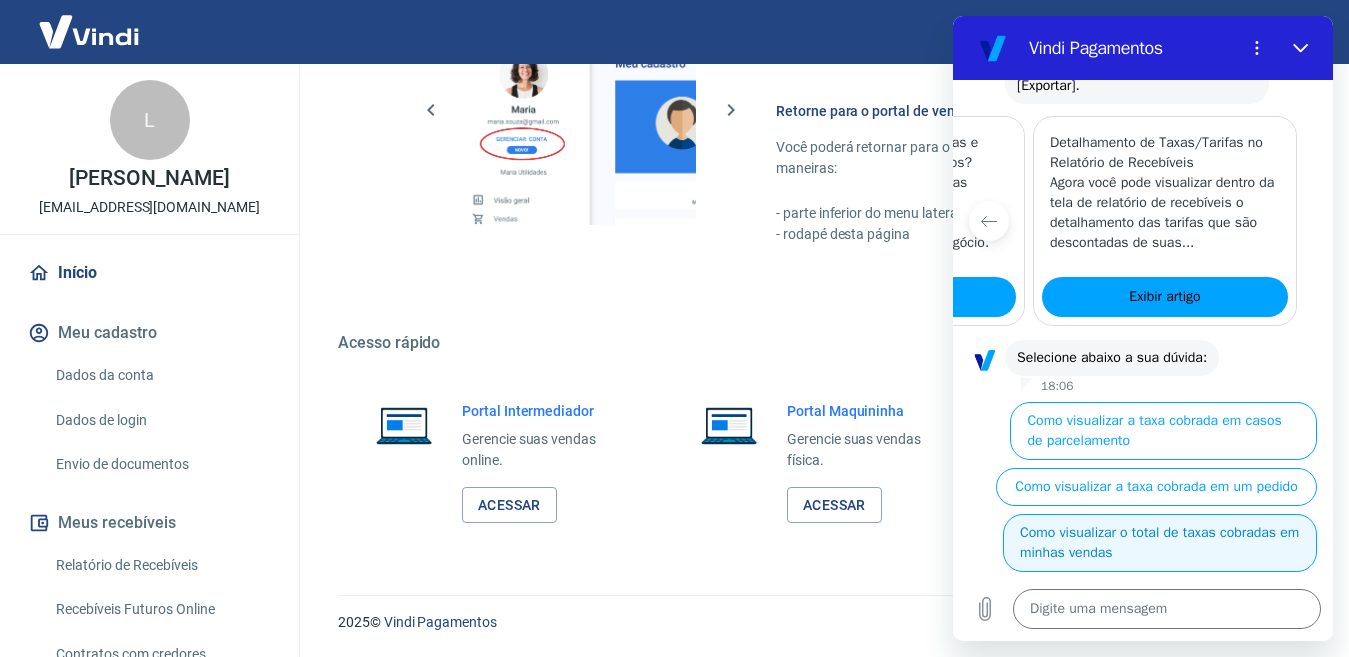 click on "Como visualizar o total de taxas cobradas em minhas vendas" at bounding box center (1160, 543) 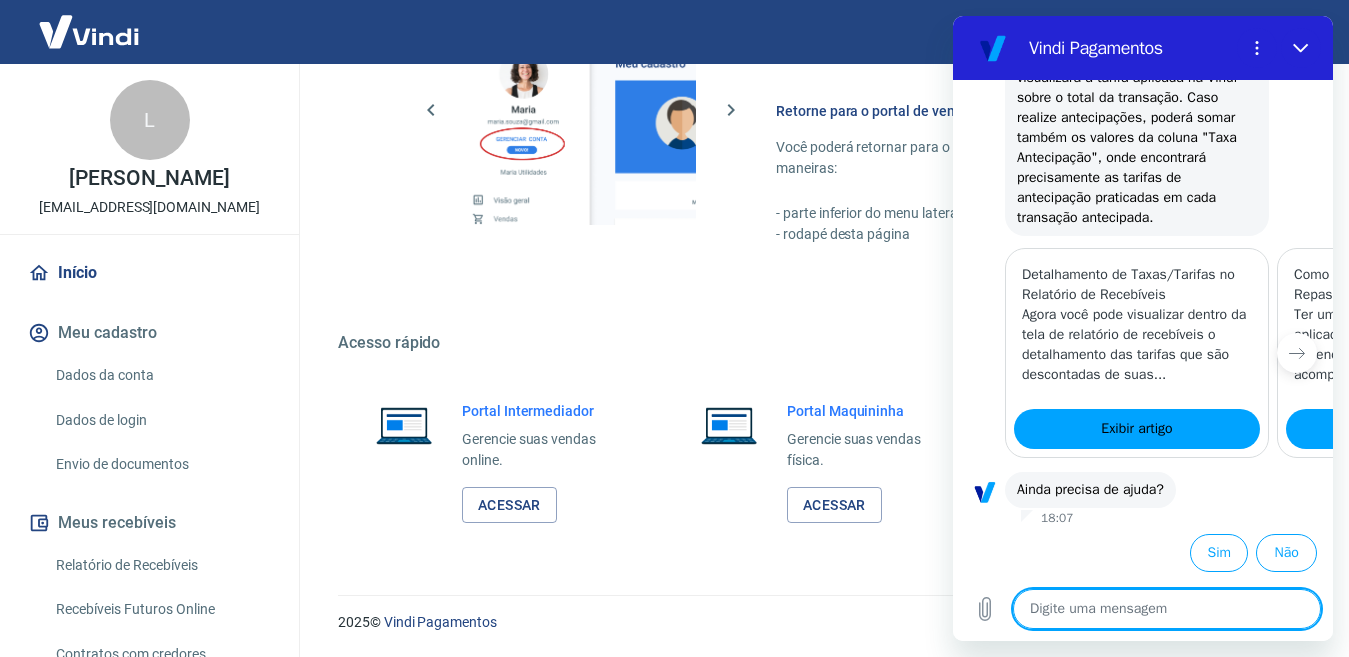 scroll, scrollTop: 2100, scrollLeft: 0, axis: vertical 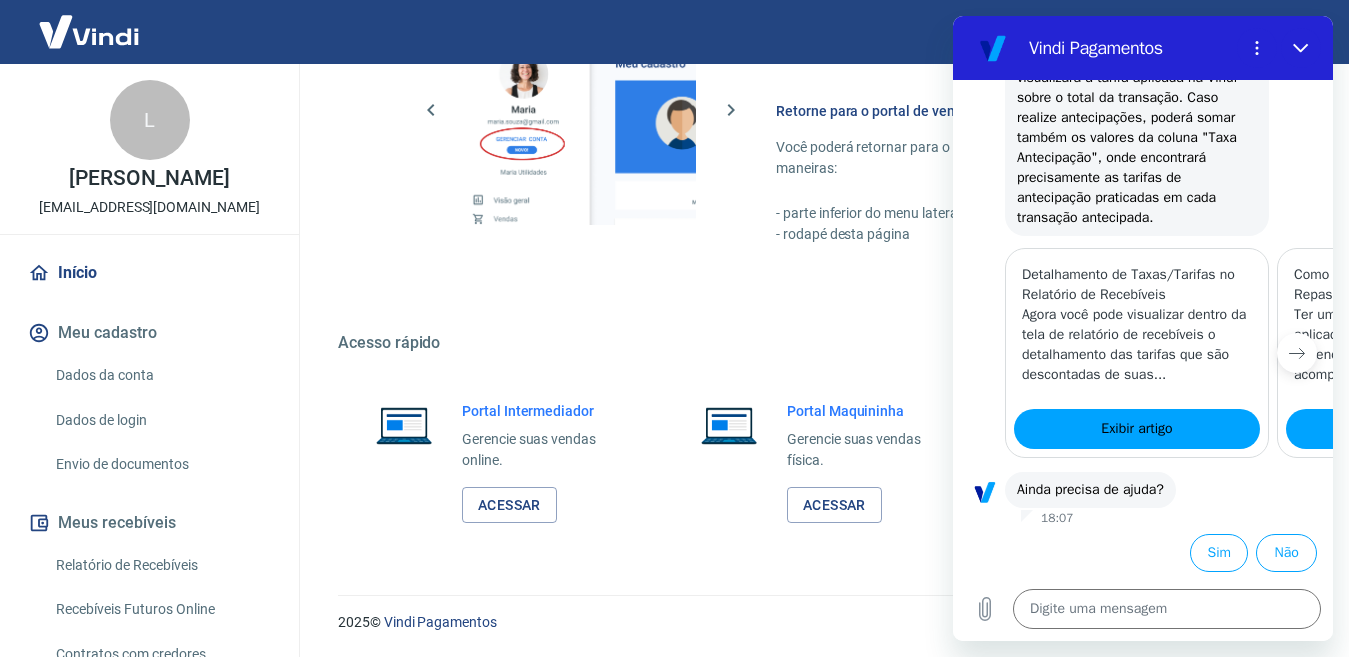 click 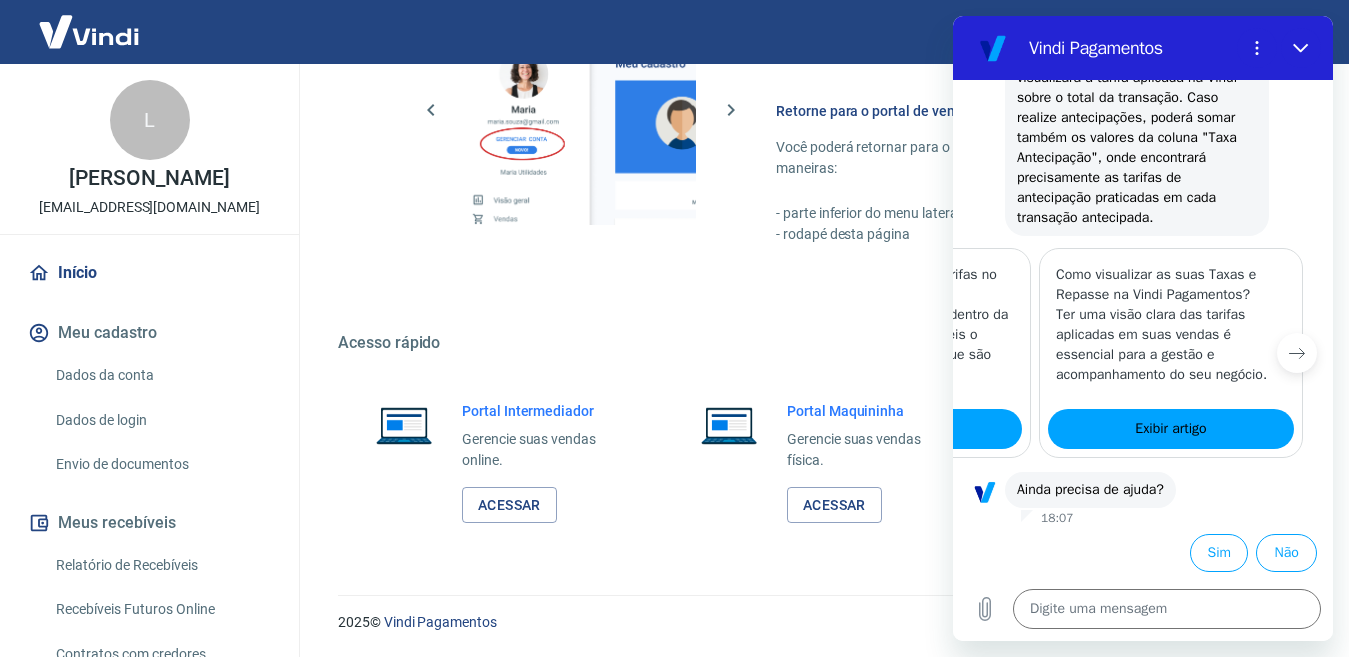 scroll, scrollTop: 0, scrollLeft: 244, axis: horizontal 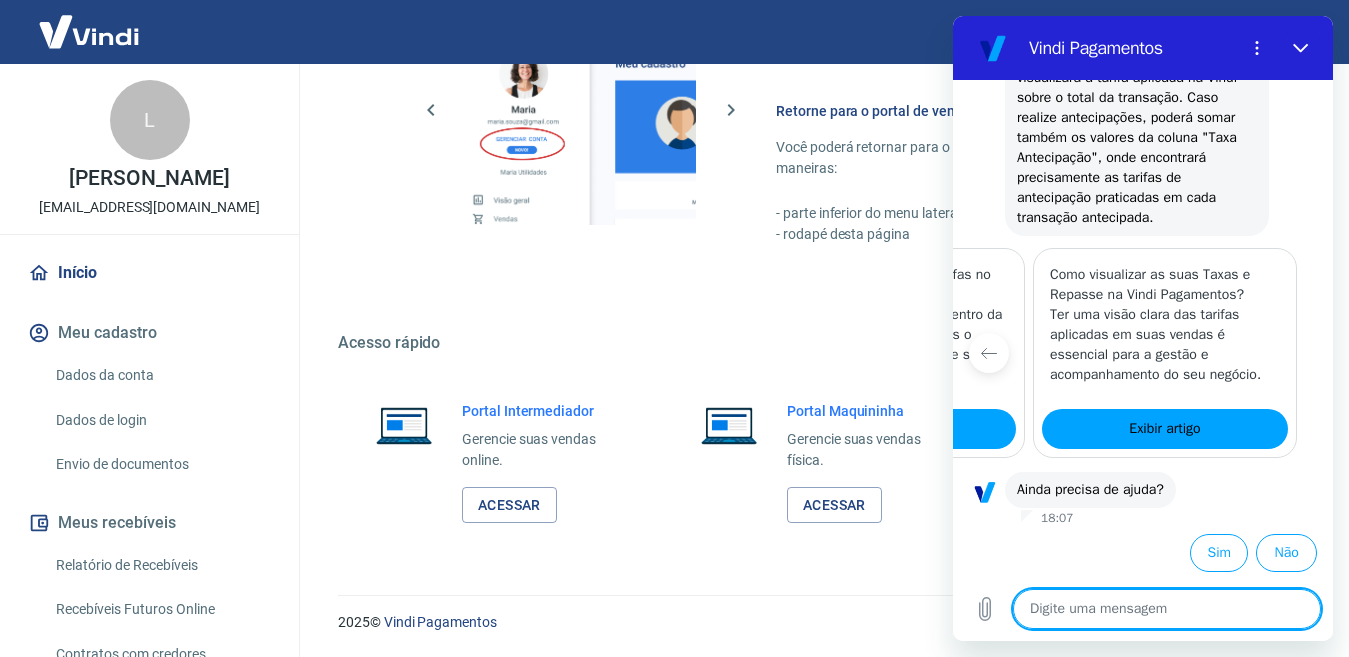 click at bounding box center [1167, 609] 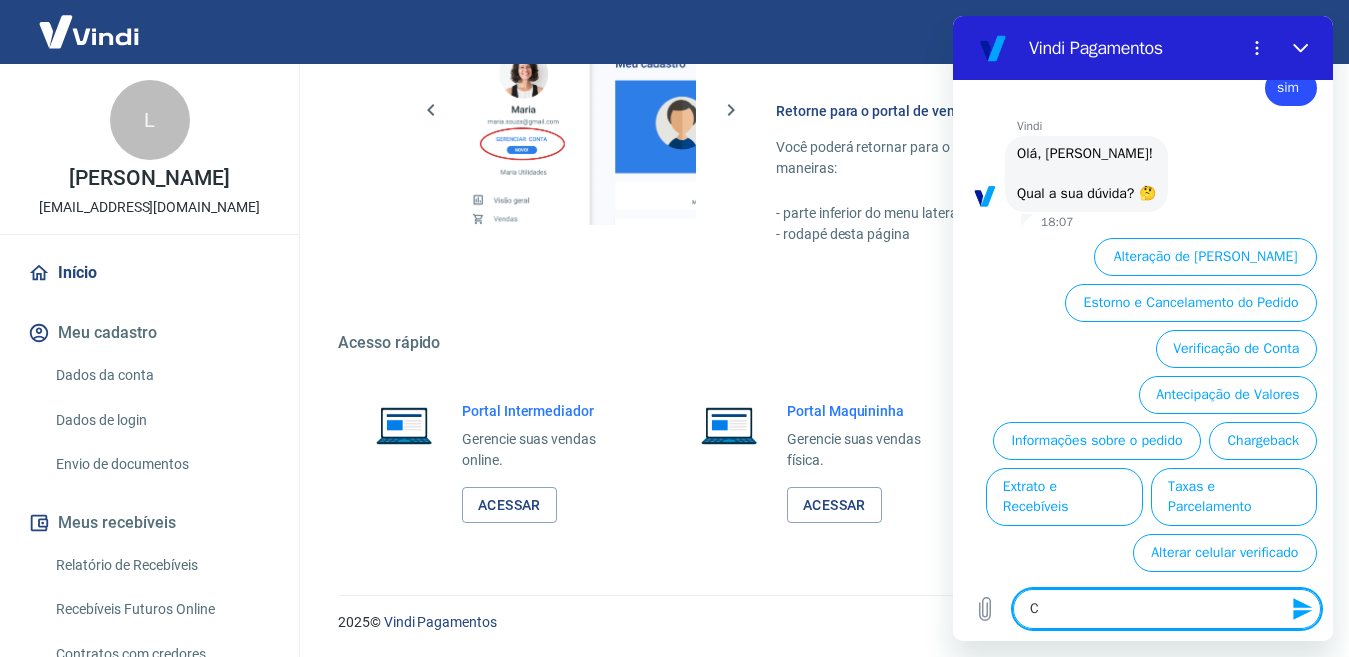 scroll, scrollTop: 2576, scrollLeft: 0, axis: vertical 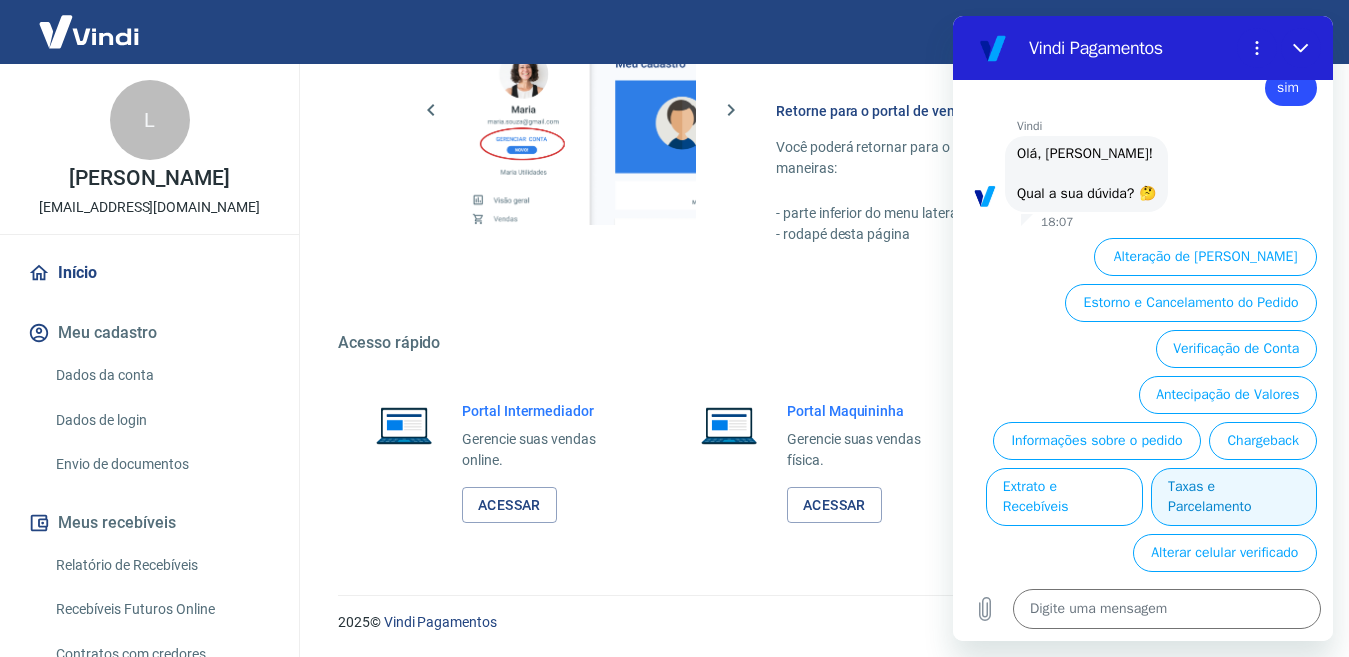 click on "Taxas e Parcelamento" at bounding box center (1234, 497) 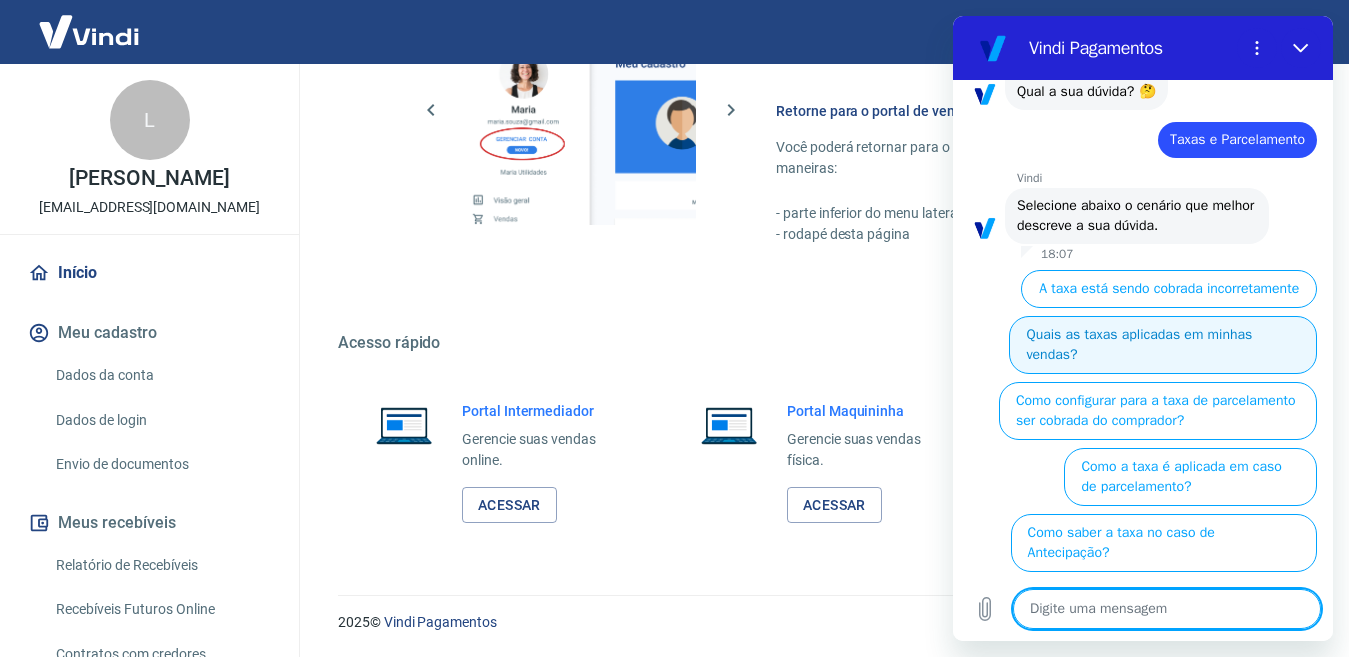 scroll, scrollTop: 2612, scrollLeft: 0, axis: vertical 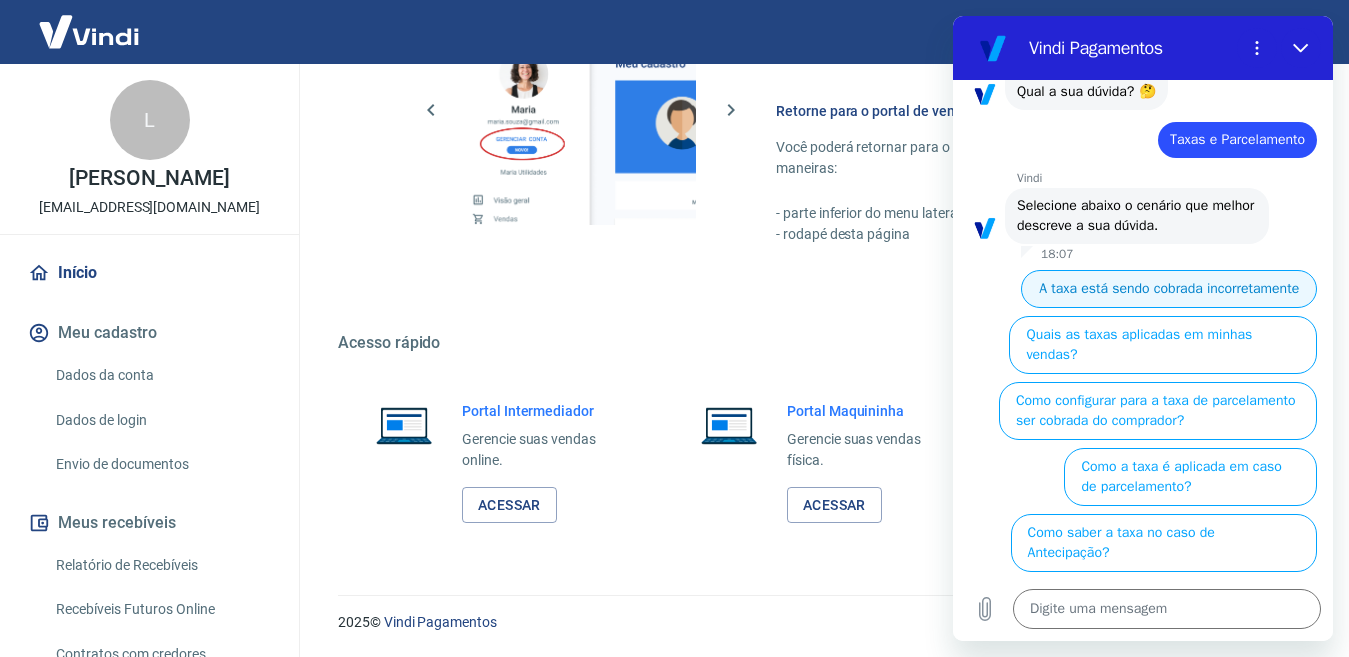click on "A taxa está sendo cobrada incorretamente" at bounding box center [1169, 289] 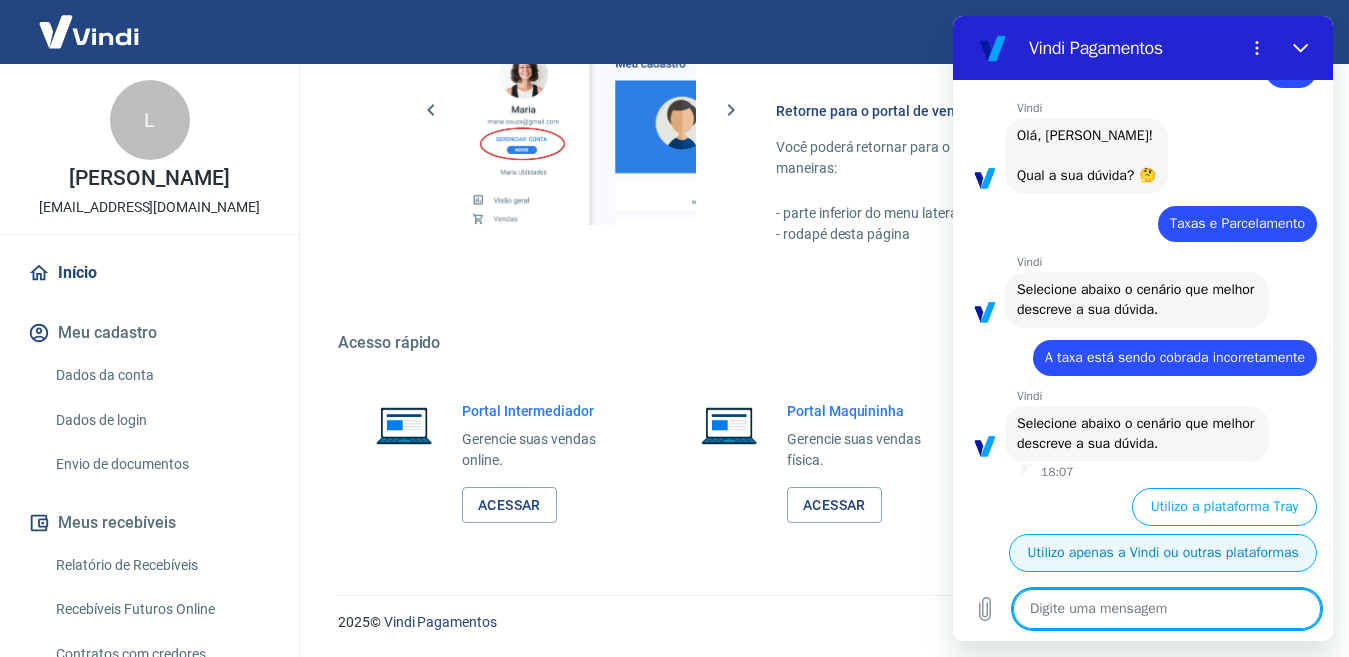 scroll, scrollTop: 2588, scrollLeft: 0, axis: vertical 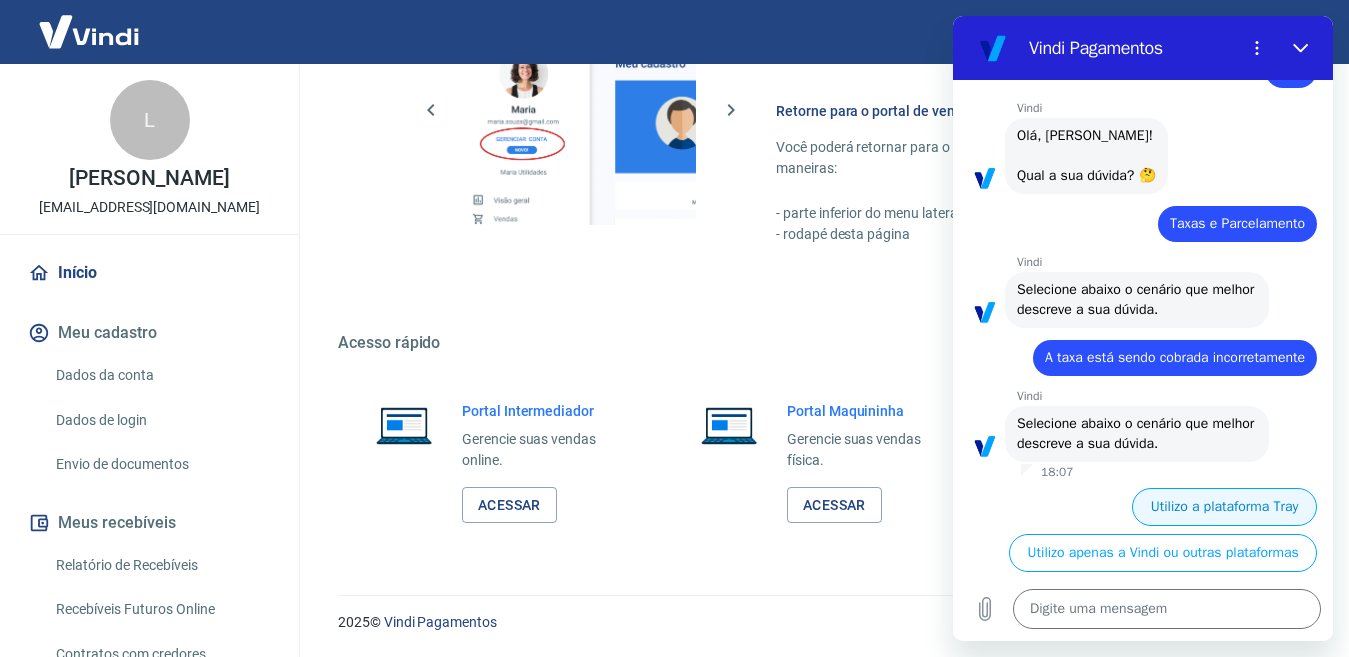 click on "Utilizo a plataforma Tray" at bounding box center [1224, 507] 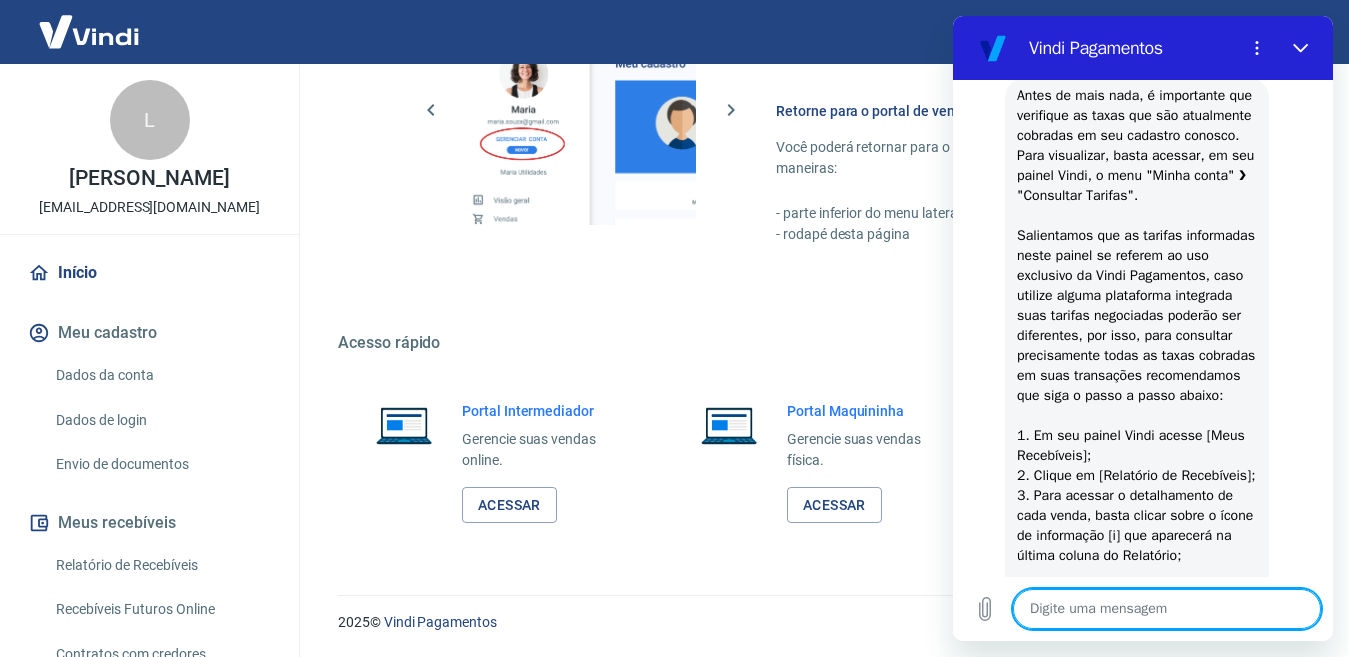 scroll, scrollTop: 2974, scrollLeft: 0, axis: vertical 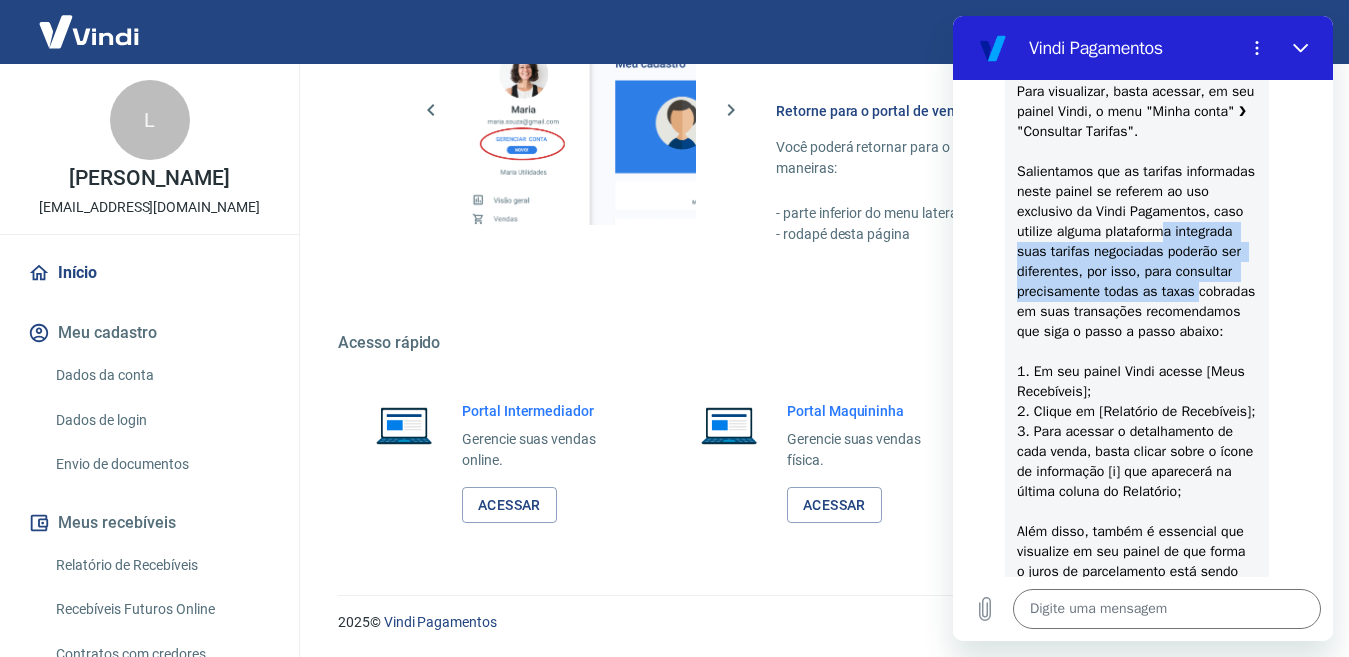 drag, startPoint x: 1096, startPoint y: 411, endPoint x: 1198, endPoint y: 471, distance: 118.3385 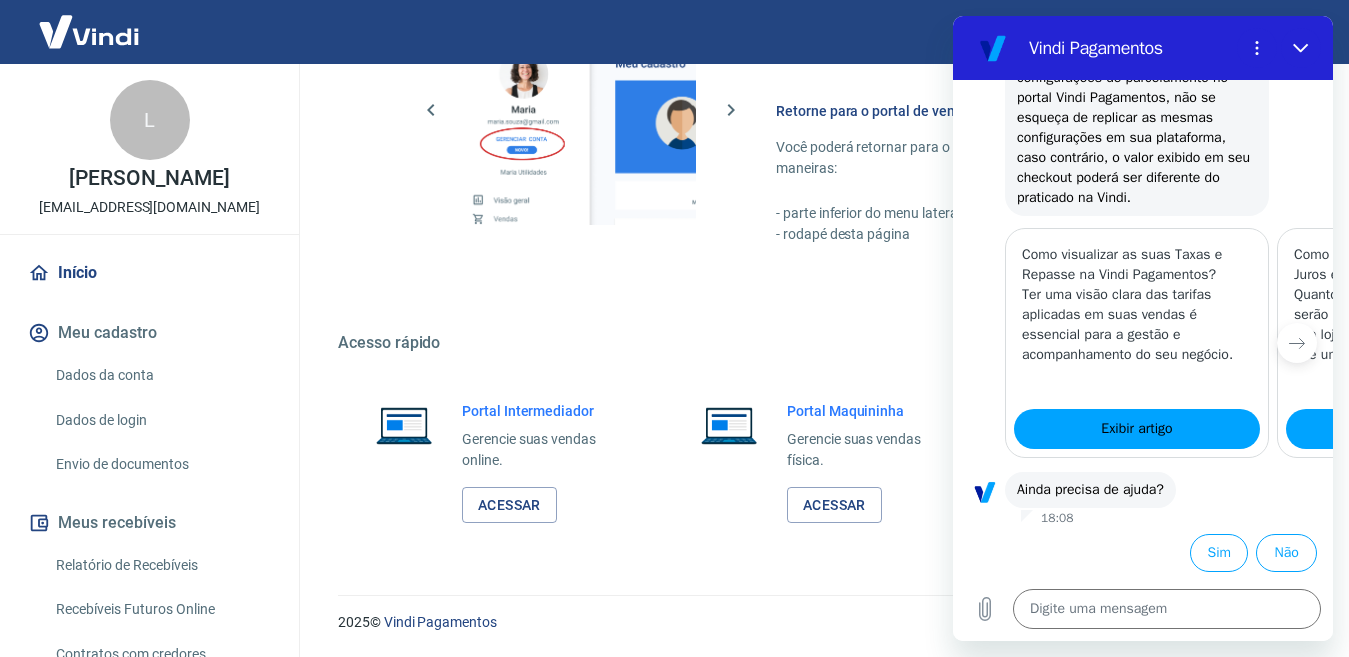 scroll, scrollTop: 3888, scrollLeft: 0, axis: vertical 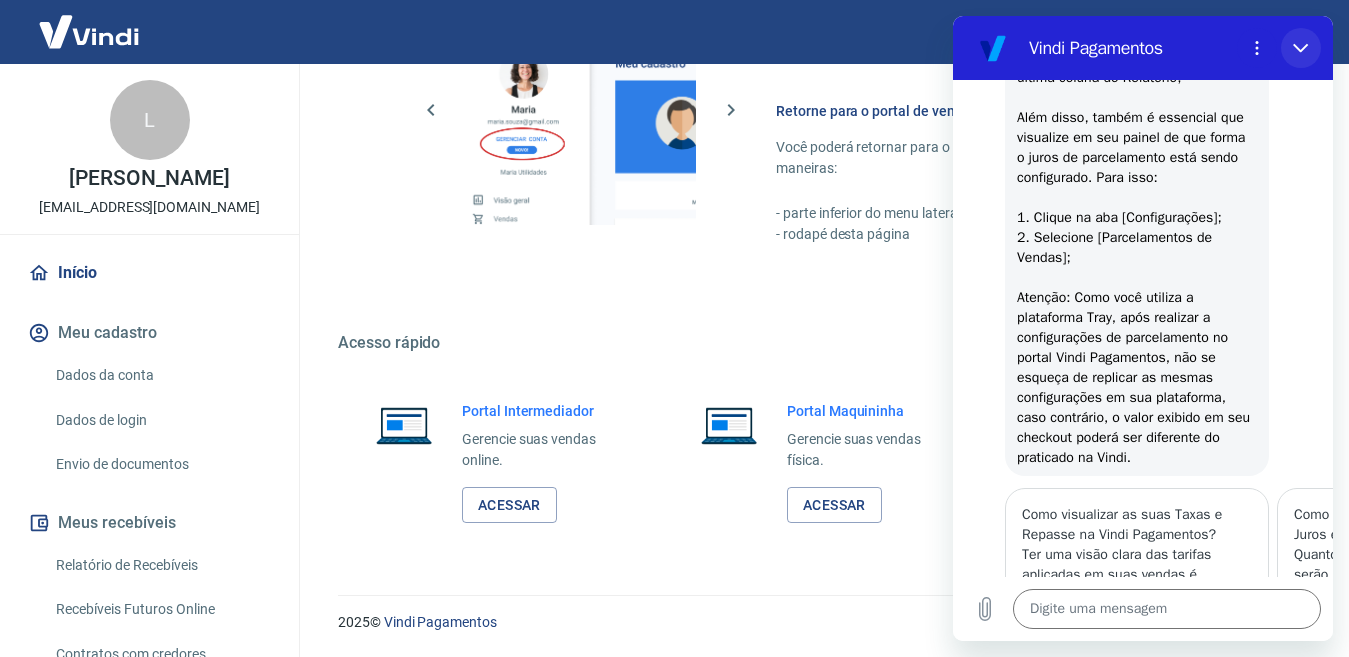 click at bounding box center [1301, 48] 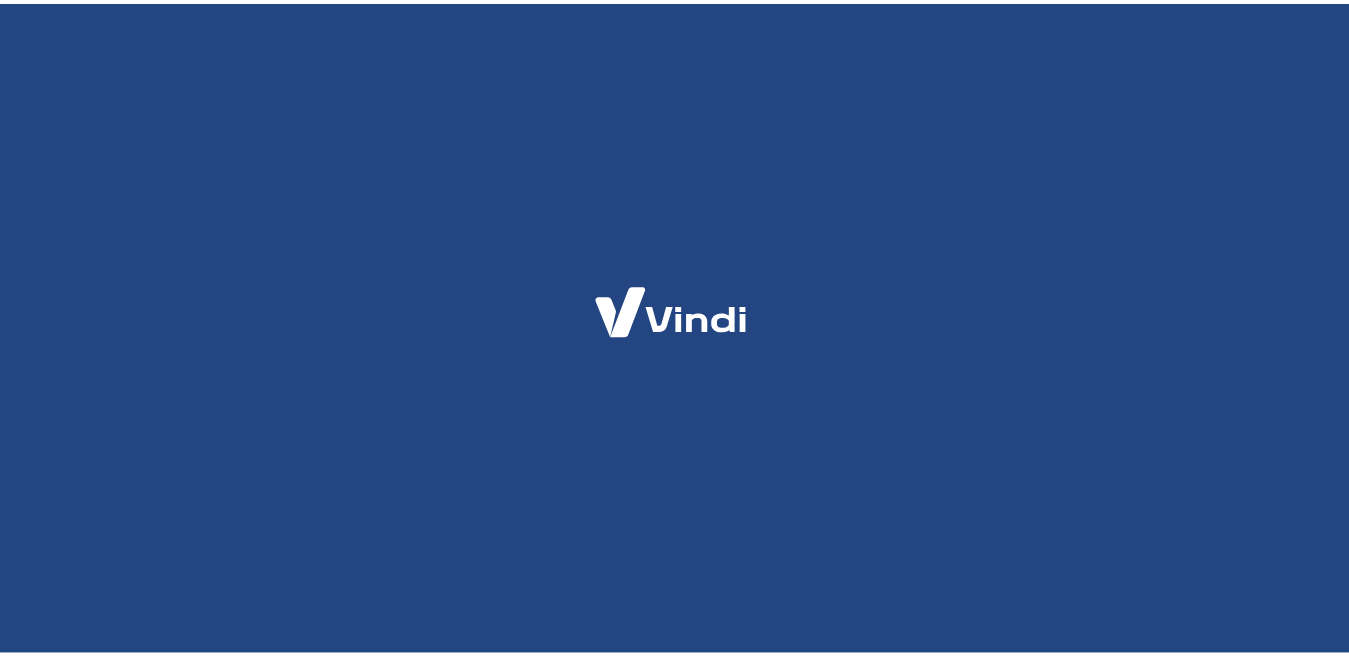 scroll, scrollTop: 0, scrollLeft: 0, axis: both 